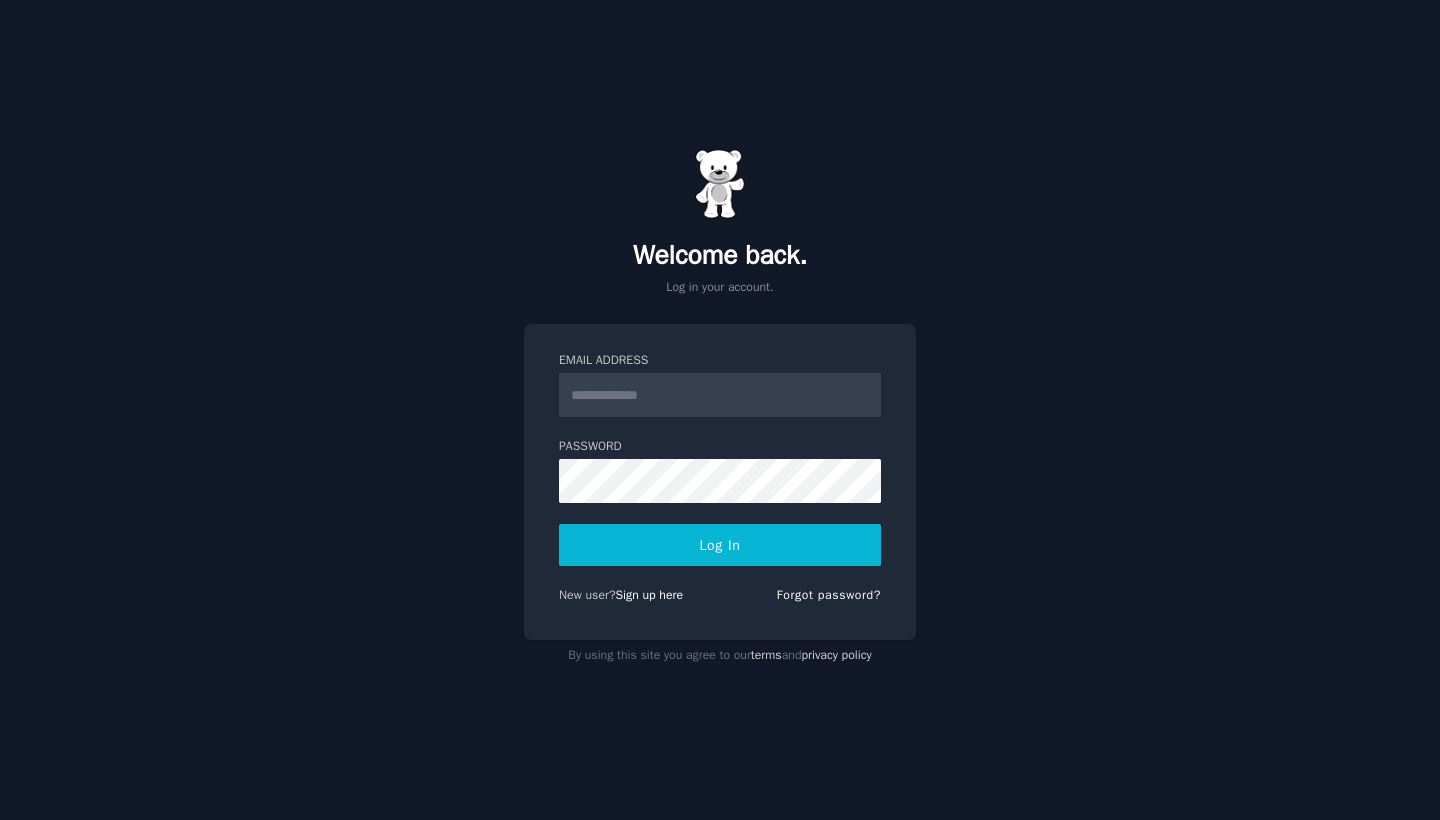 scroll, scrollTop: 0, scrollLeft: 0, axis: both 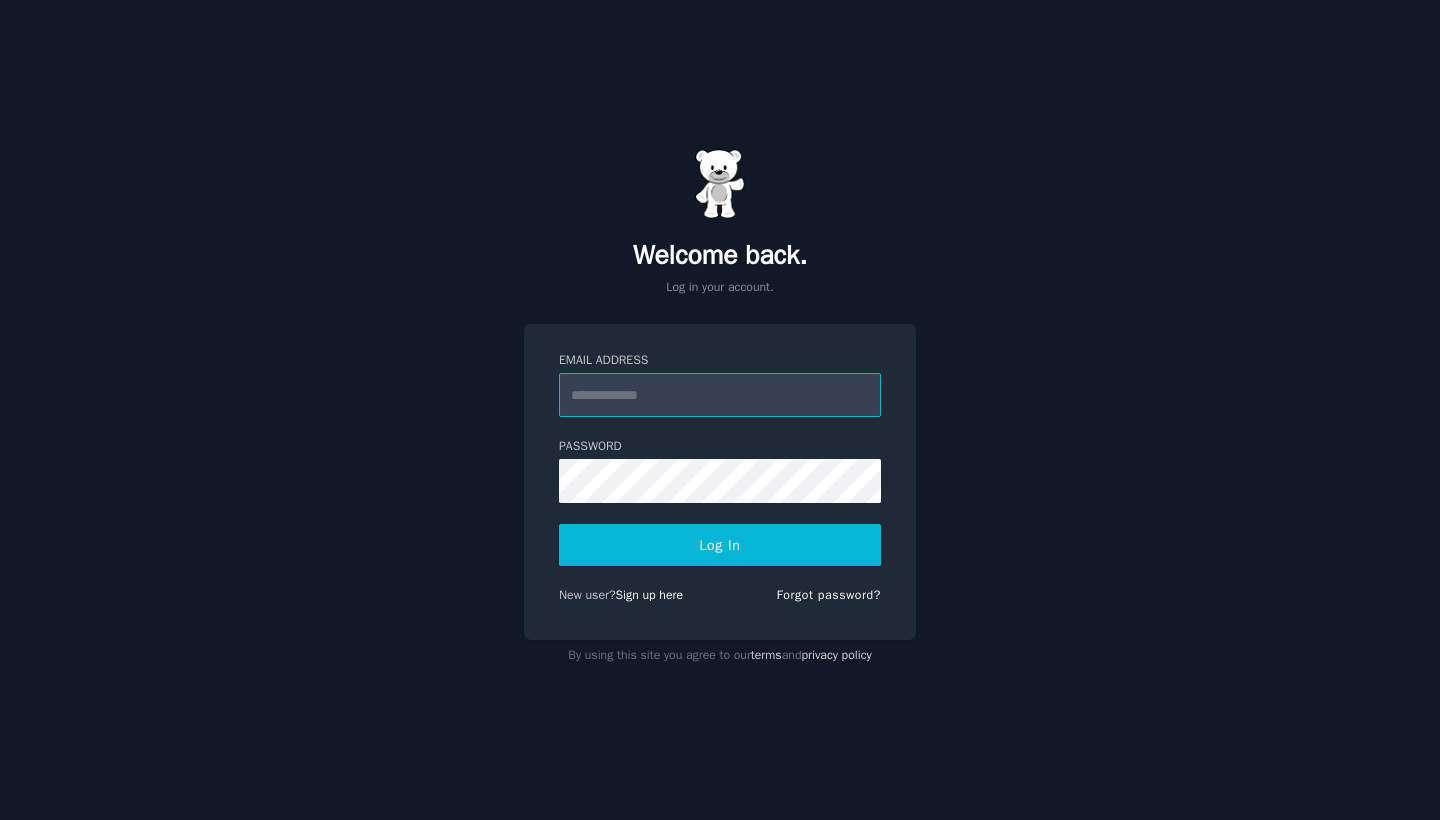 type on "**********" 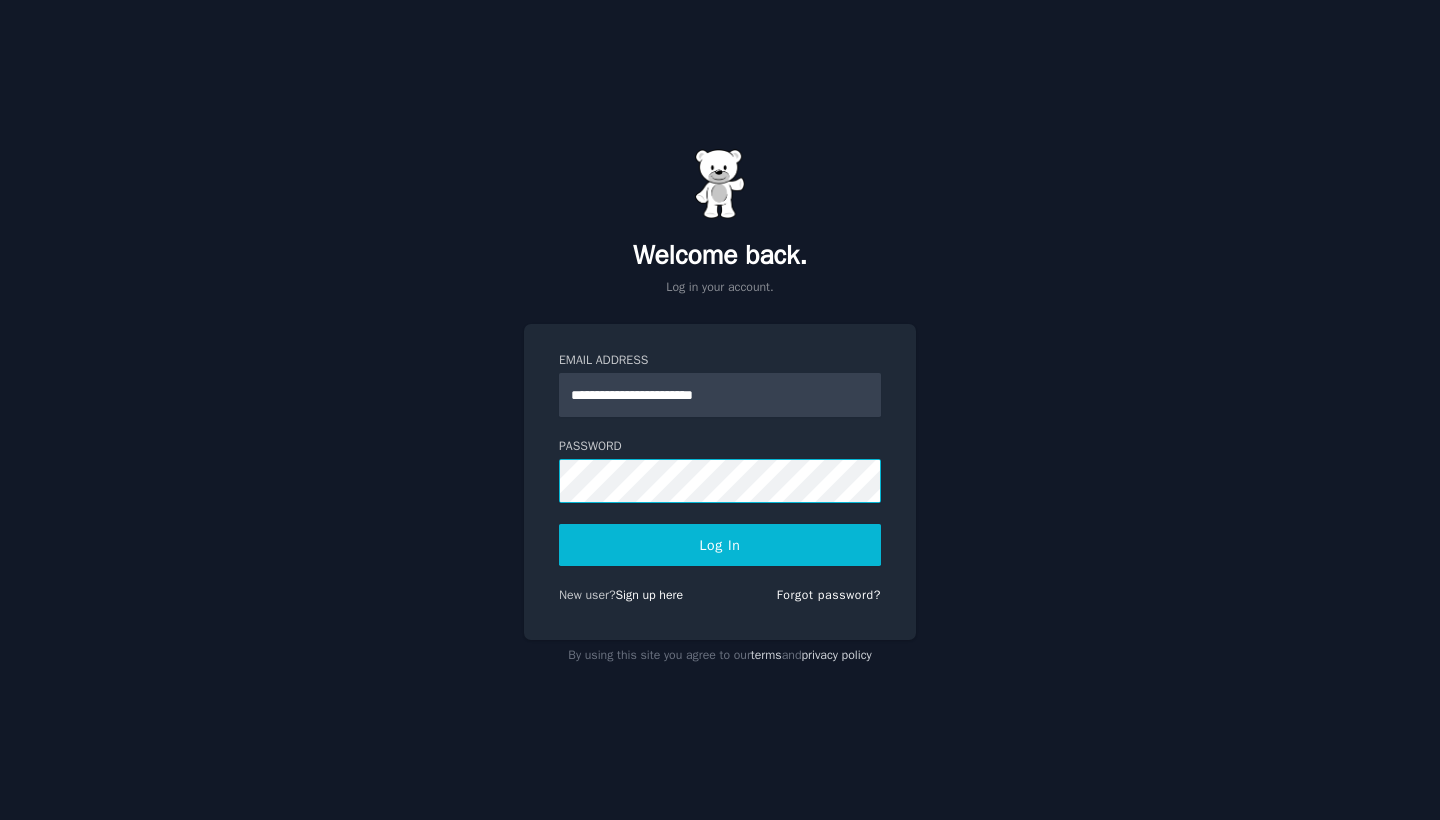 click on "Log In" at bounding box center (720, 545) 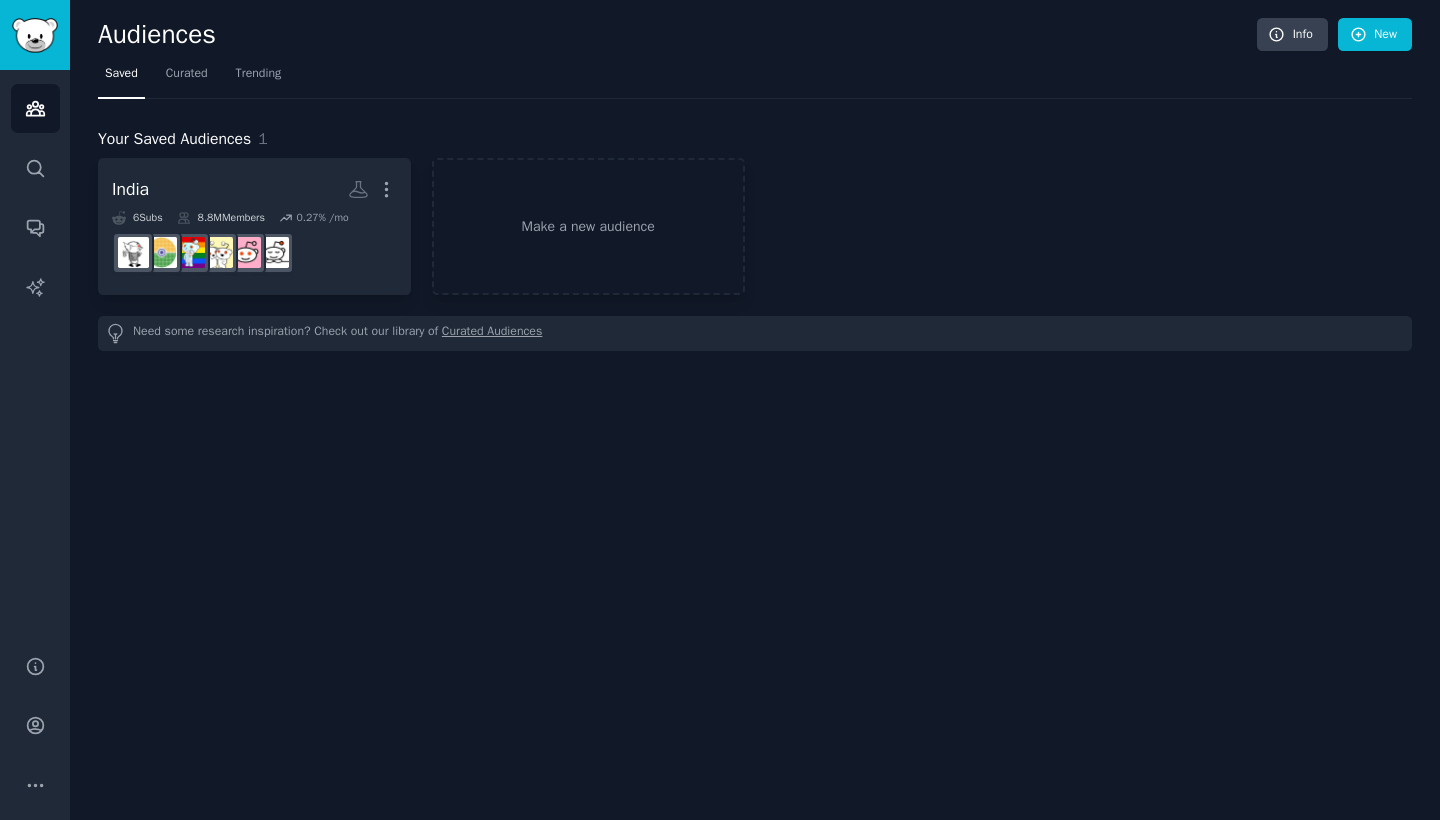 scroll, scrollTop: 0, scrollLeft: 0, axis: both 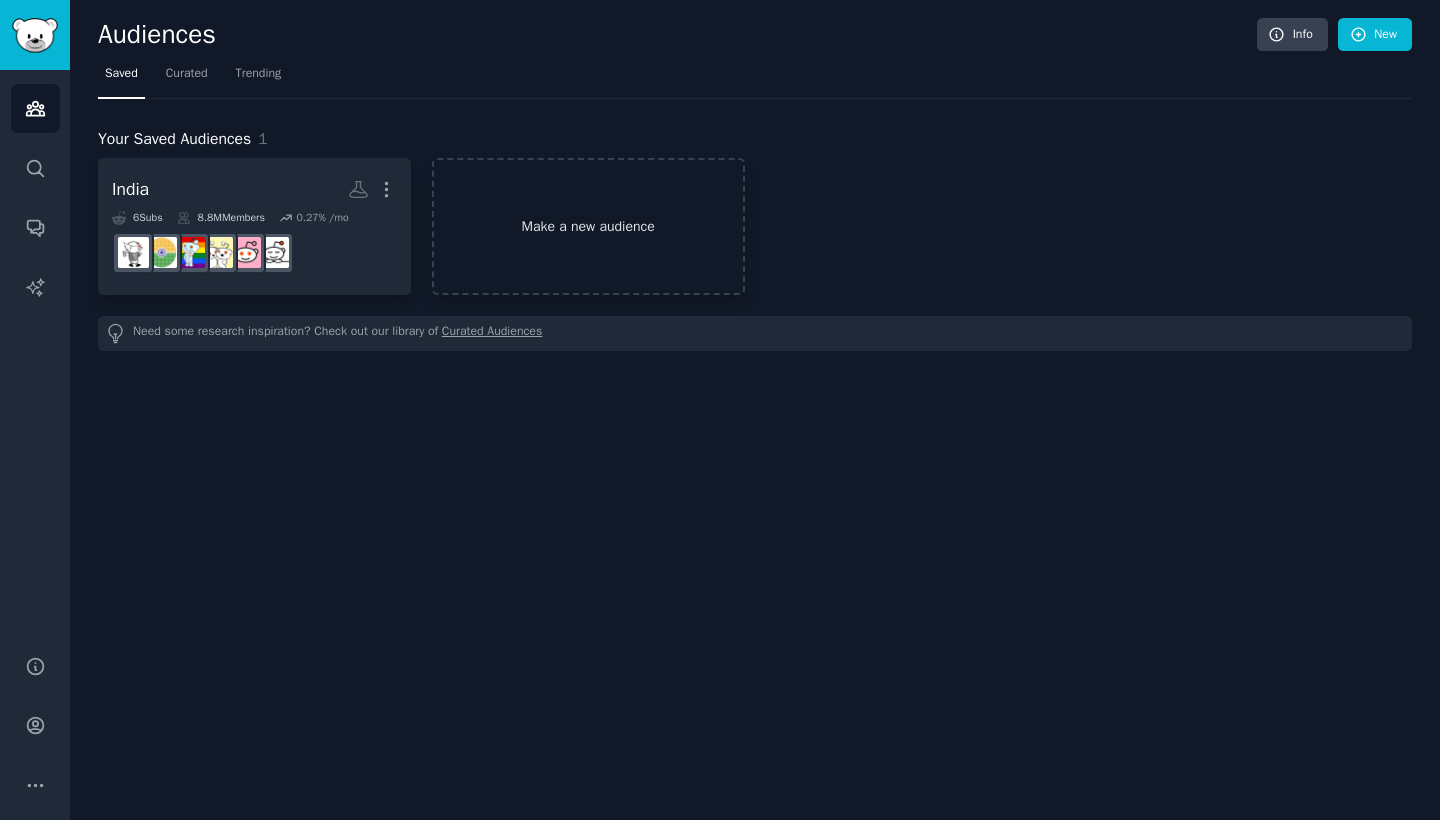 click on "Make a new audience" at bounding box center (588, 226) 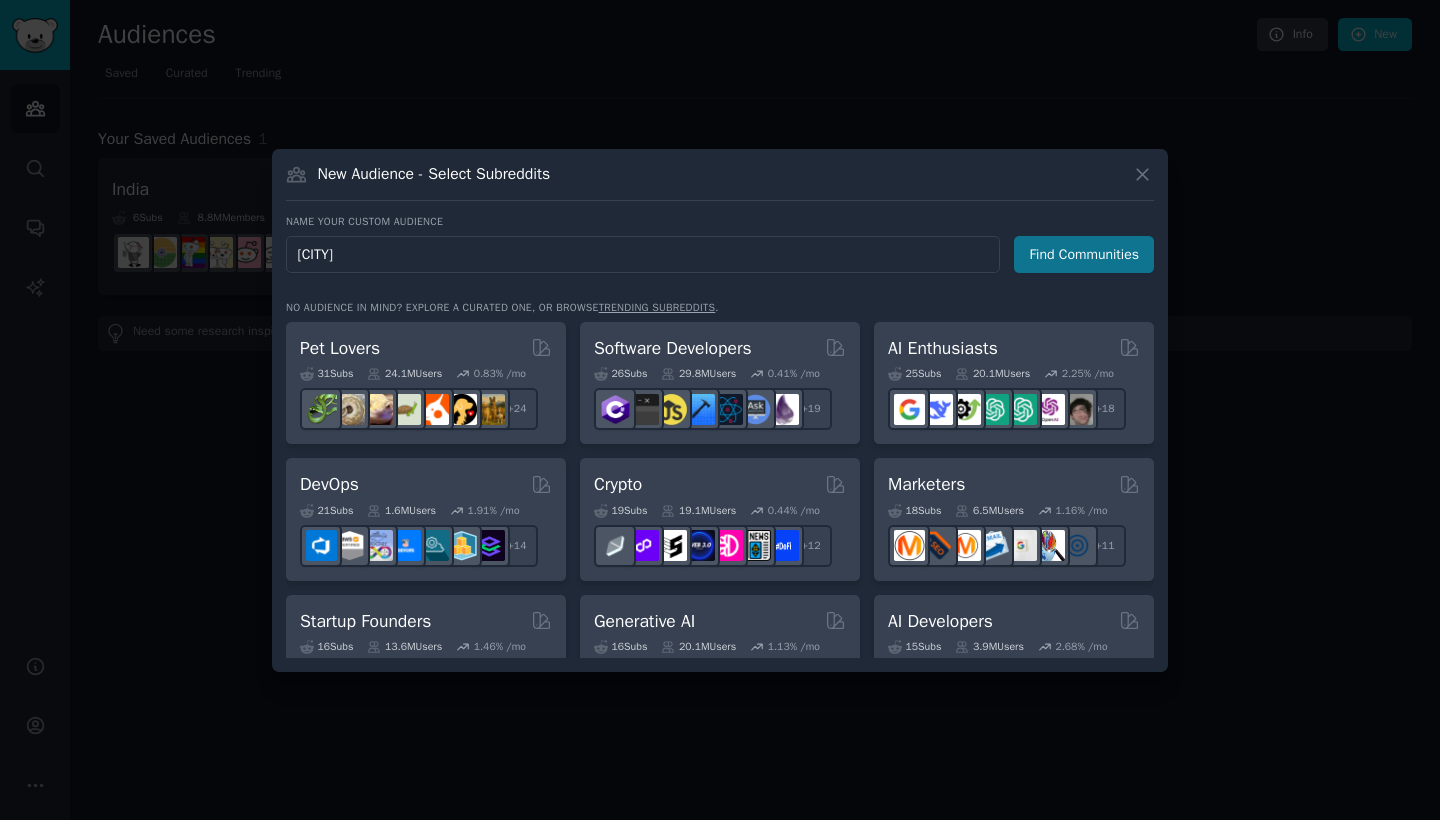 type on "[CITY]" 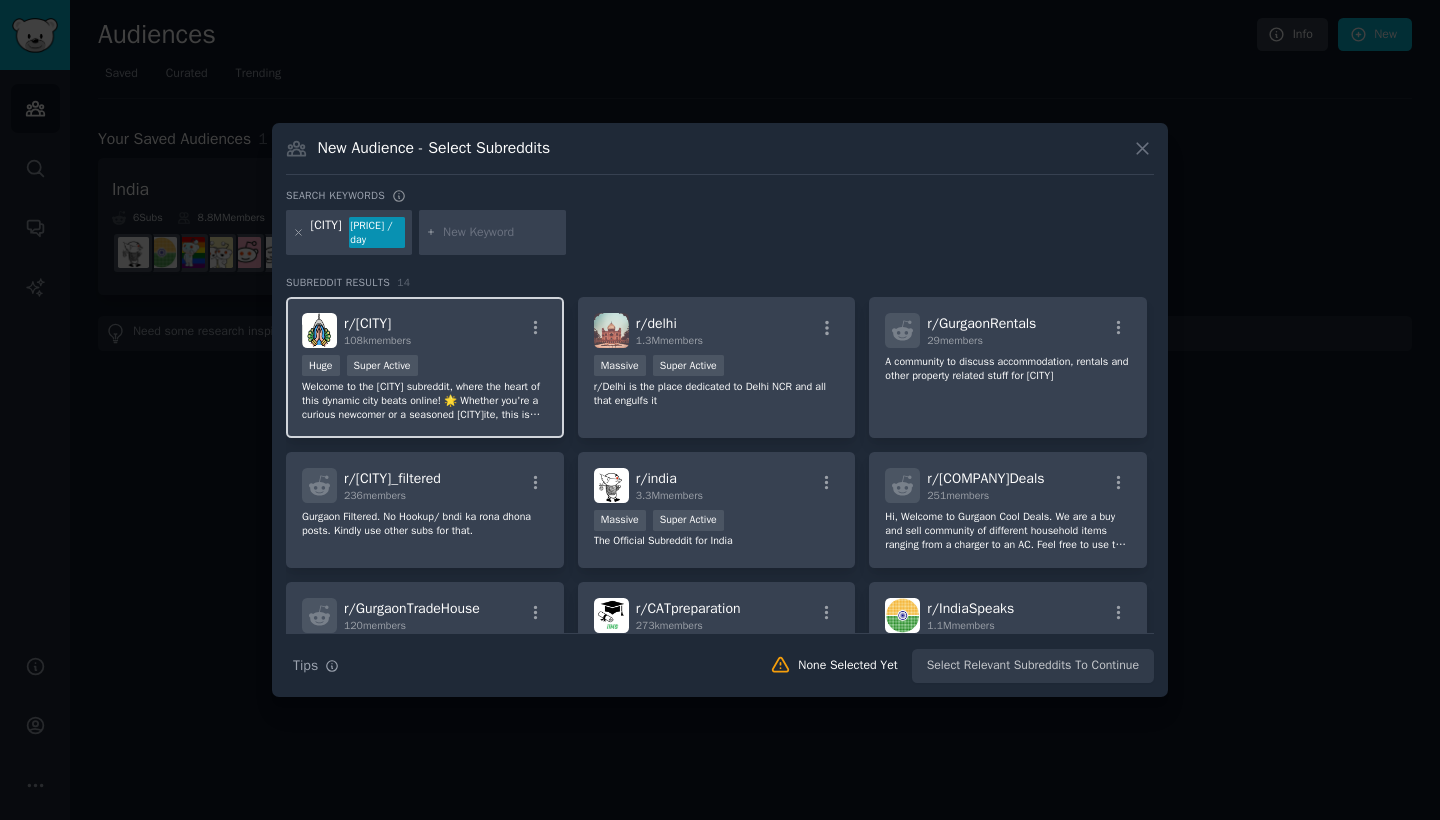 click on "Huge Super Active" at bounding box center [425, 367] 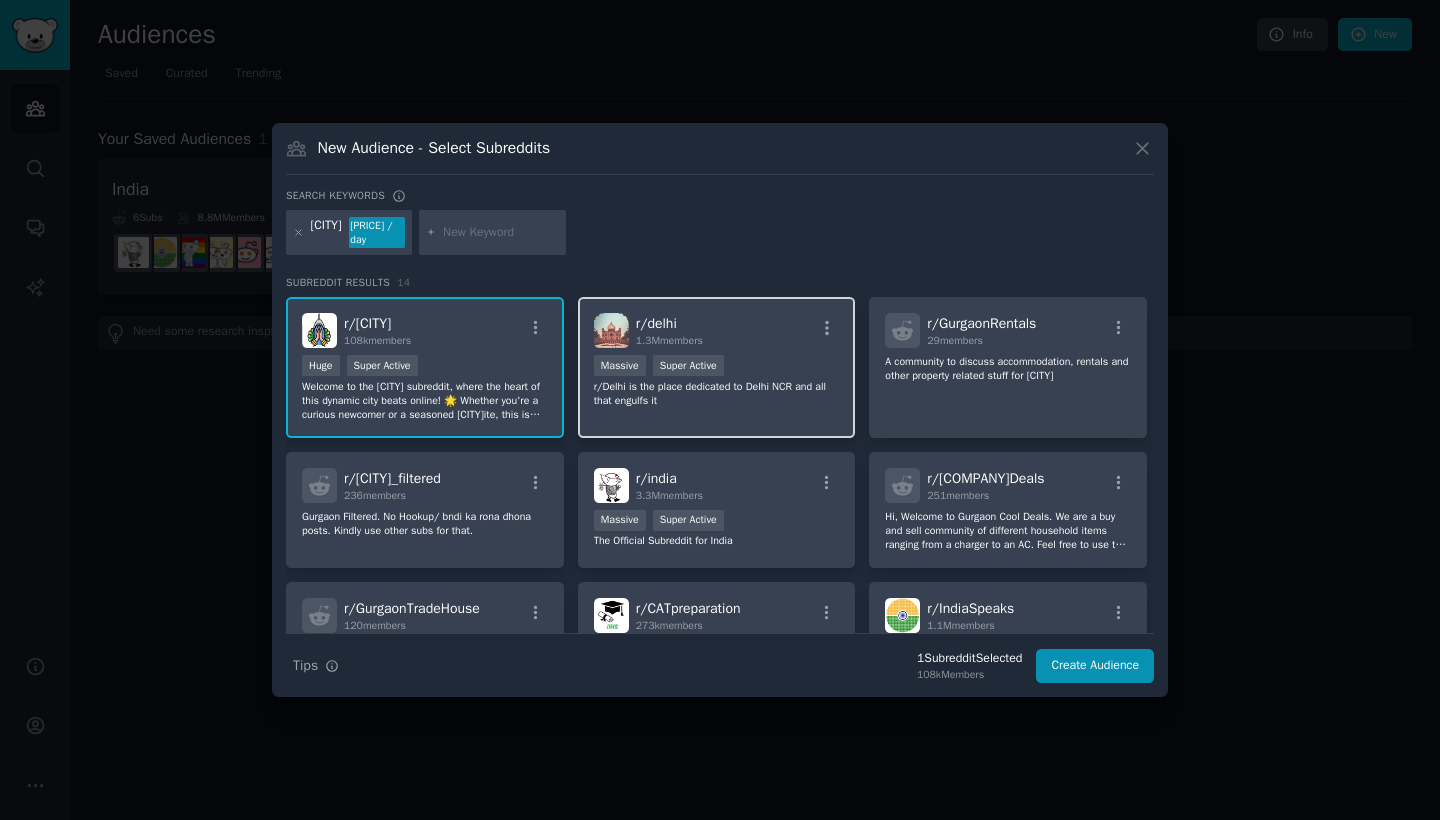 click on "r/Delhi is the place dedicated to Delhi NCR and all that engulfs it" at bounding box center [717, 394] 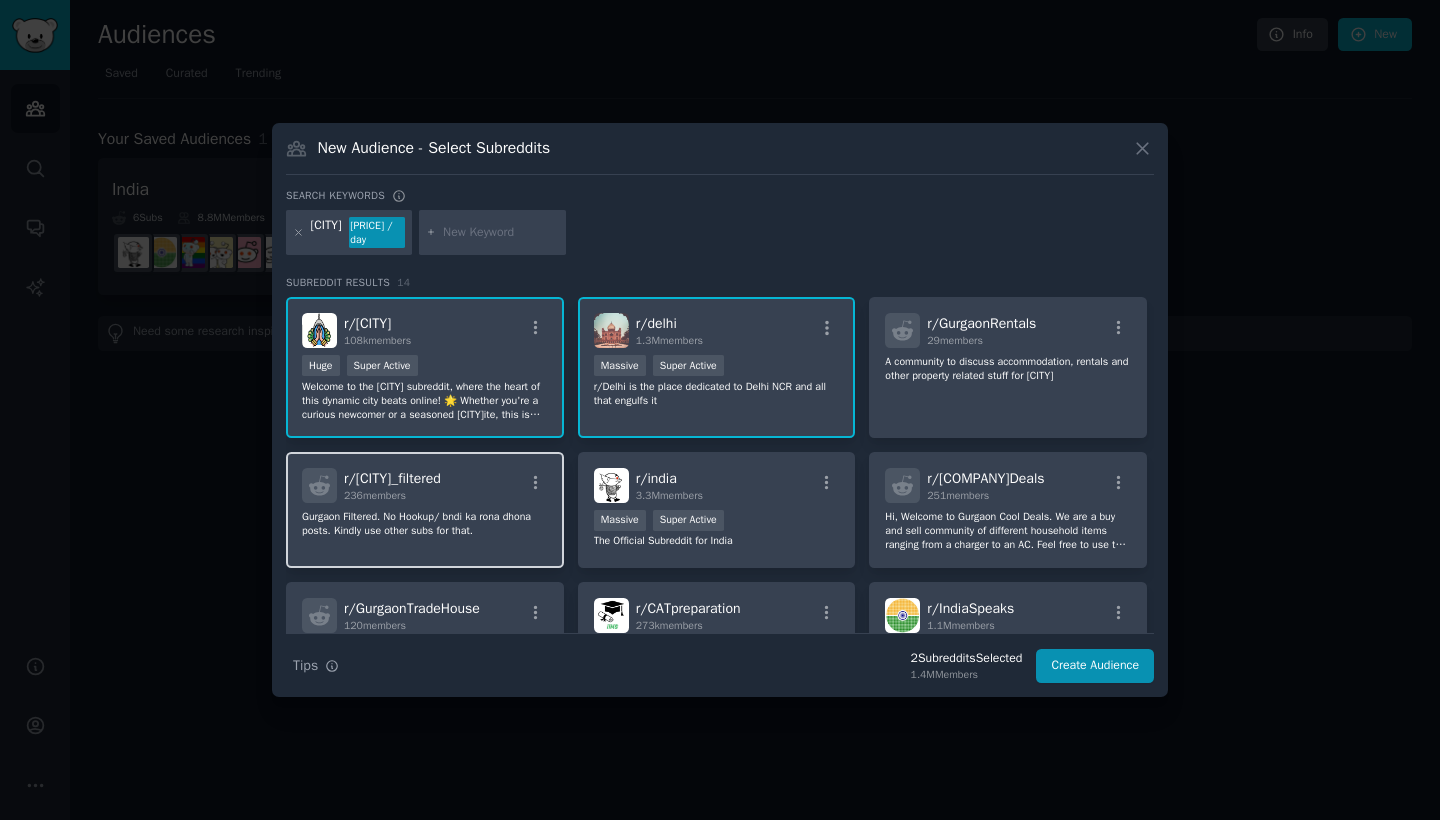 click on "Gurgaon Filtered. No Hookup/ bndi ka rona dhona posts. Kindly use other subs for that." 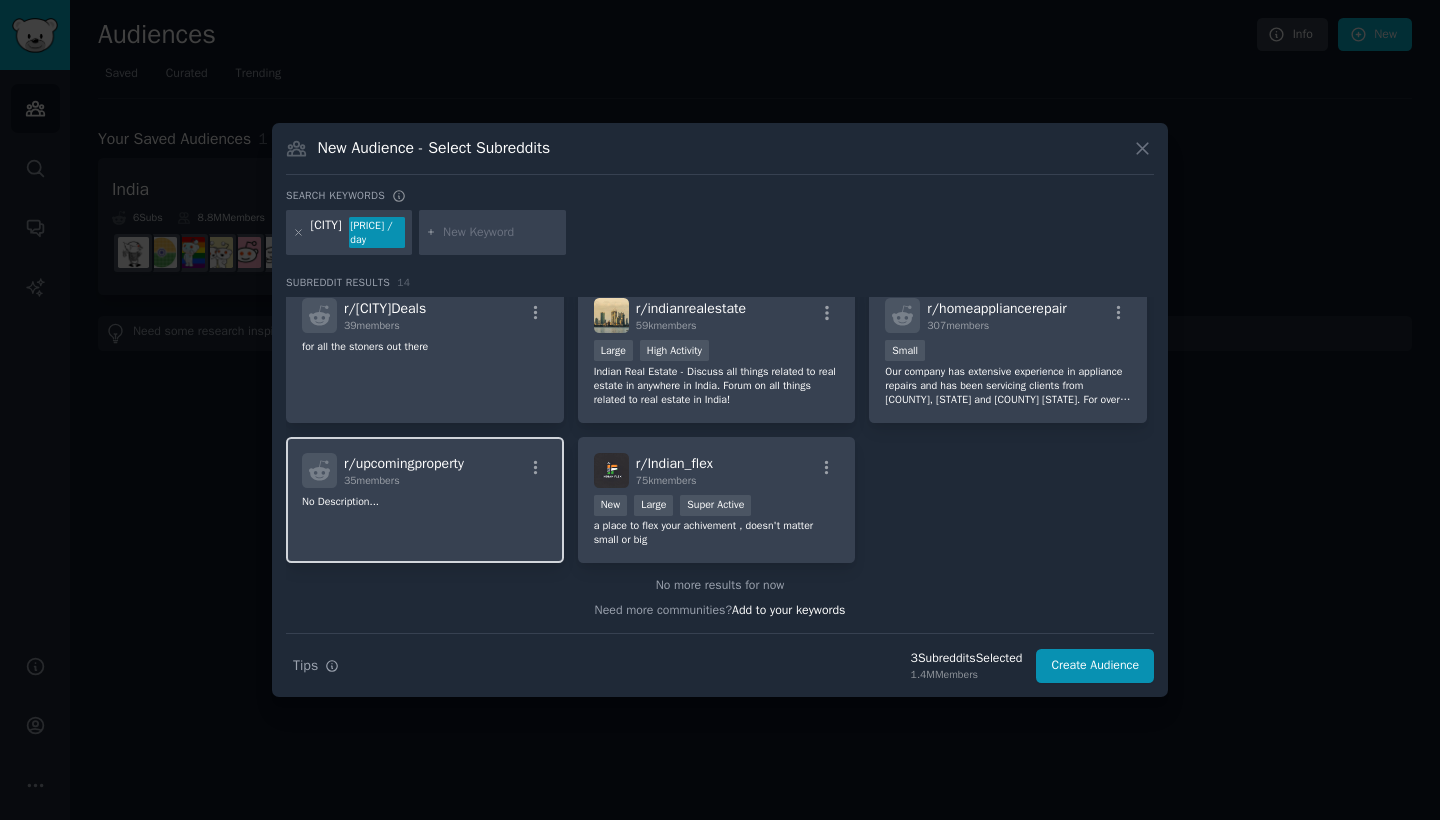 scroll, scrollTop: 453, scrollLeft: 0, axis: vertical 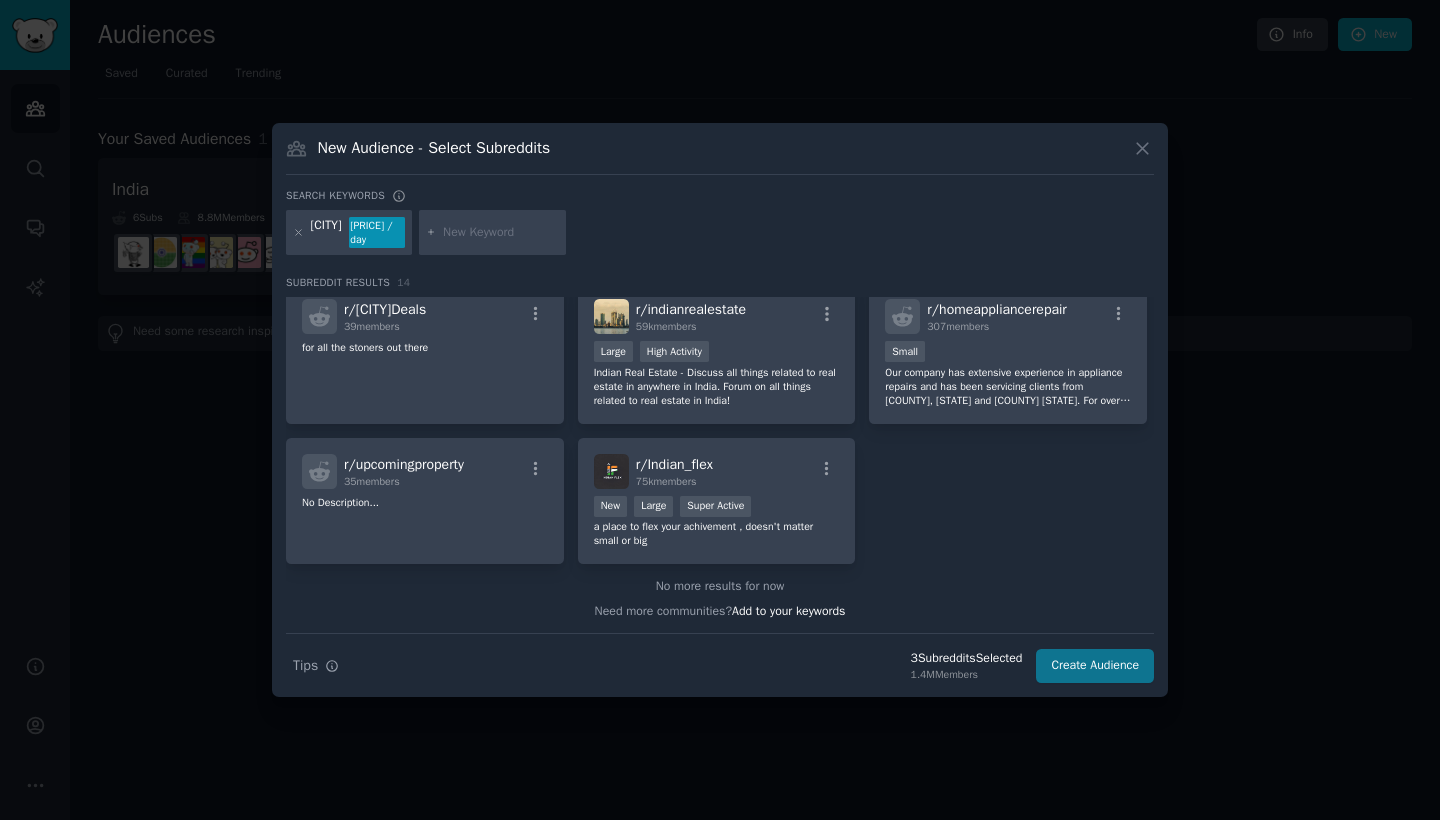click on "Create Audience" at bounding box center (1095, 666) 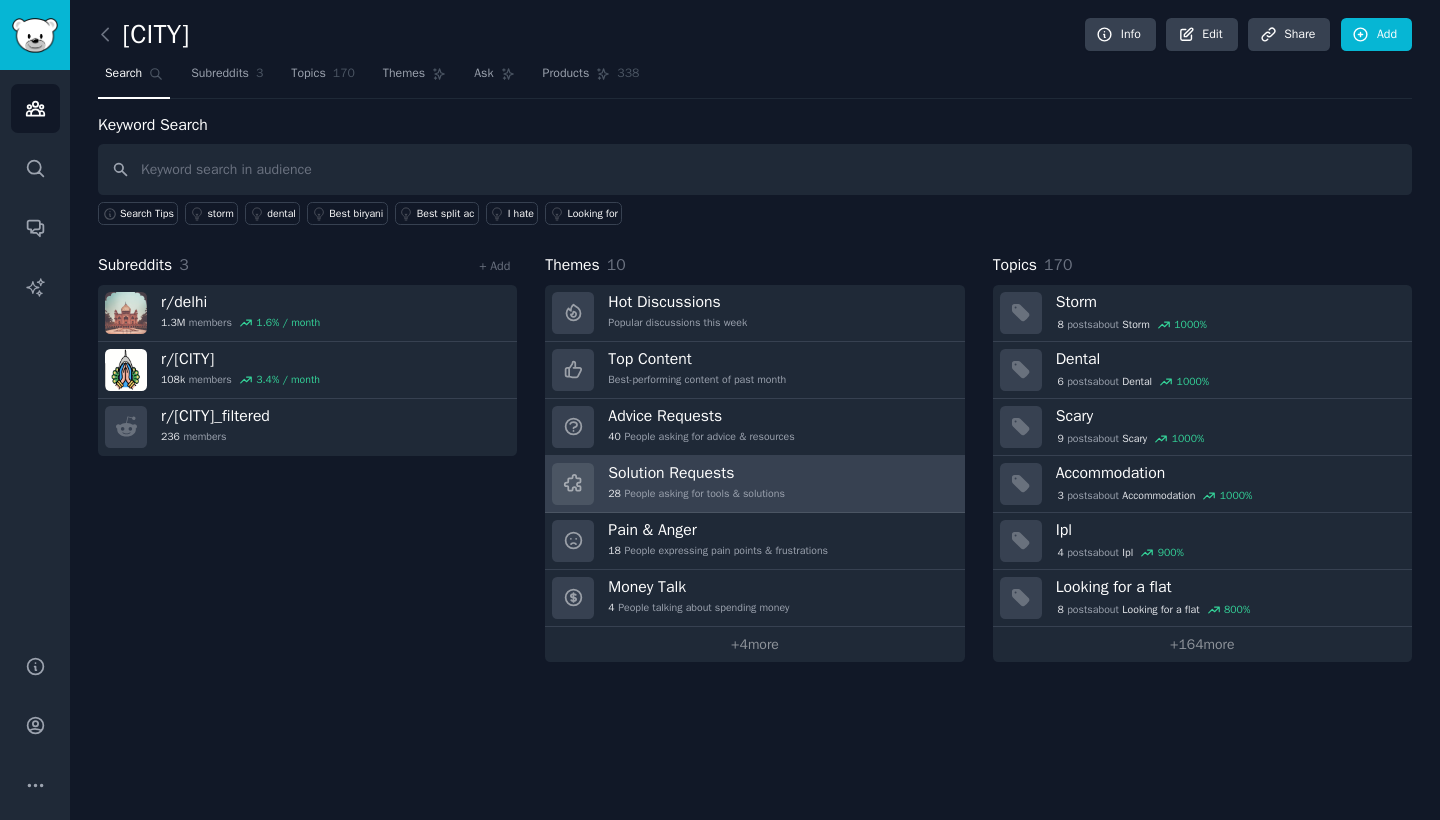 scroll, scrollTop: 0, scrollLeft: 0, axis: both 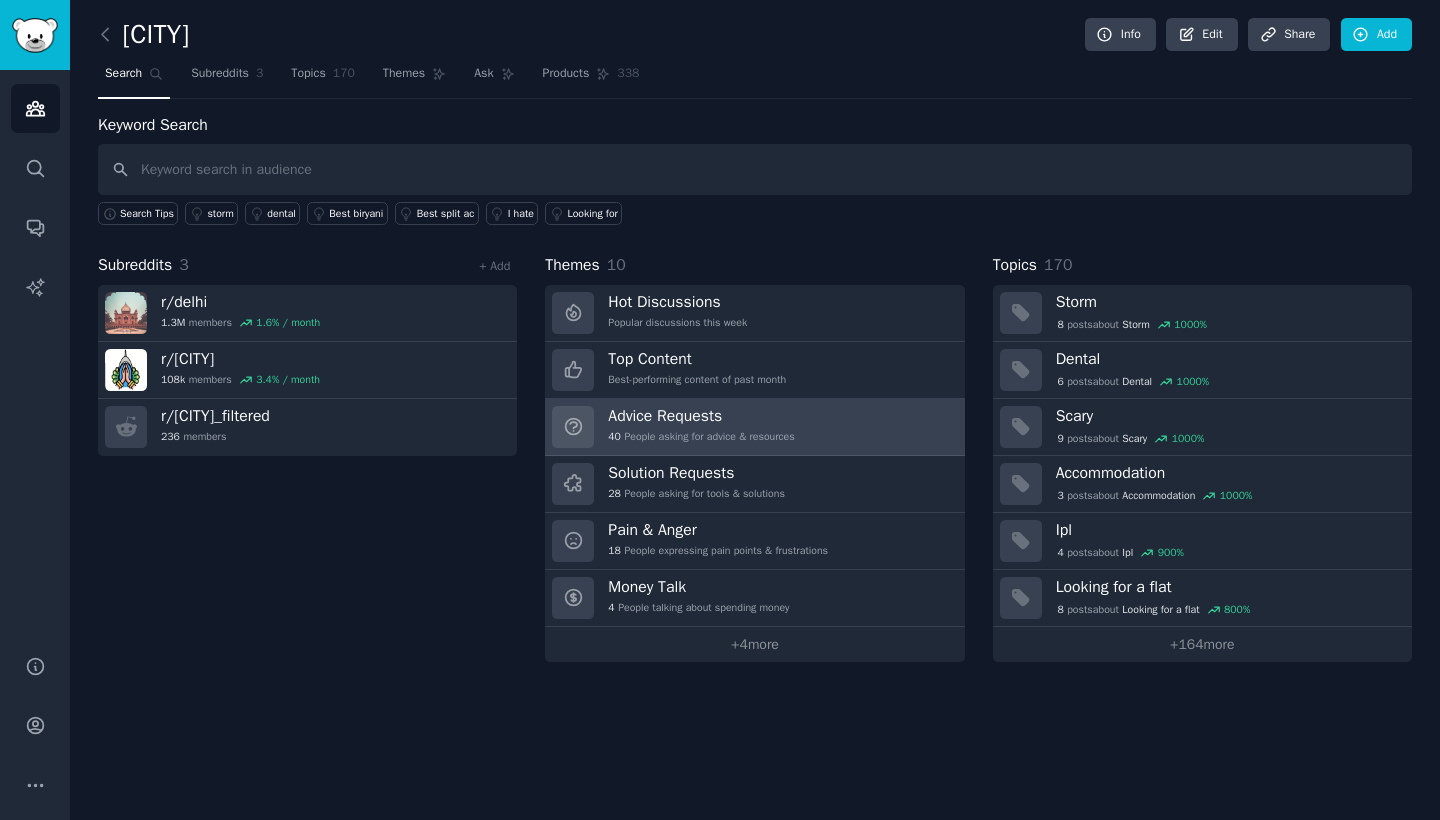 click on "40 People asking for advice & resources" at bounding box center [701, 437] 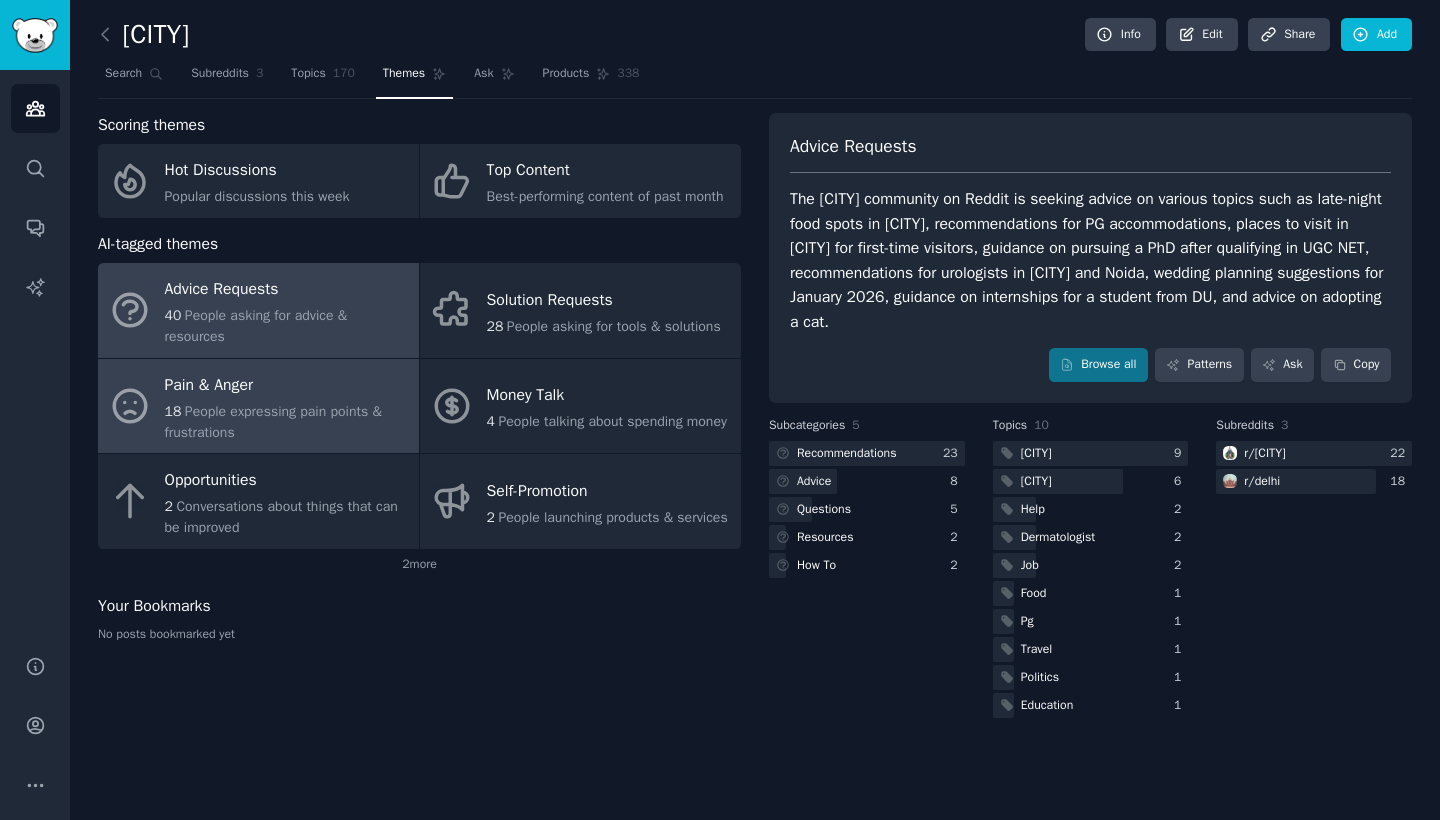 click on "18 People expressing pain points & frustrations" at bounding box center [287, 422] 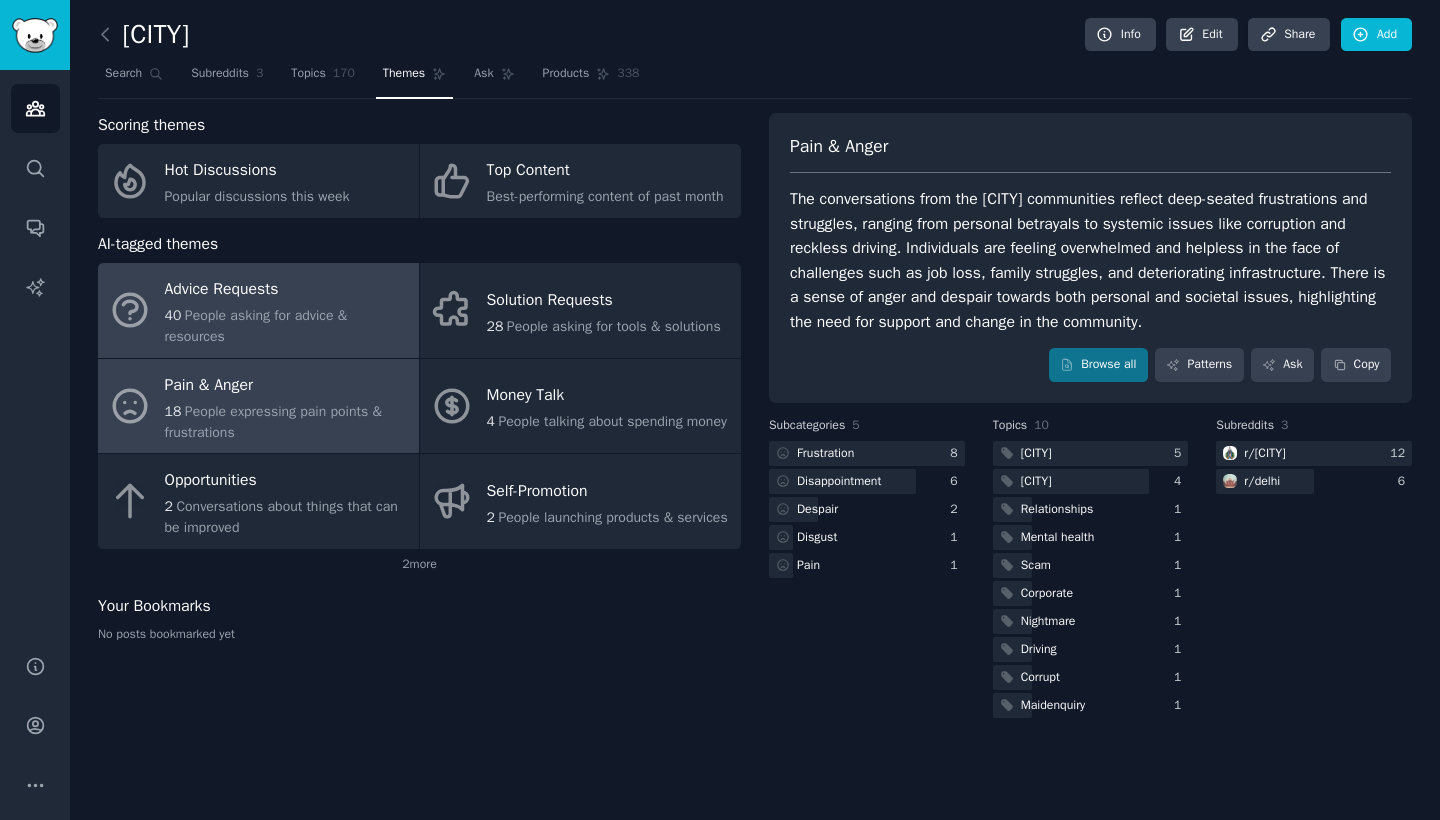 click on "40 People asking for advice & resources" at bounding box center [287, 326] 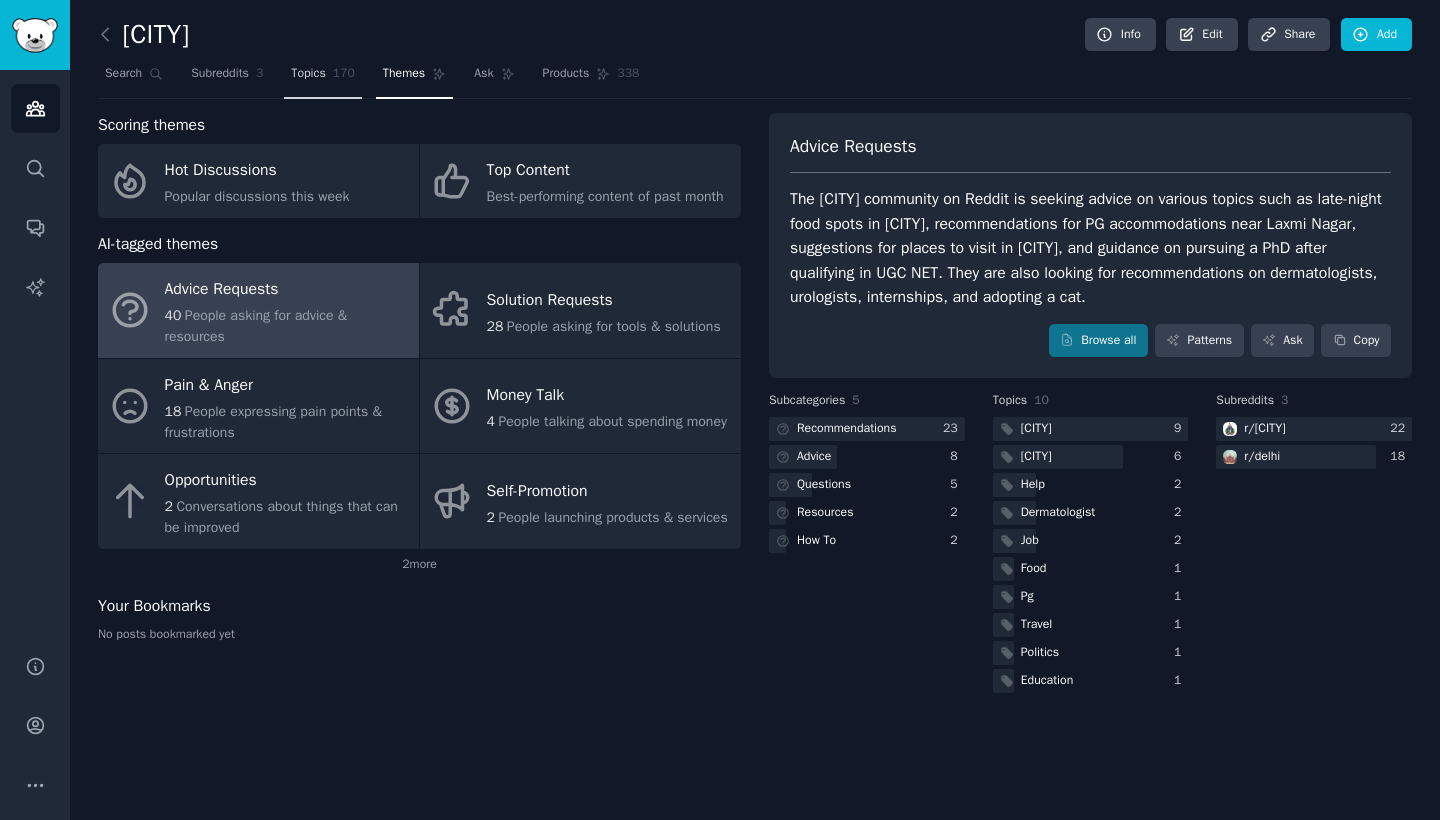 click on "Topics 170" at bounding box center [323, 78] 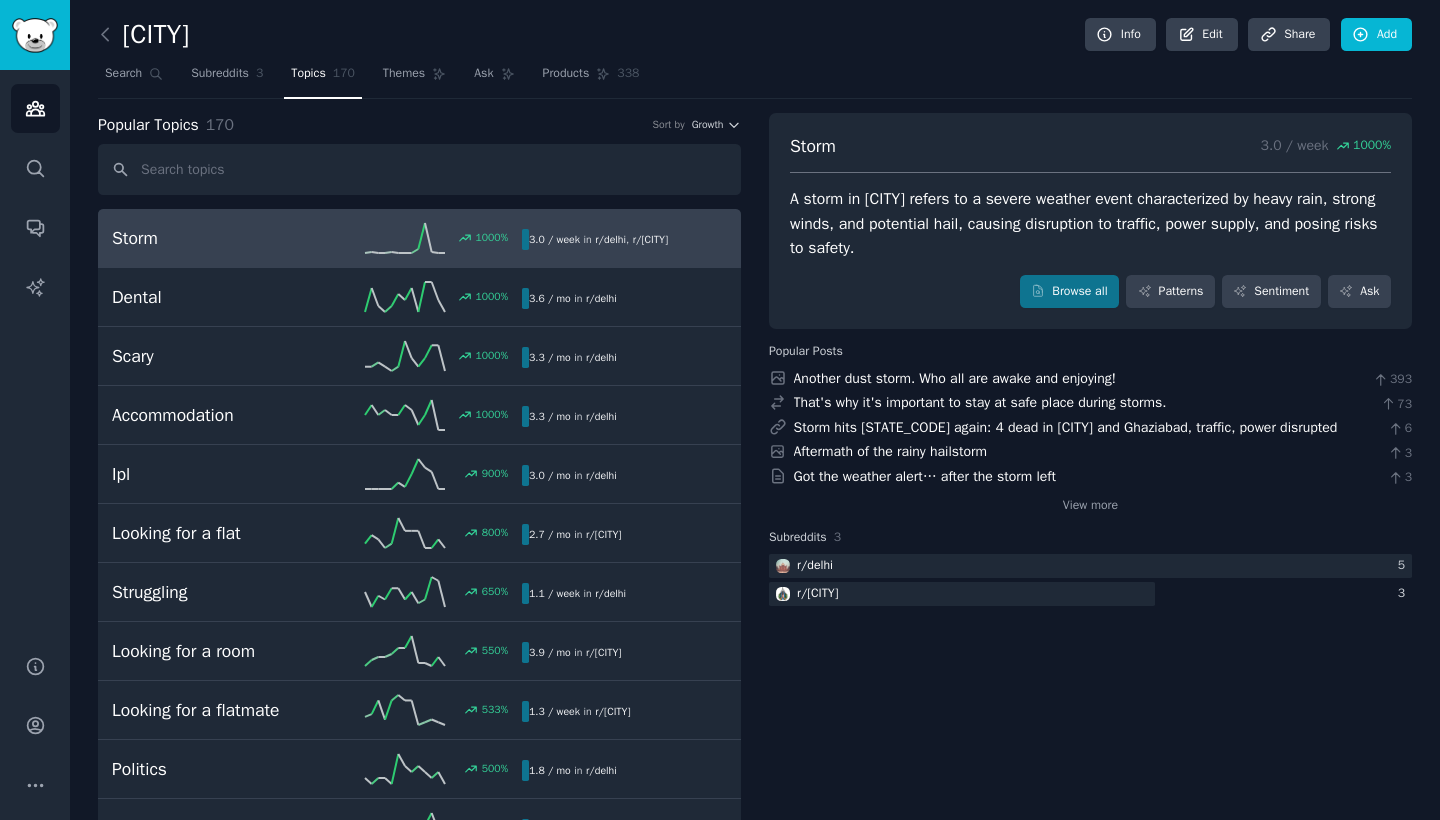 scroll, scrollTop: 0, scrollLeft: 0, axis: both 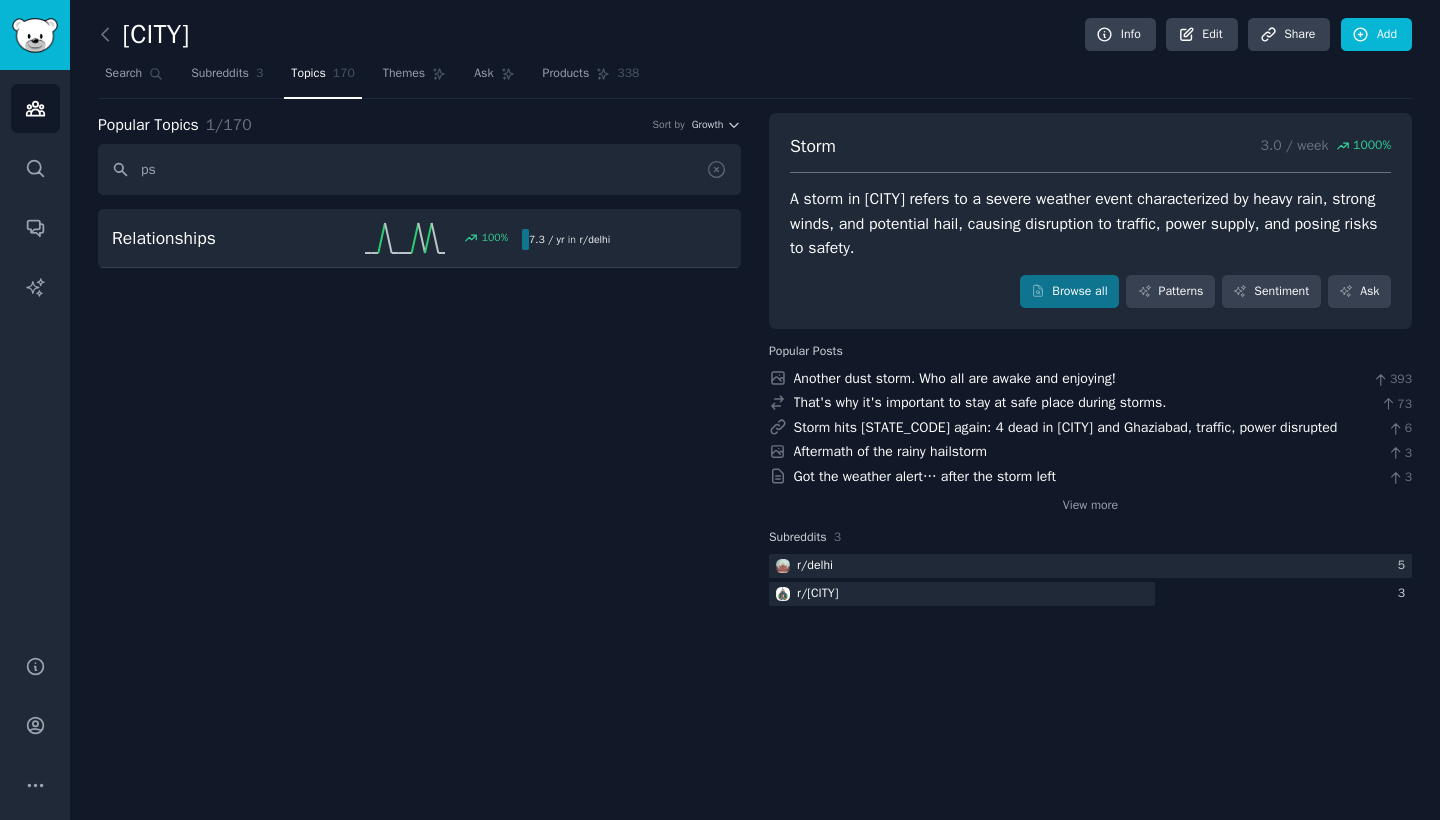 type on "p" 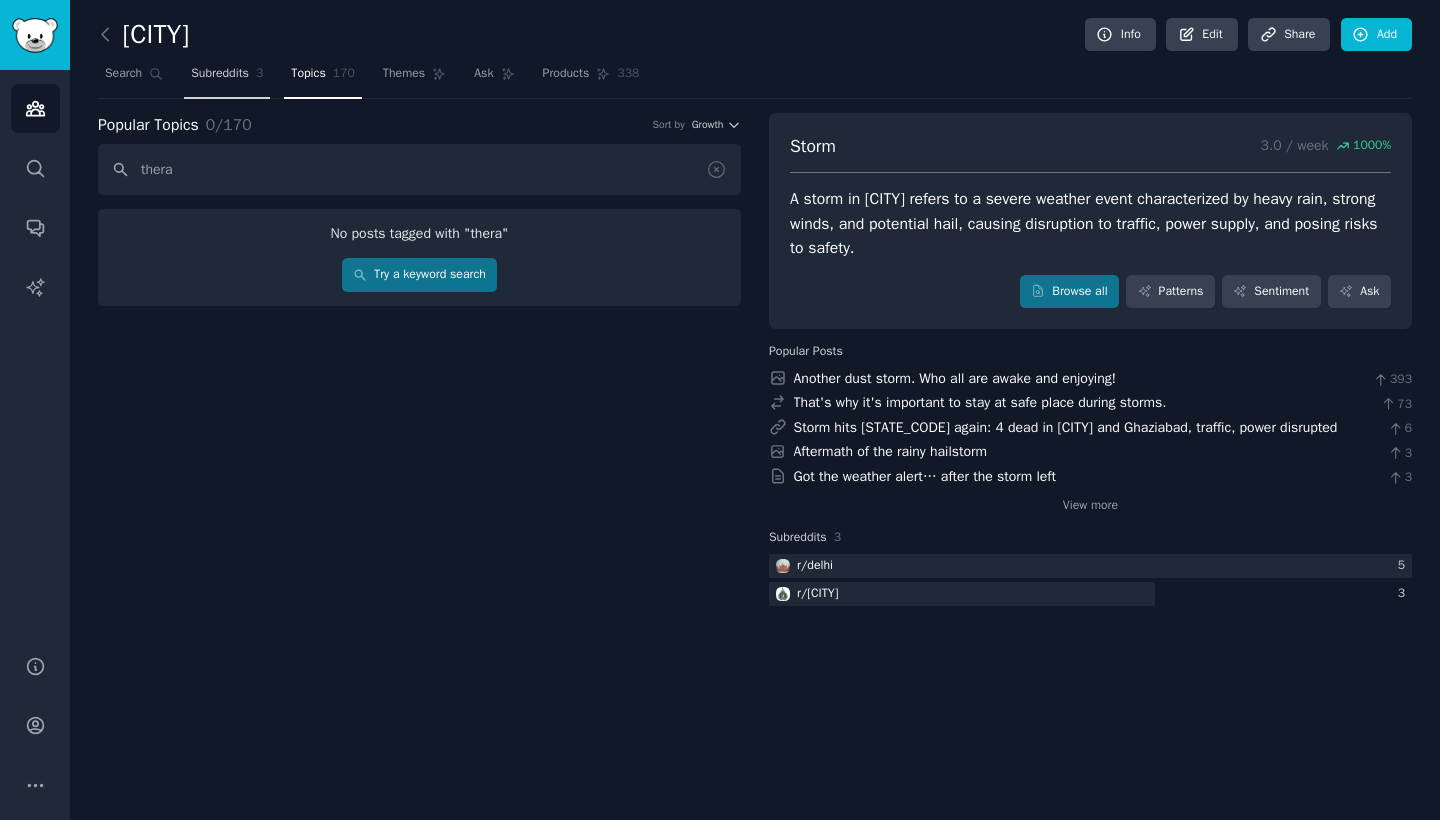 type on "thera" 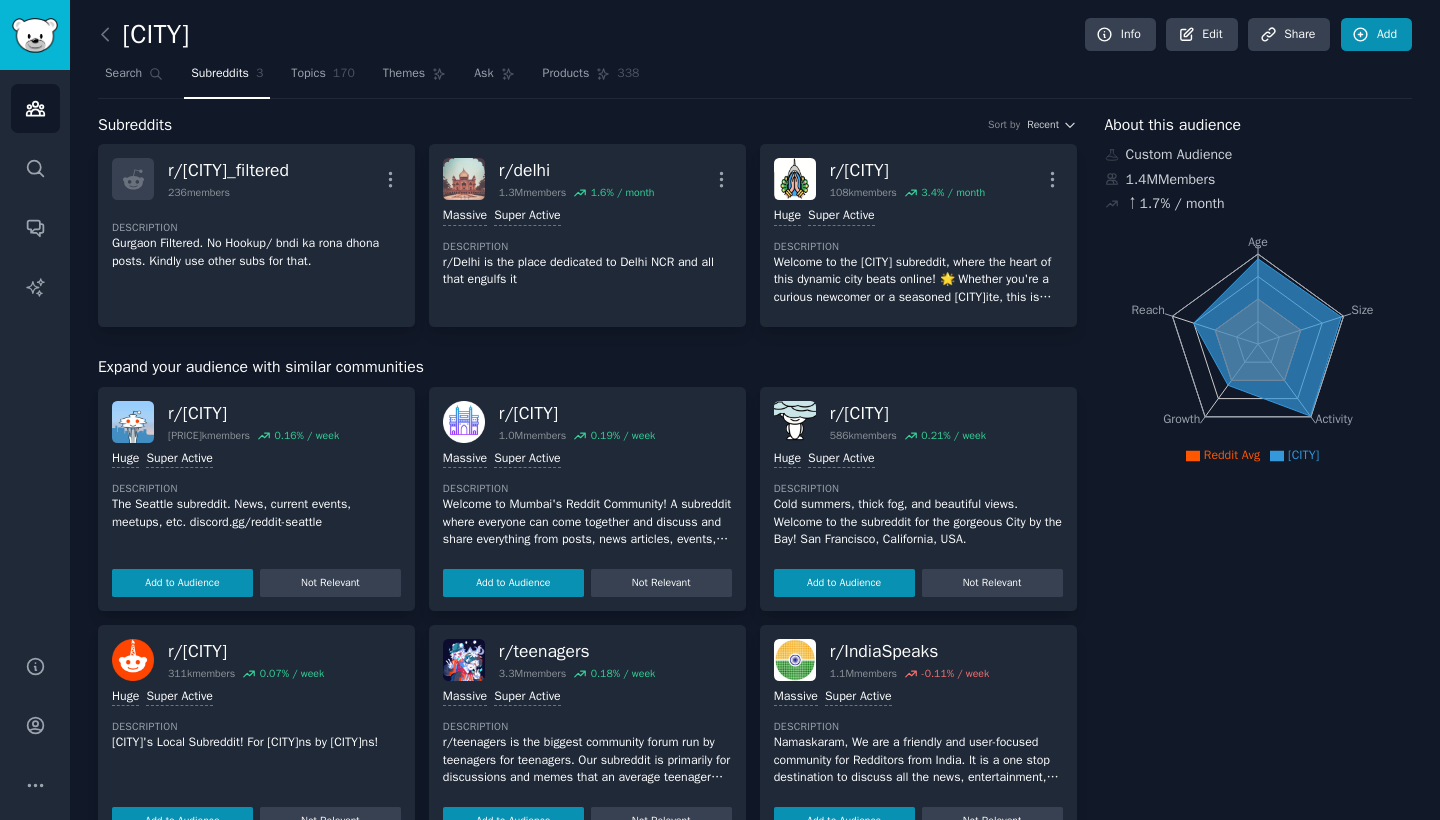 click 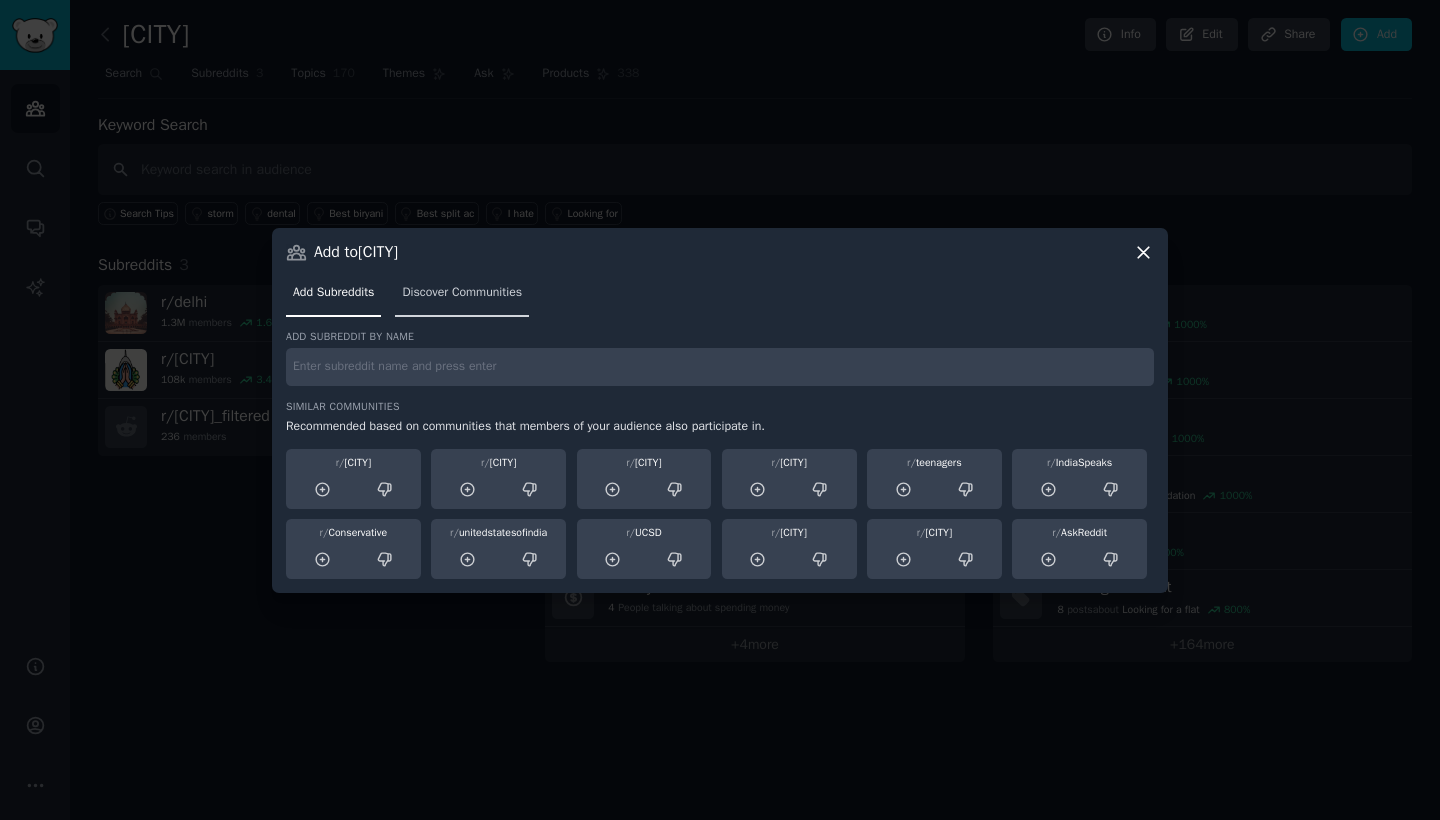 click on "Discover Communities" at bounding box center (462, 297) 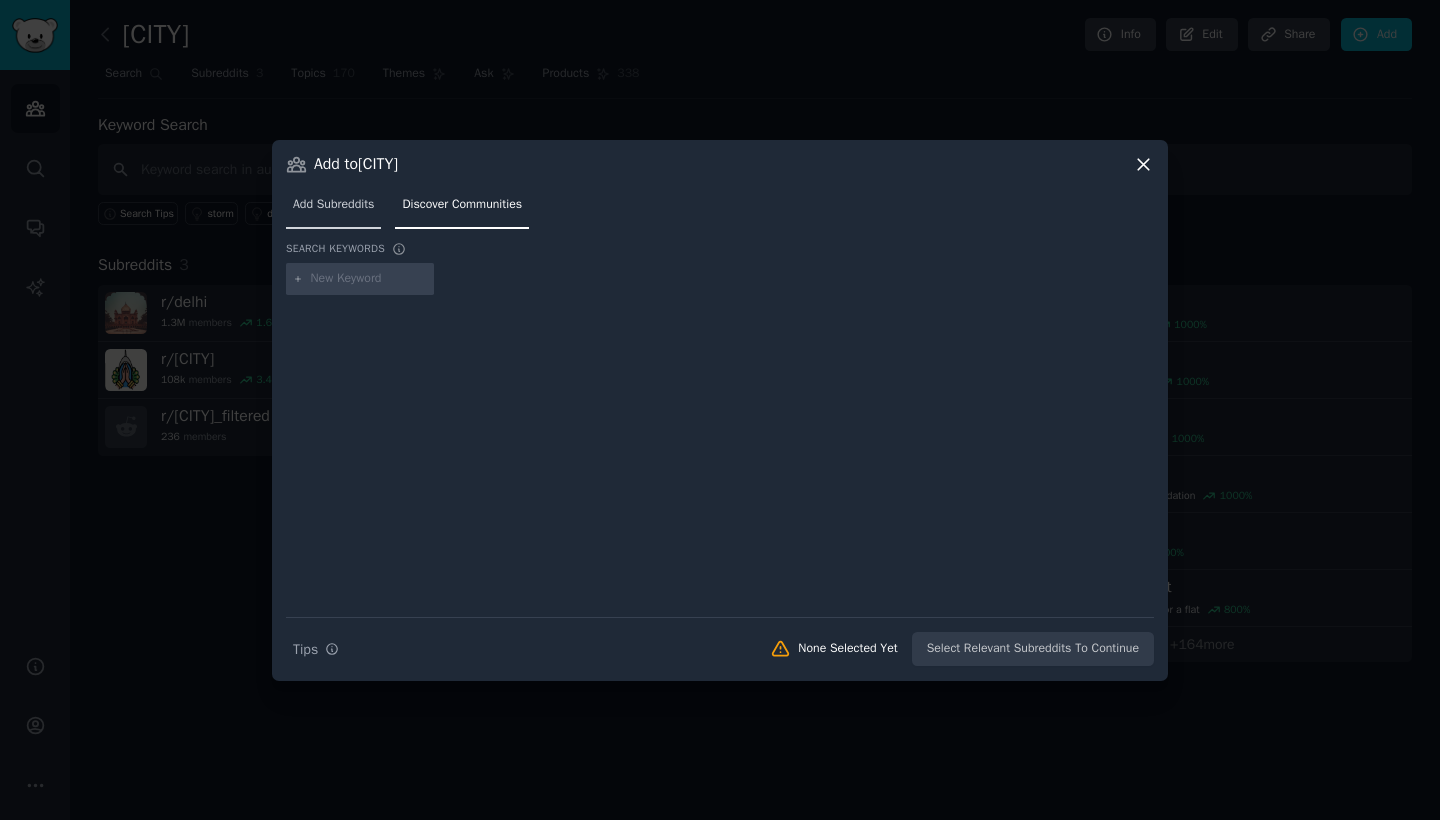 click on "Add Subreddits" at bounding box center (333, 205) 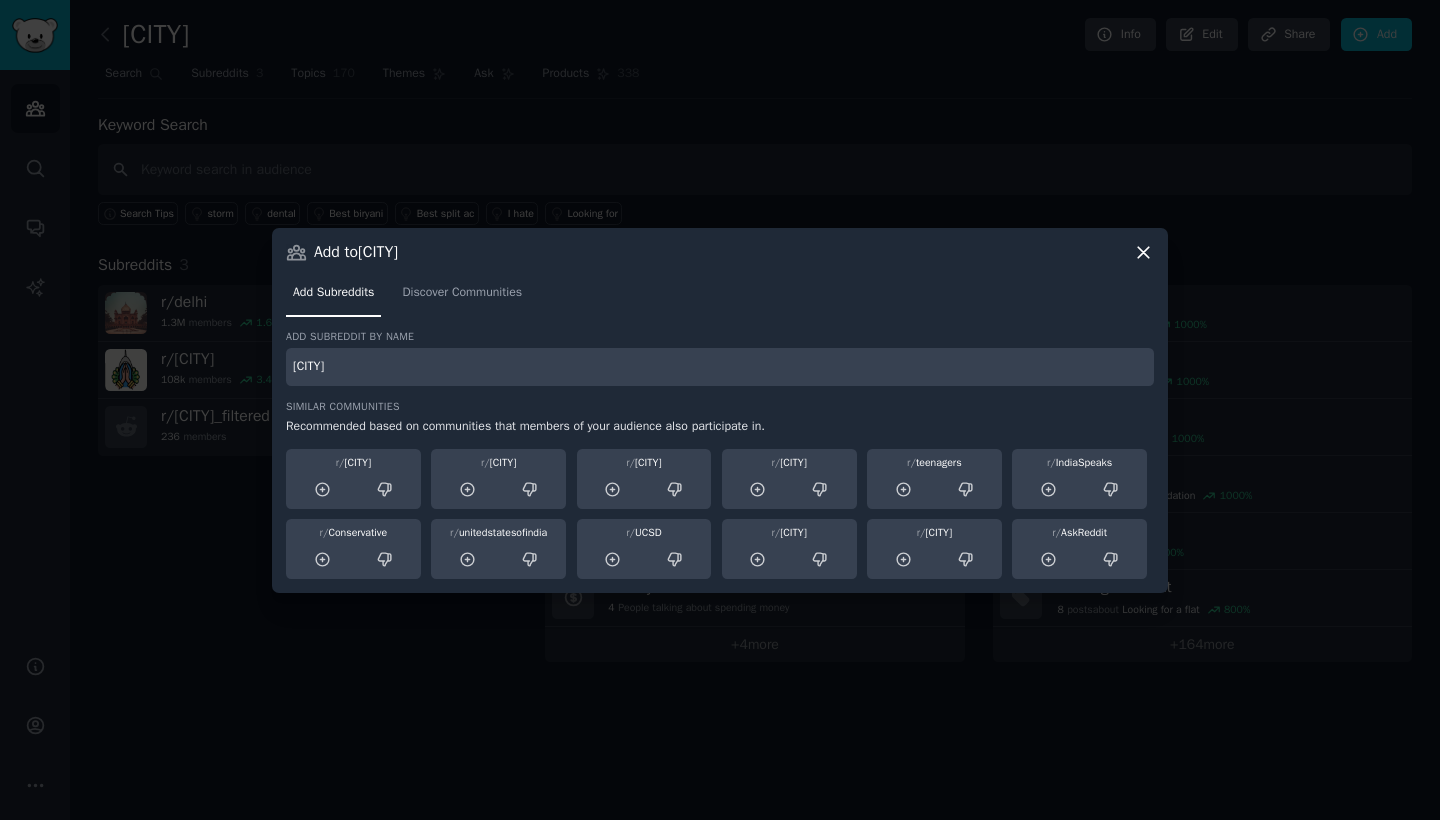 type on "[CITY]" 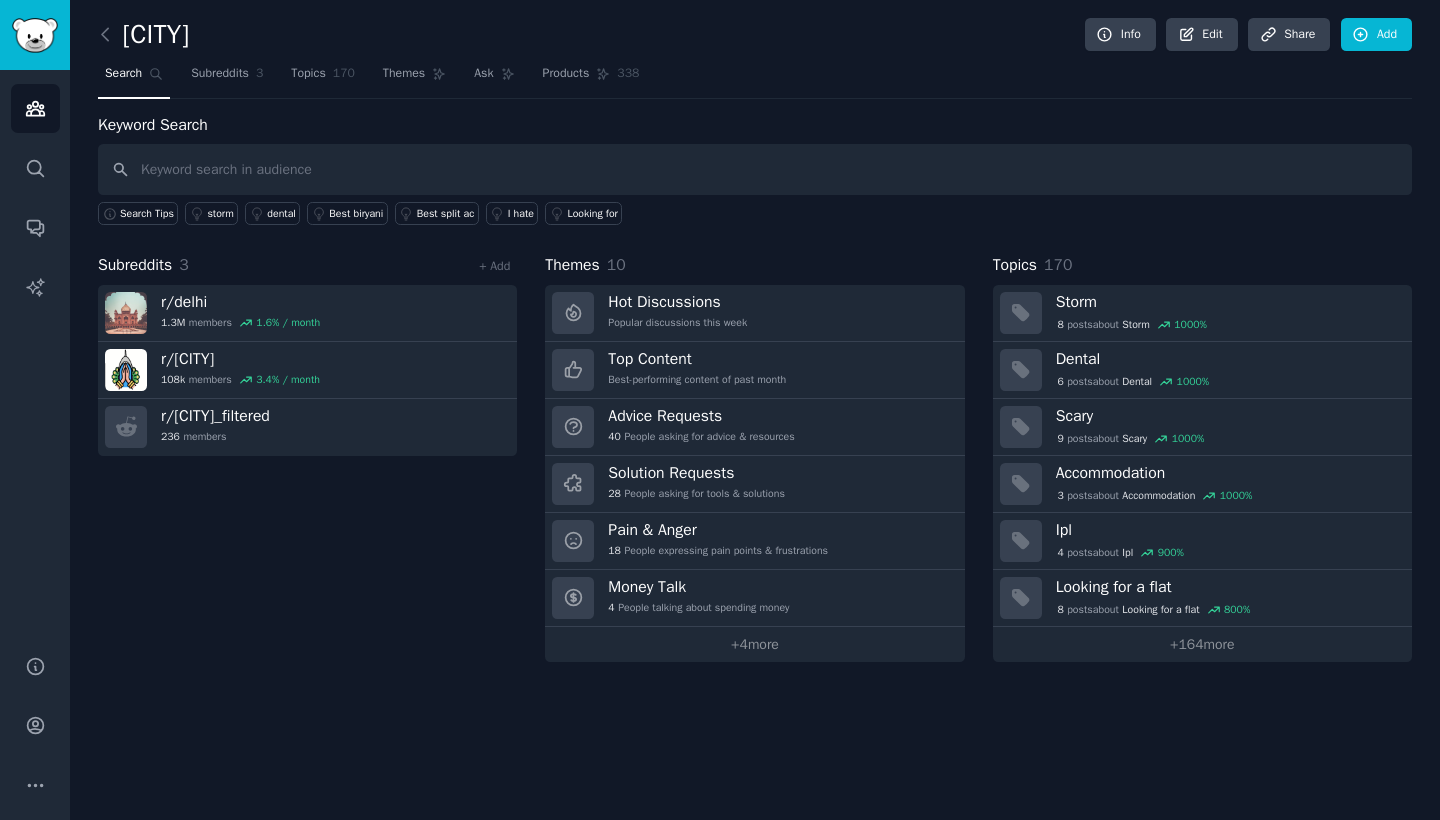 click on "+ Add" at bounding box center [494, 265] 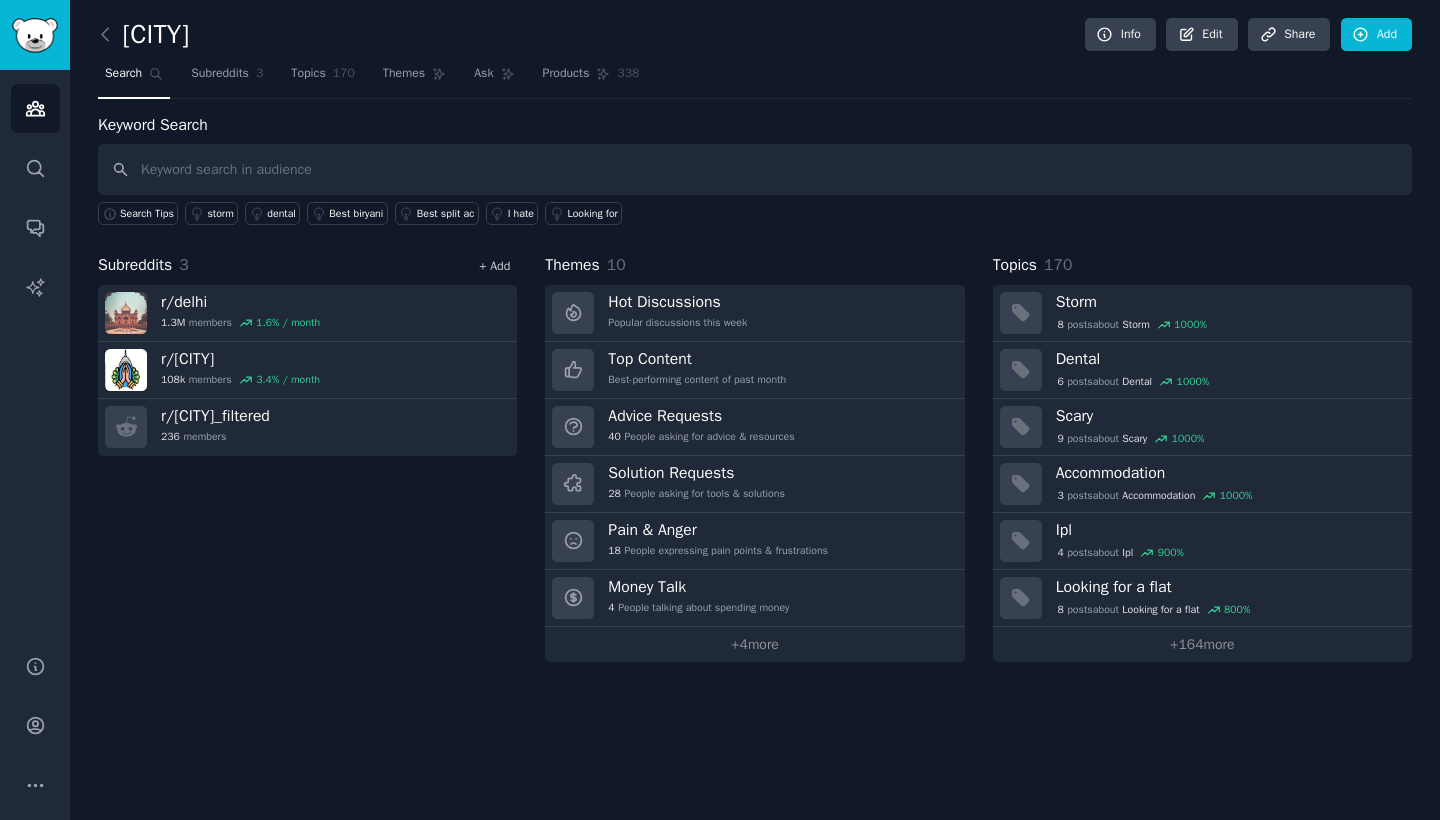 click on "+ Add" at bounding box center [494, 266] 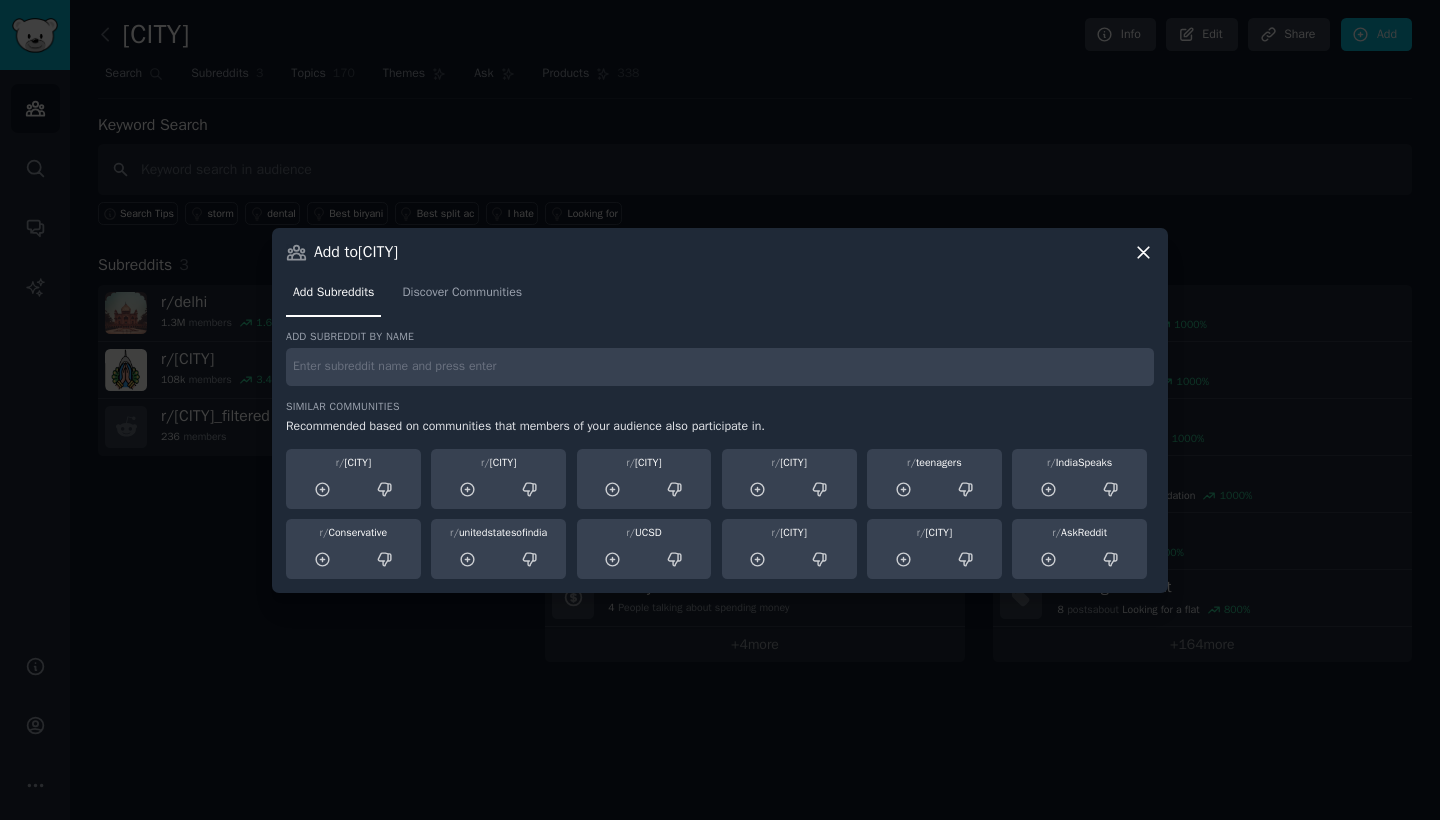 click 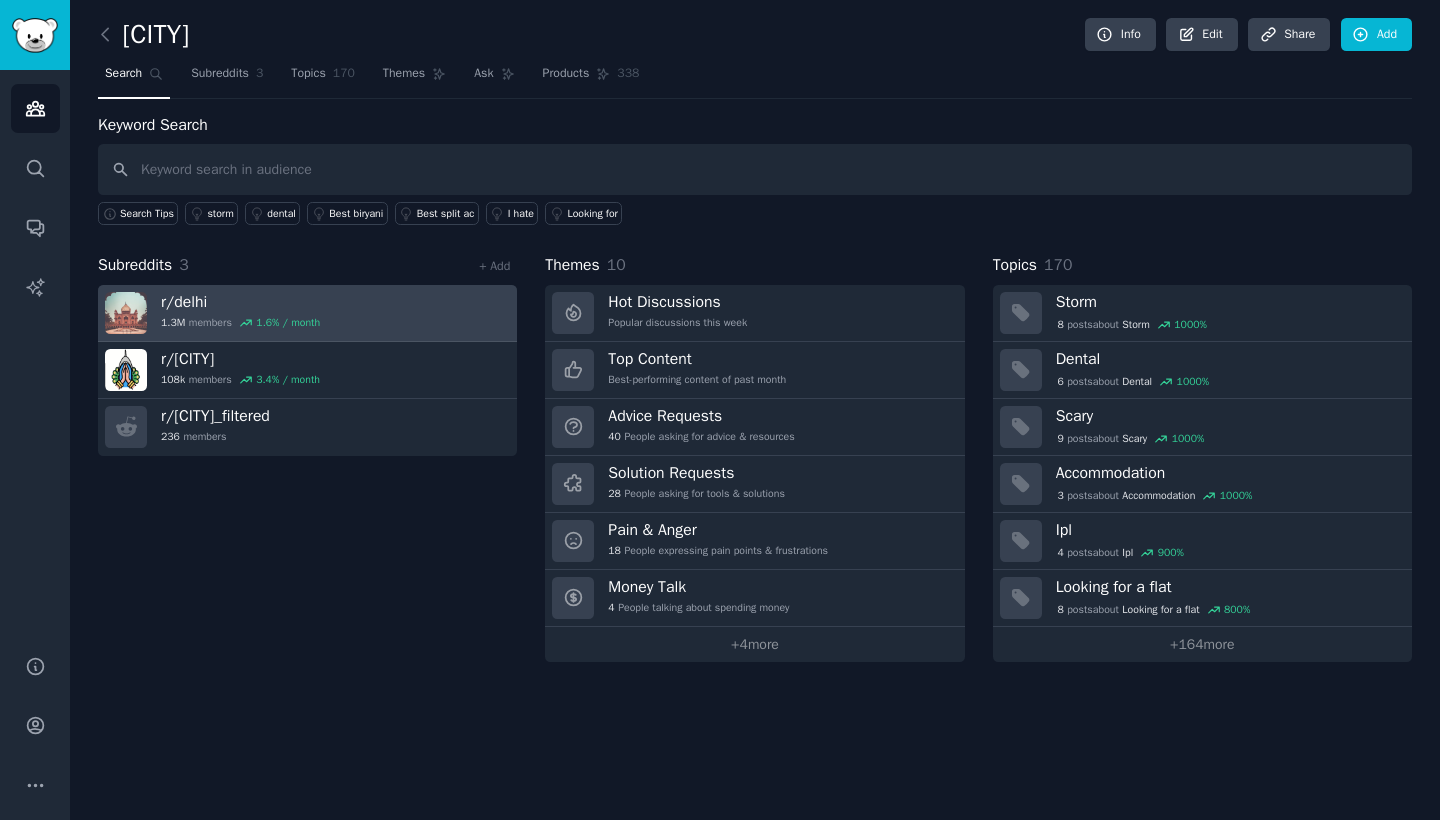 click on "r/ delhi 1.3M  members 1.6 % / month" at bounding box center [307, 313] 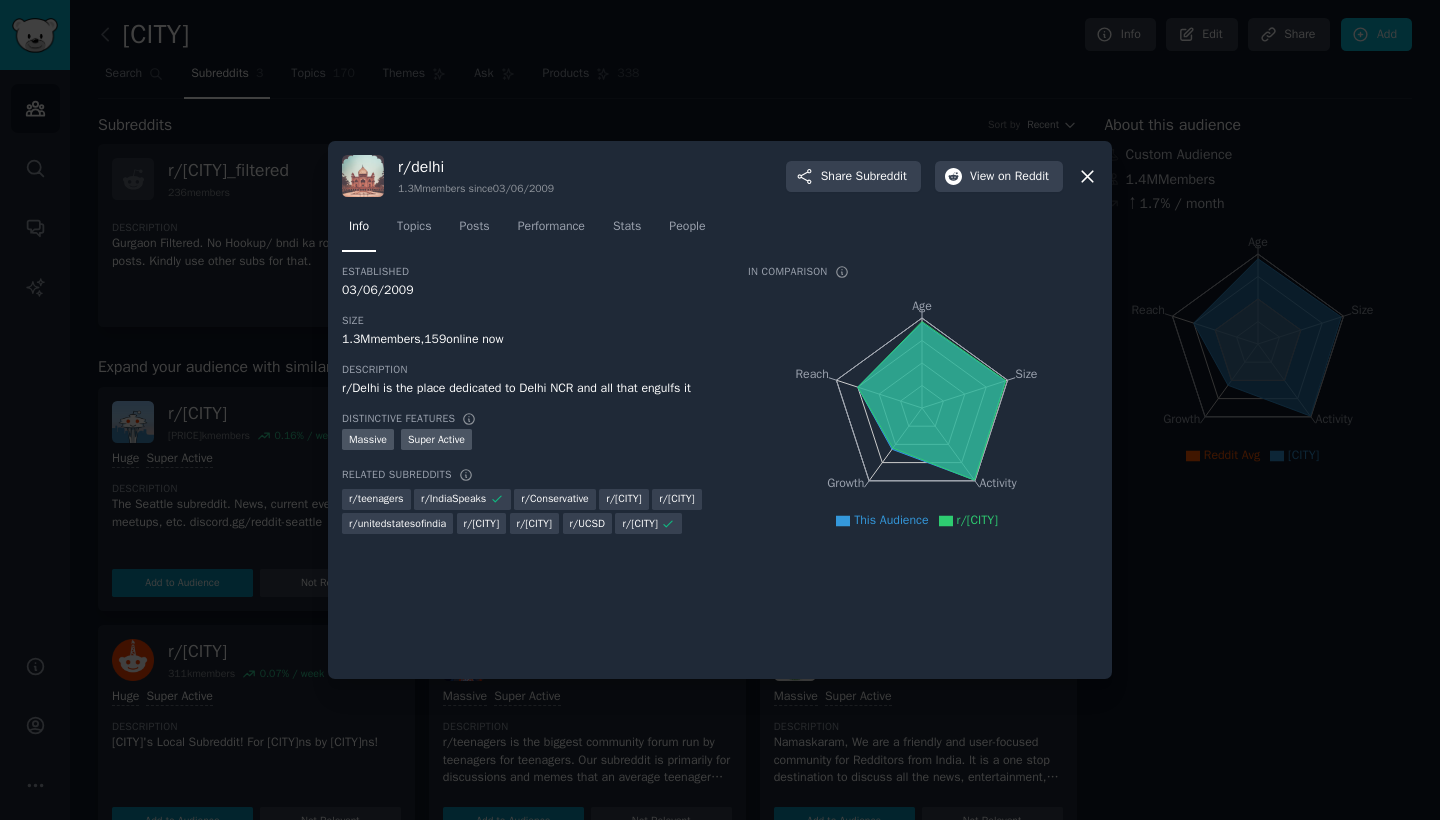 click 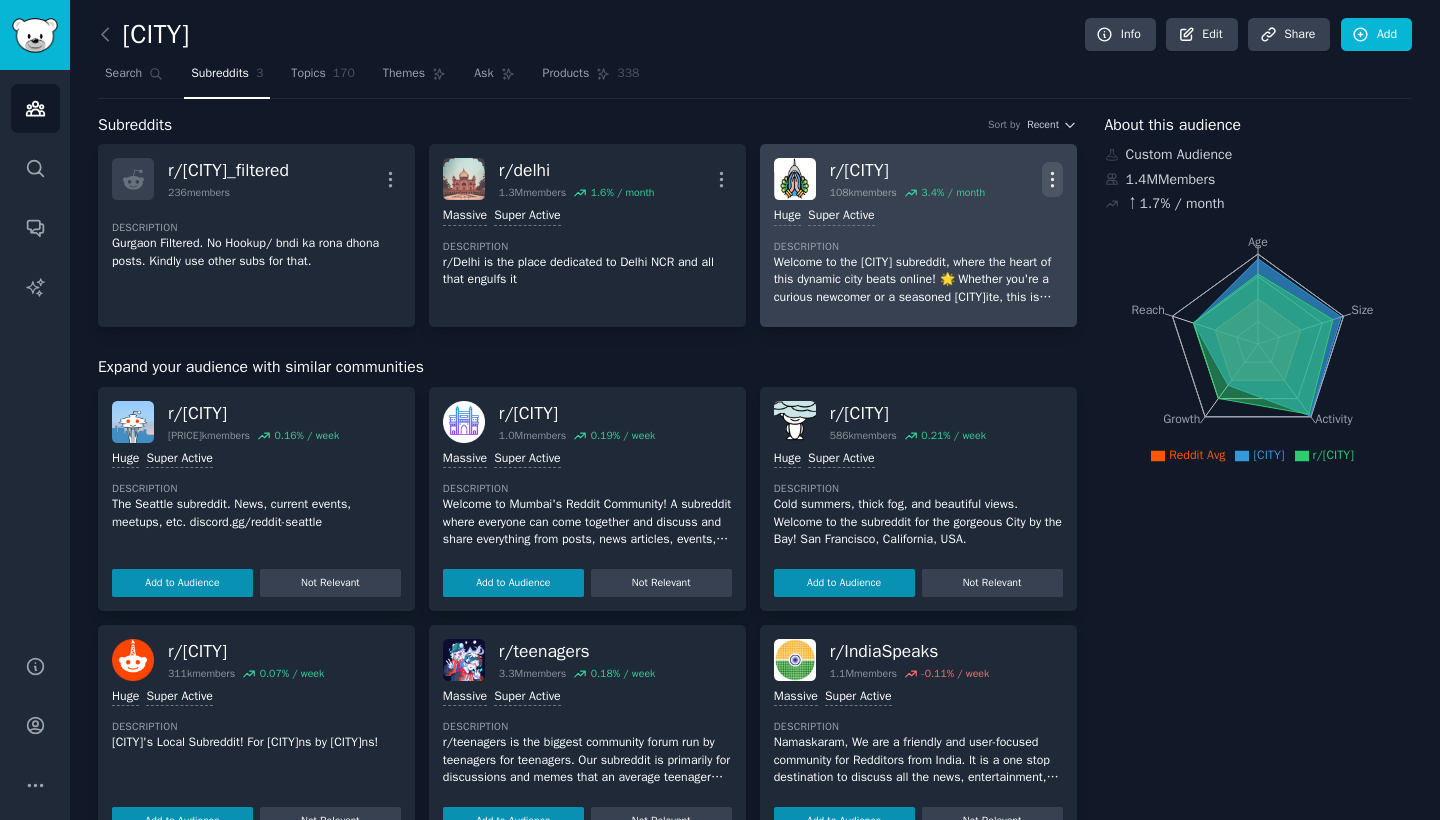 click 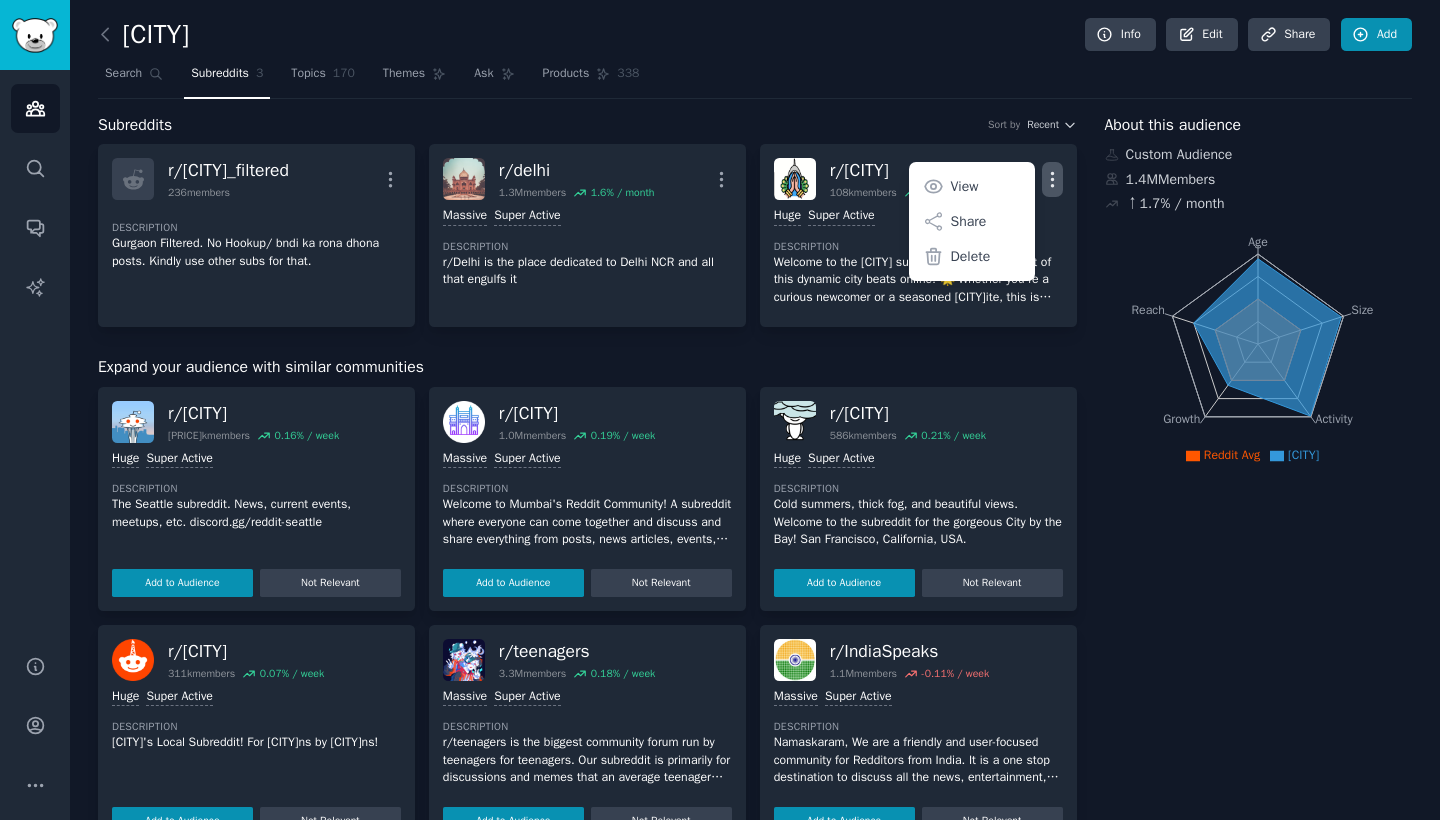 click 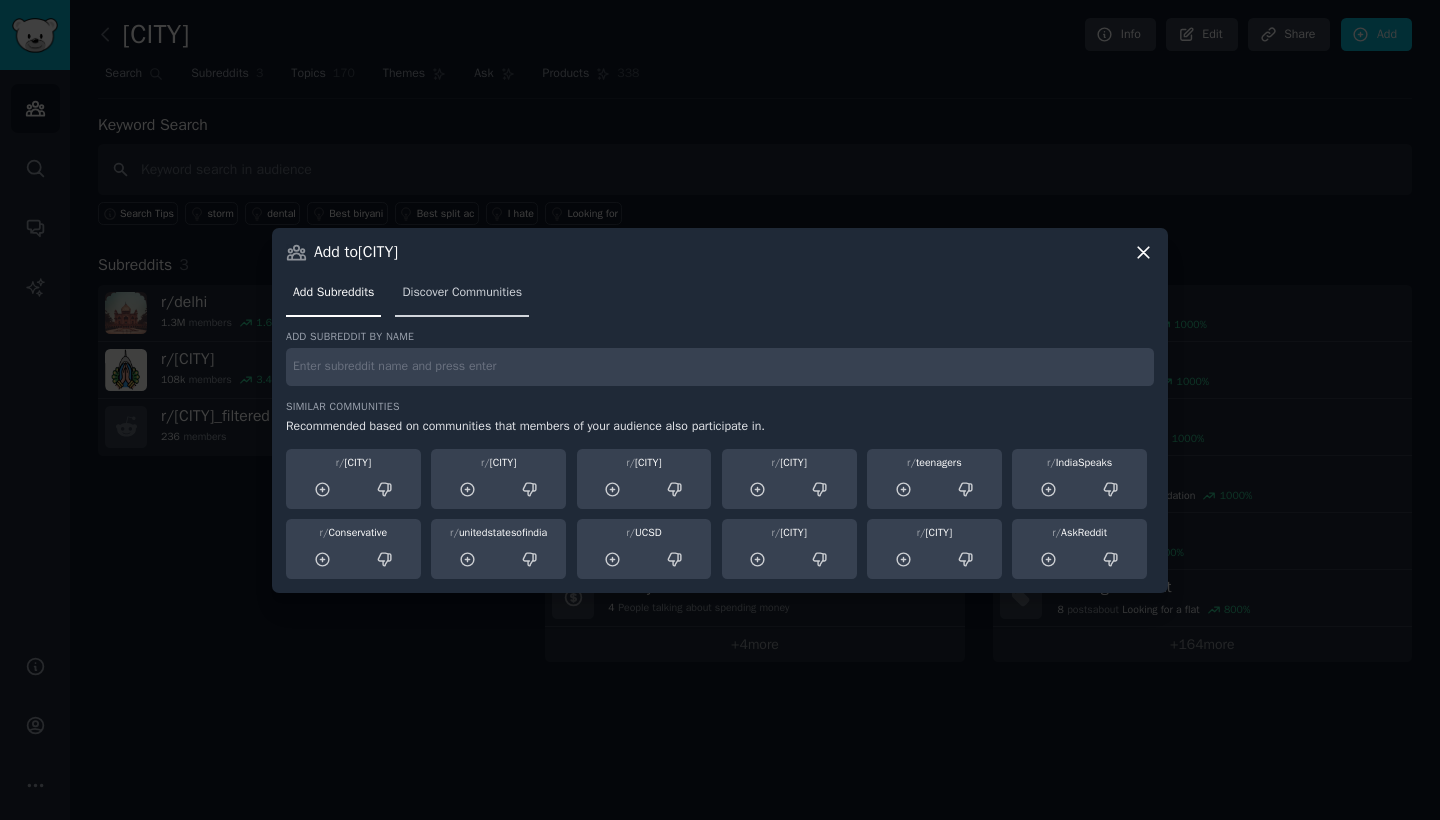 click on "Discover Communities" at bounding box center (462, 293) 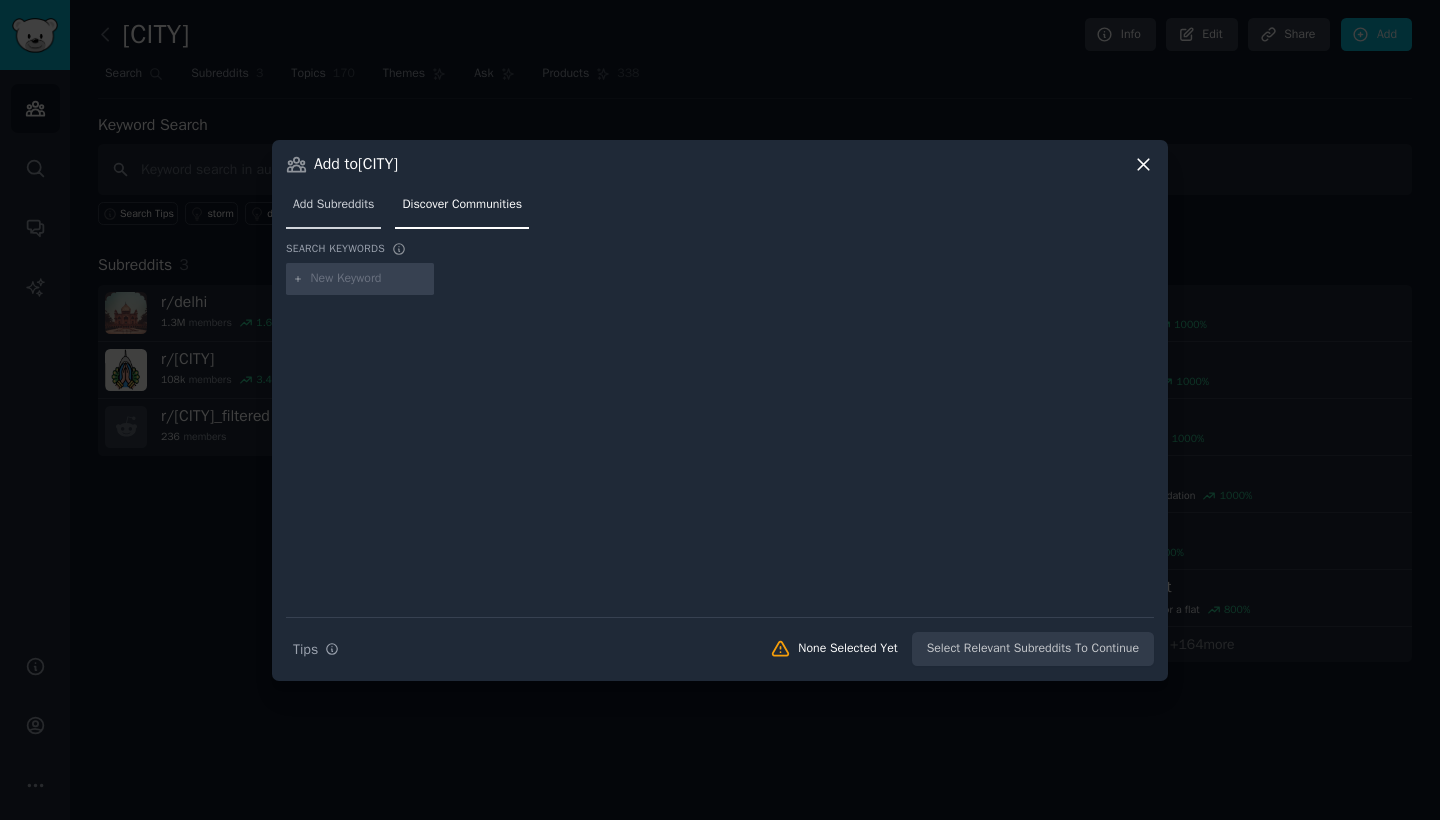 click on "Add Subreddits" at bounding box center [333, 209] 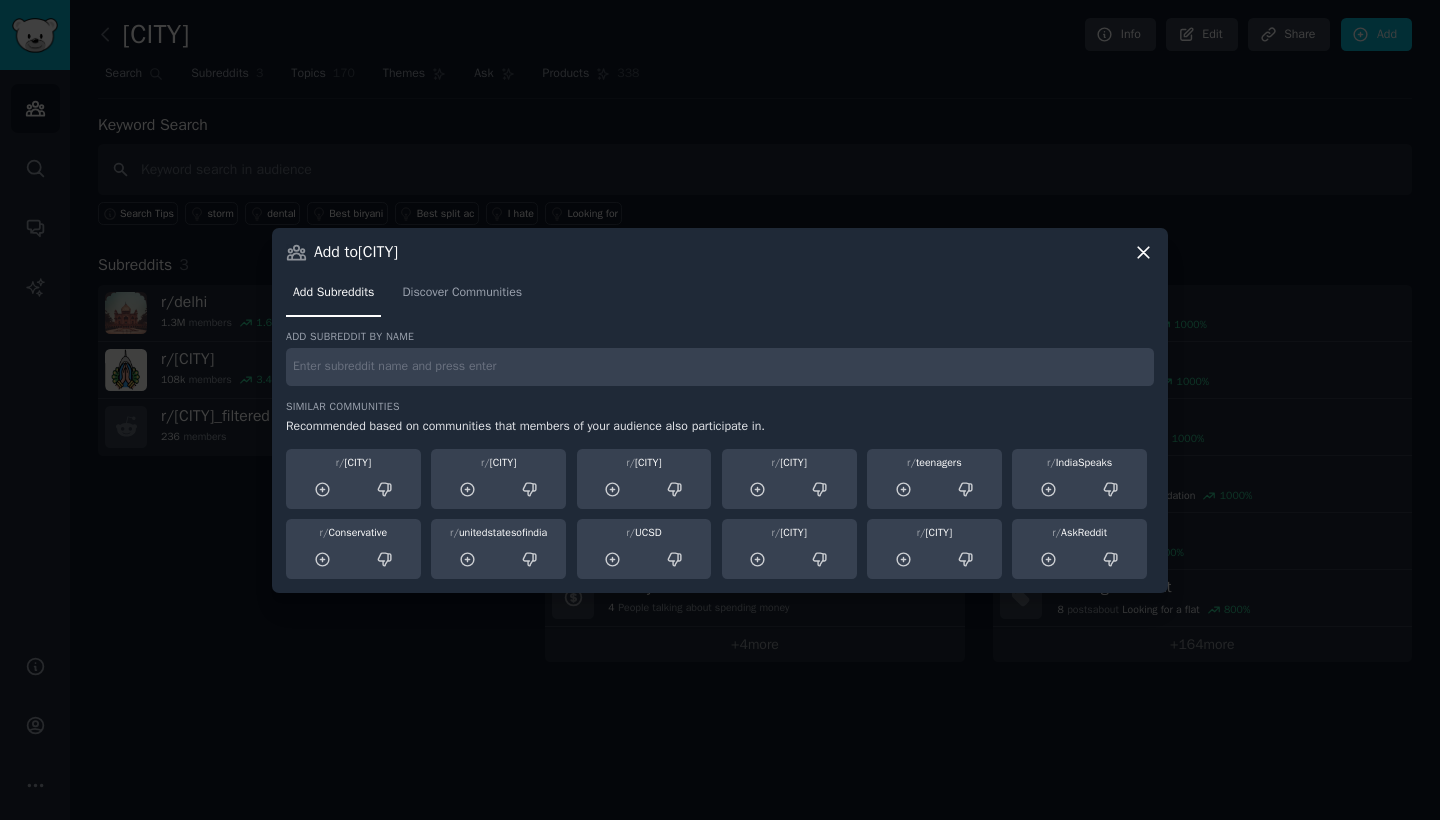 click 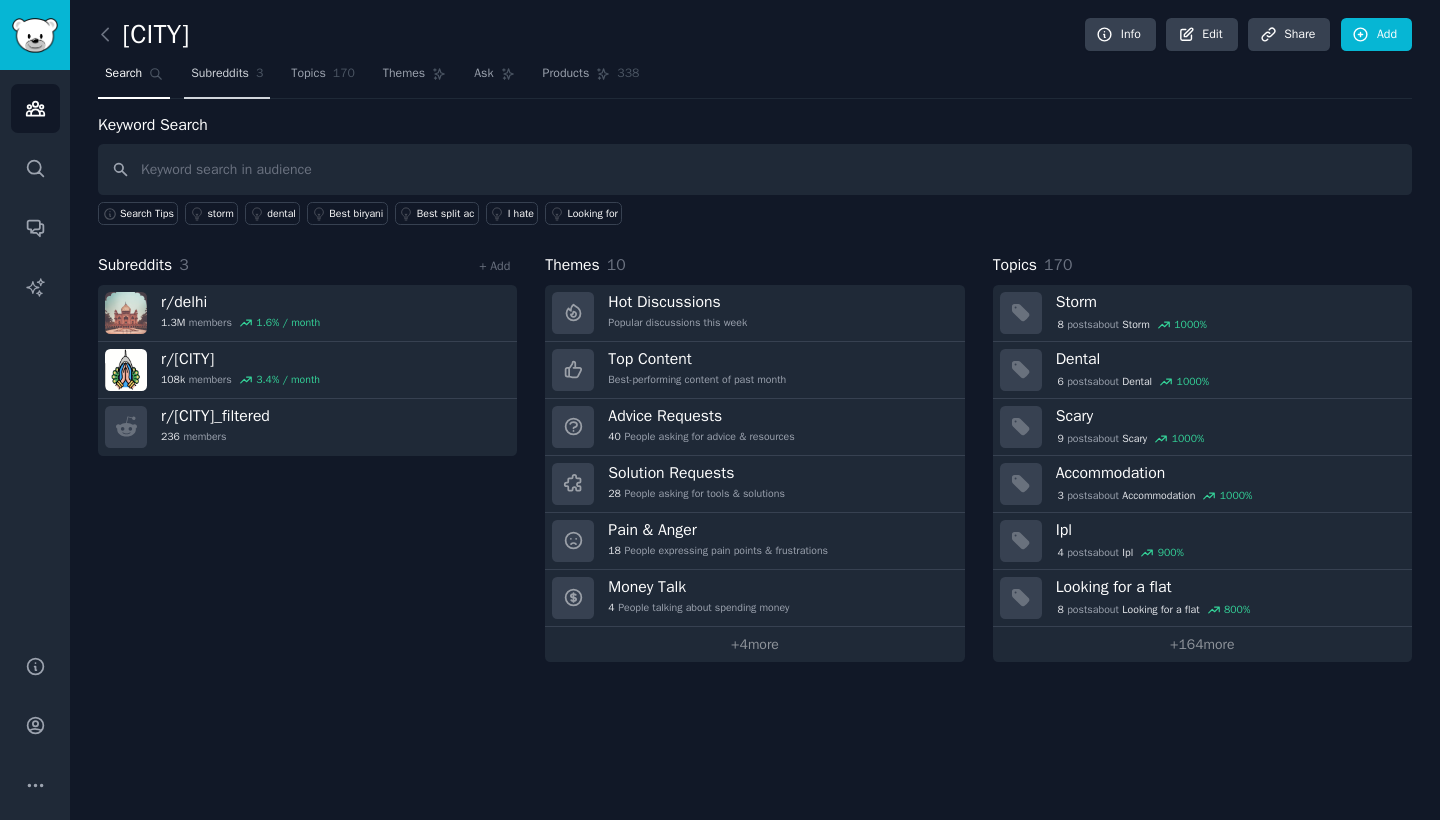 click on "Subreddits" at bounding box center [220, 74] 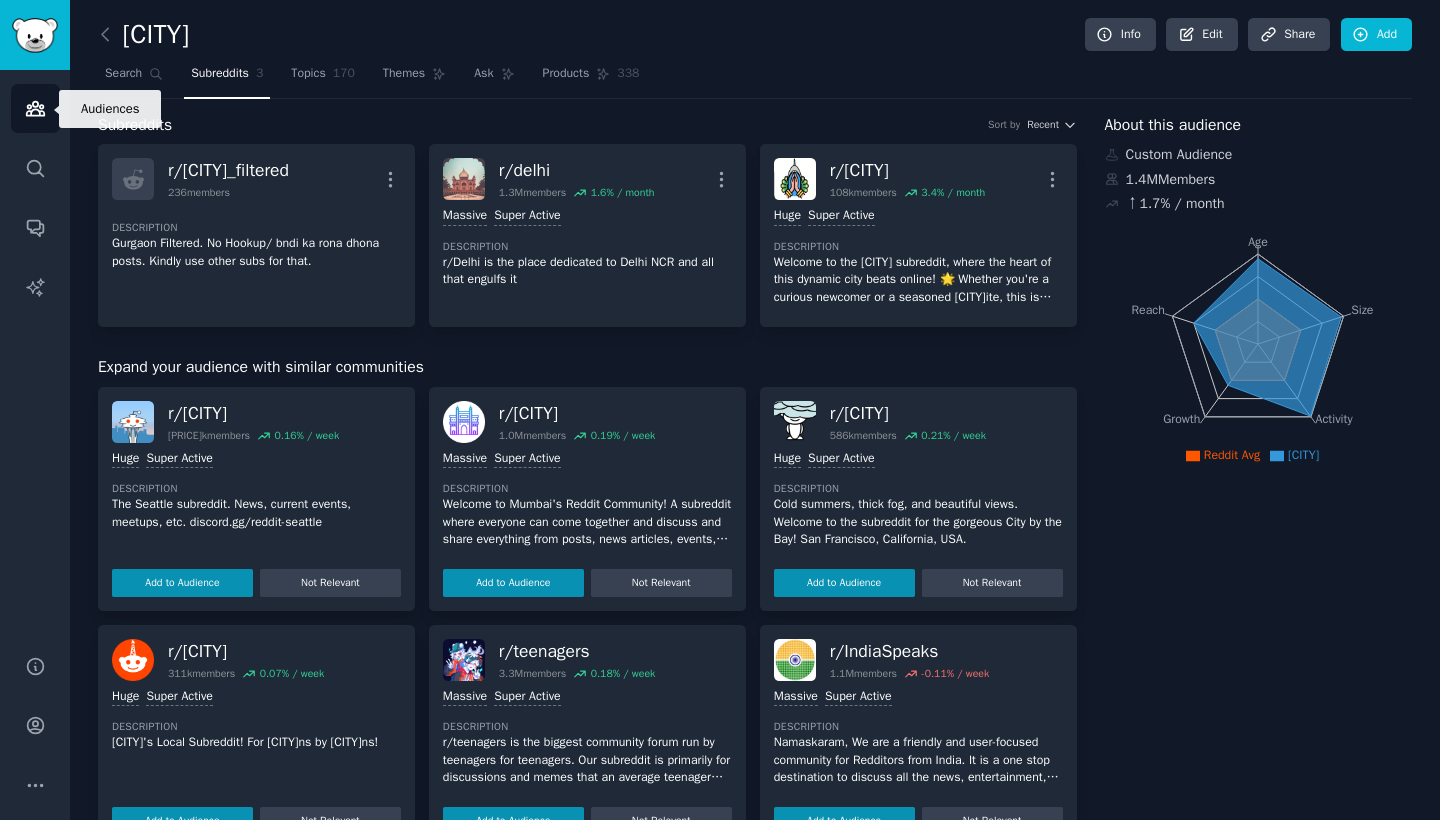 click on "Audiences" at bounding box center (35, 108) 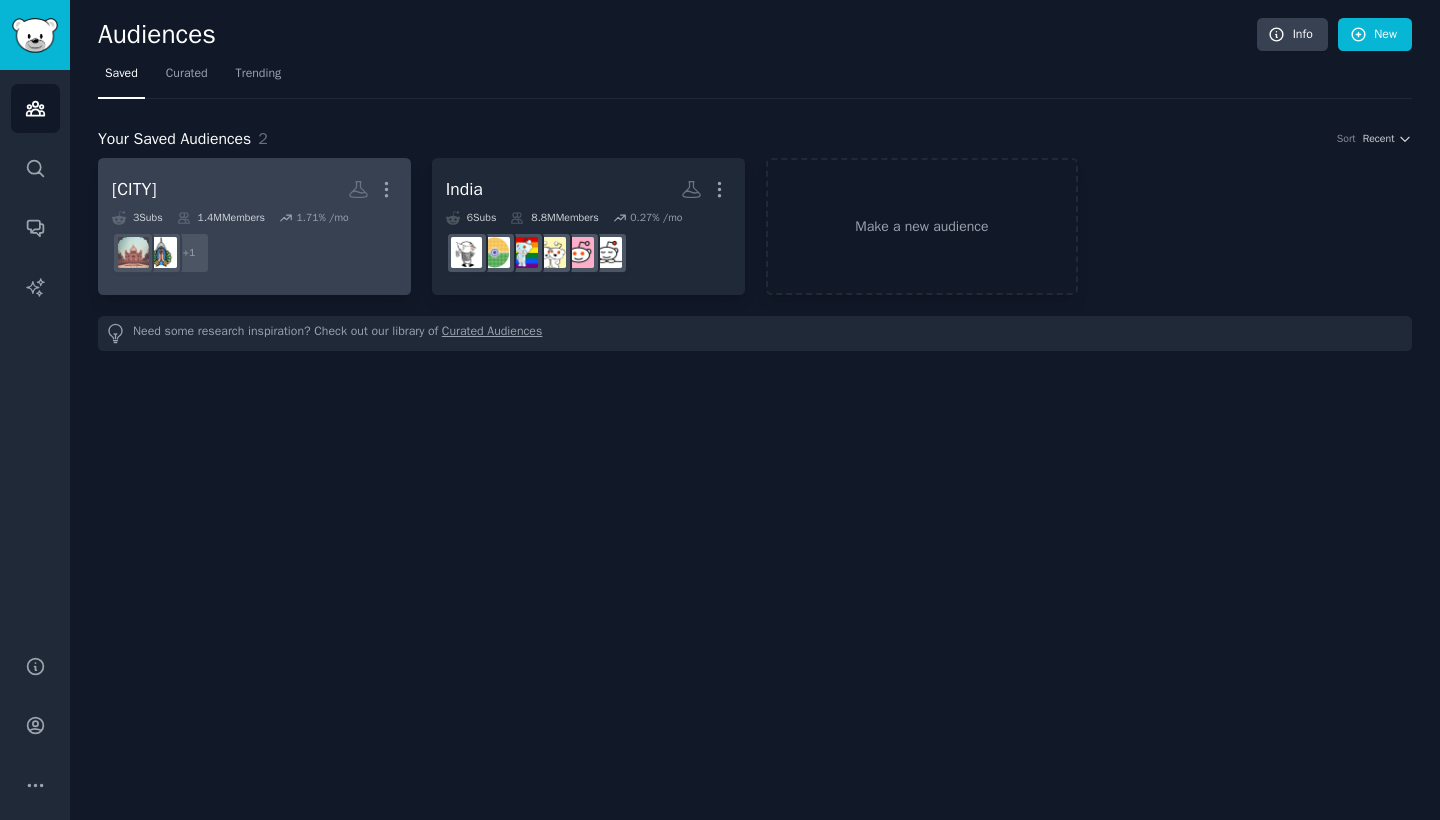 click on "[CITY] More" at bounding box center [254, 189] 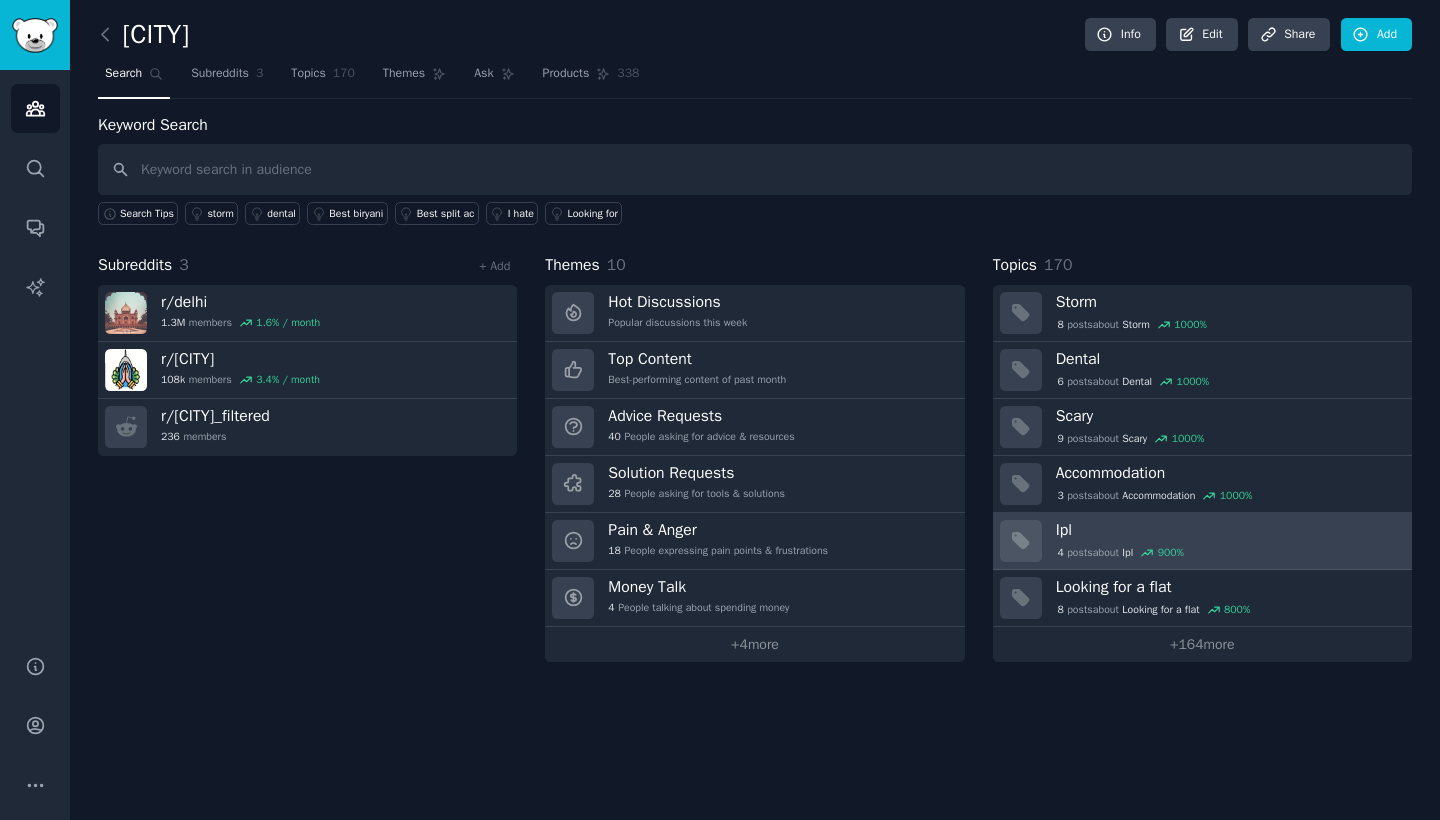 scroll, scrollTop: 0, scrollLeft: 0, axis: both 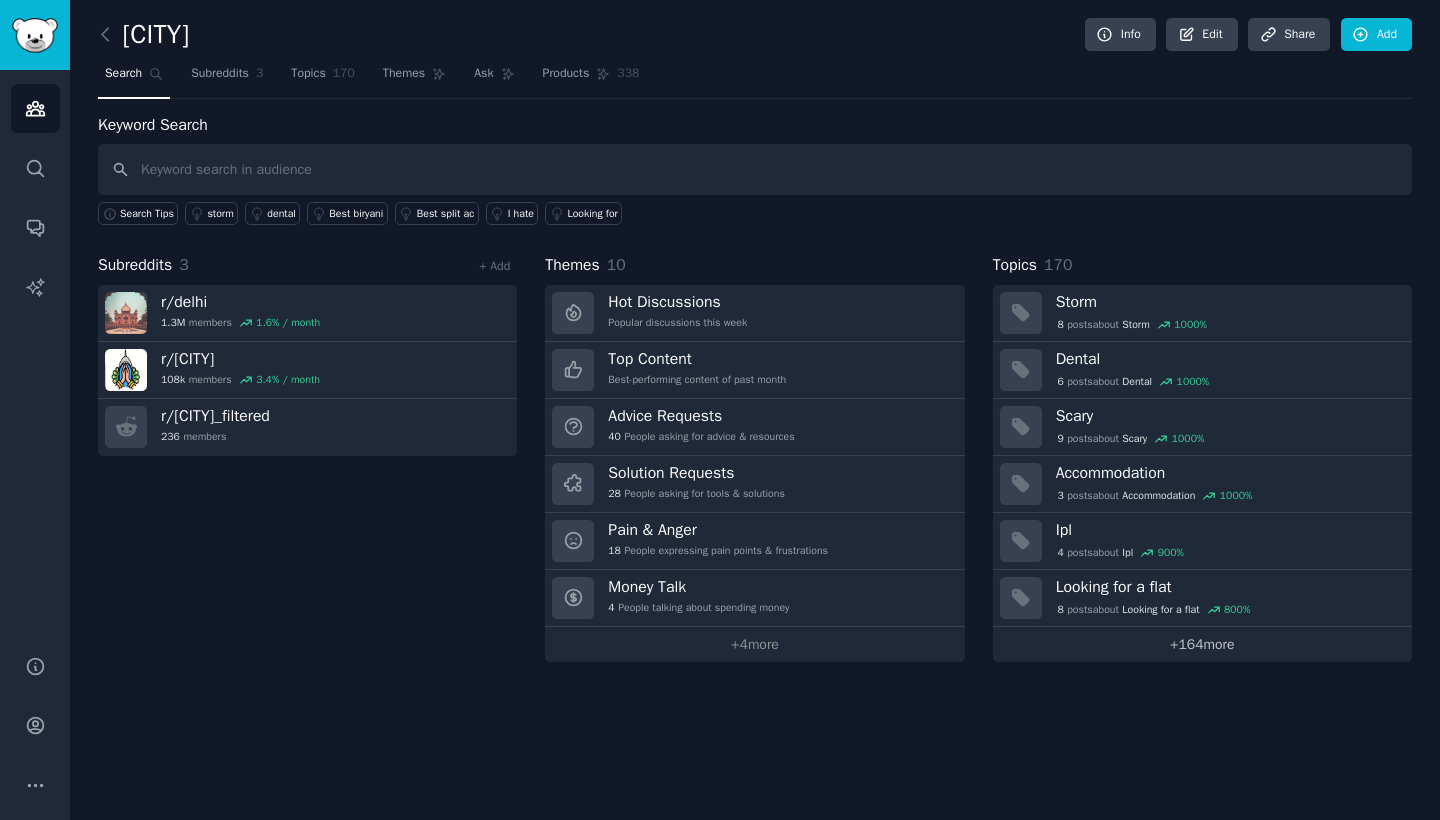 click on "+  164  more" at bounding box center [1202, 644] 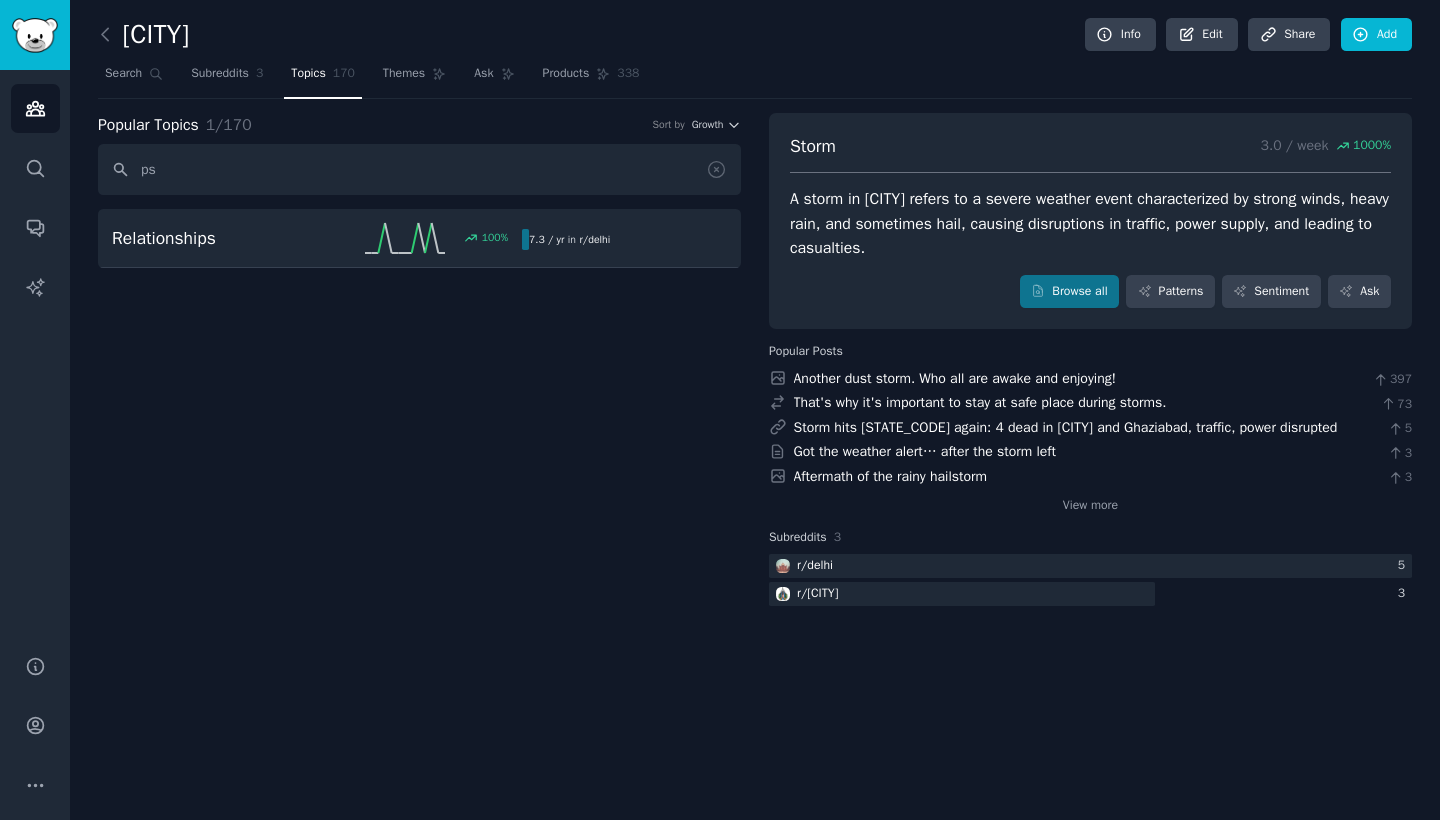 type on "p" 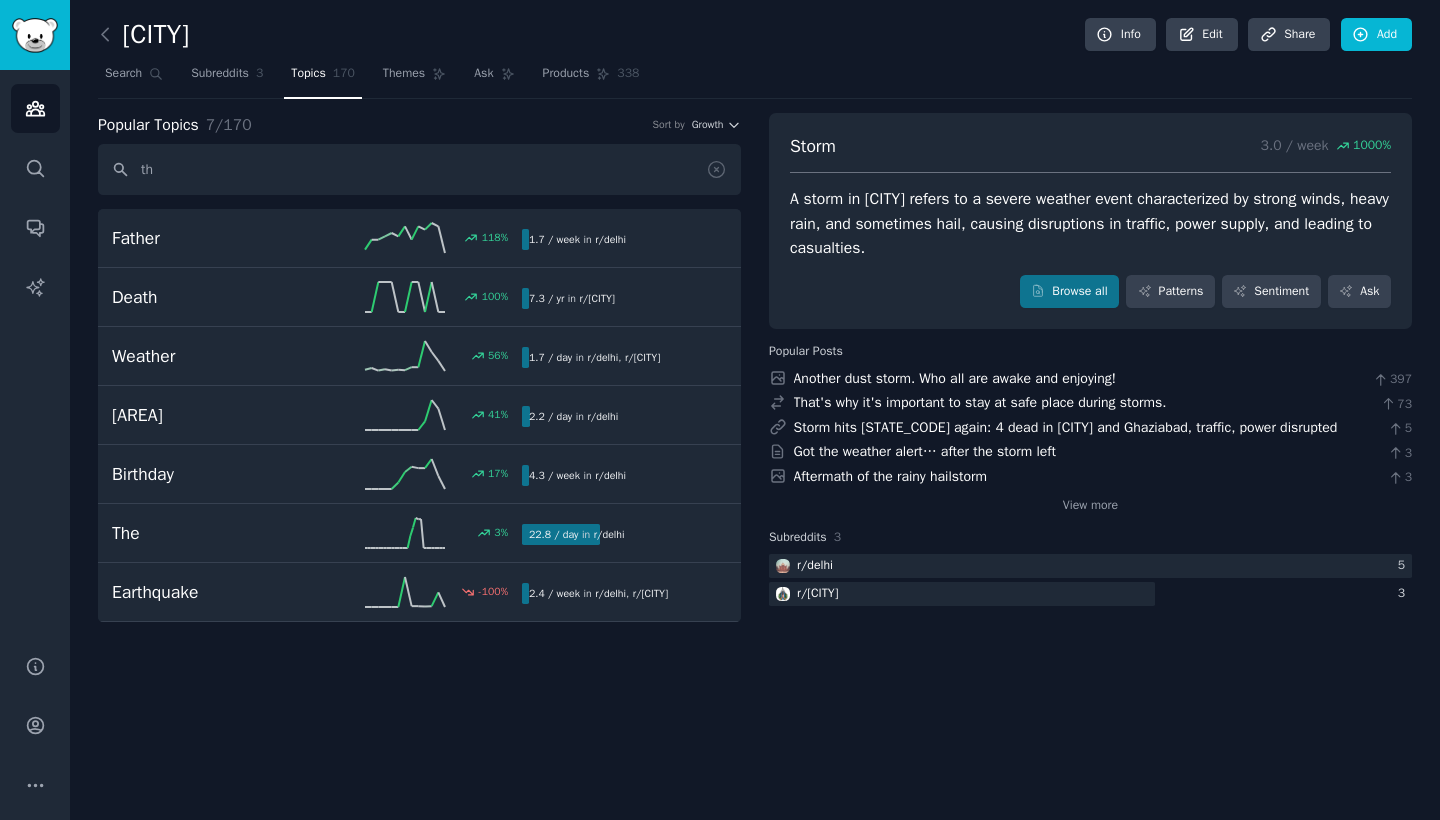 type on "t" 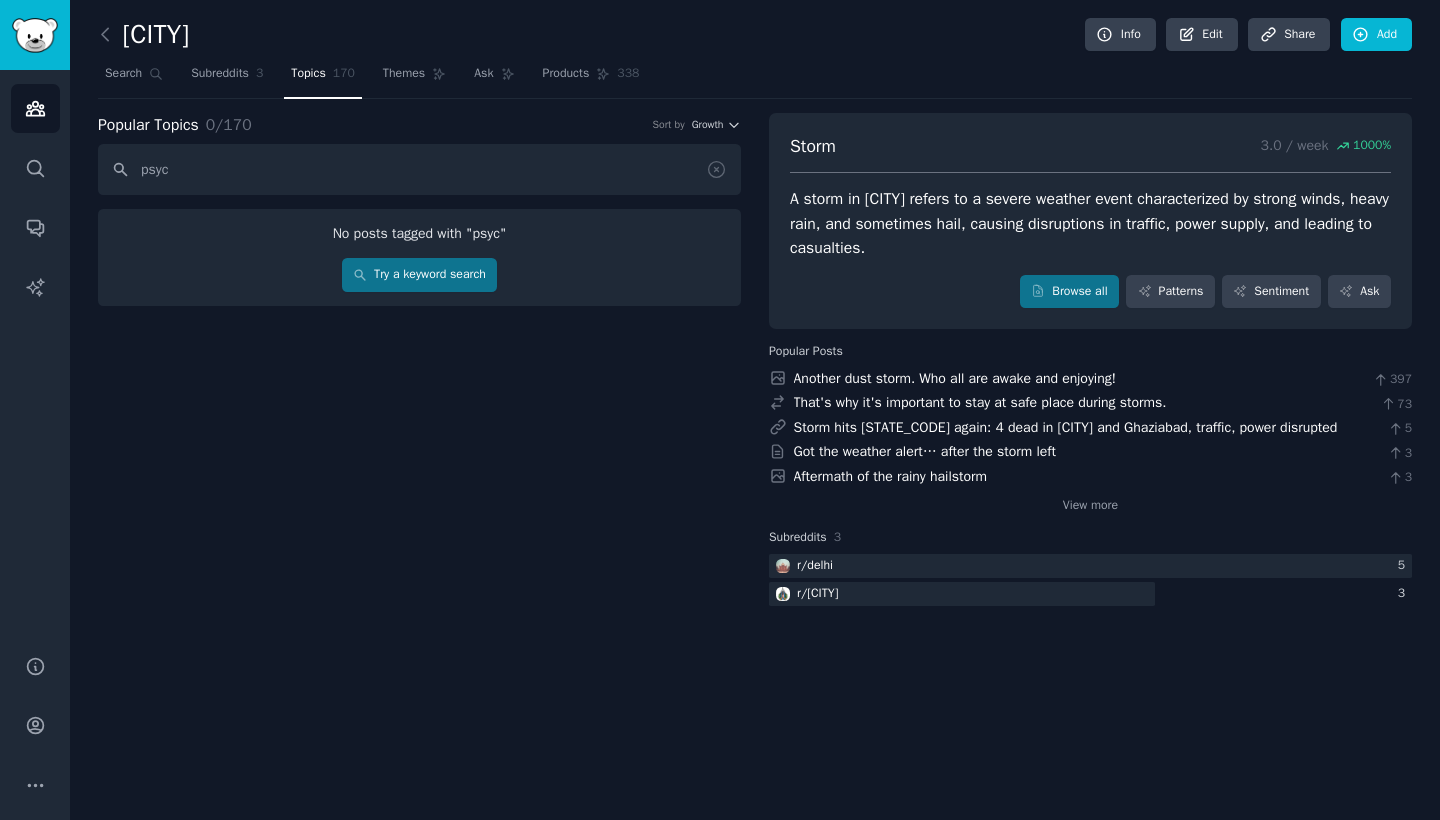 type on "psych" 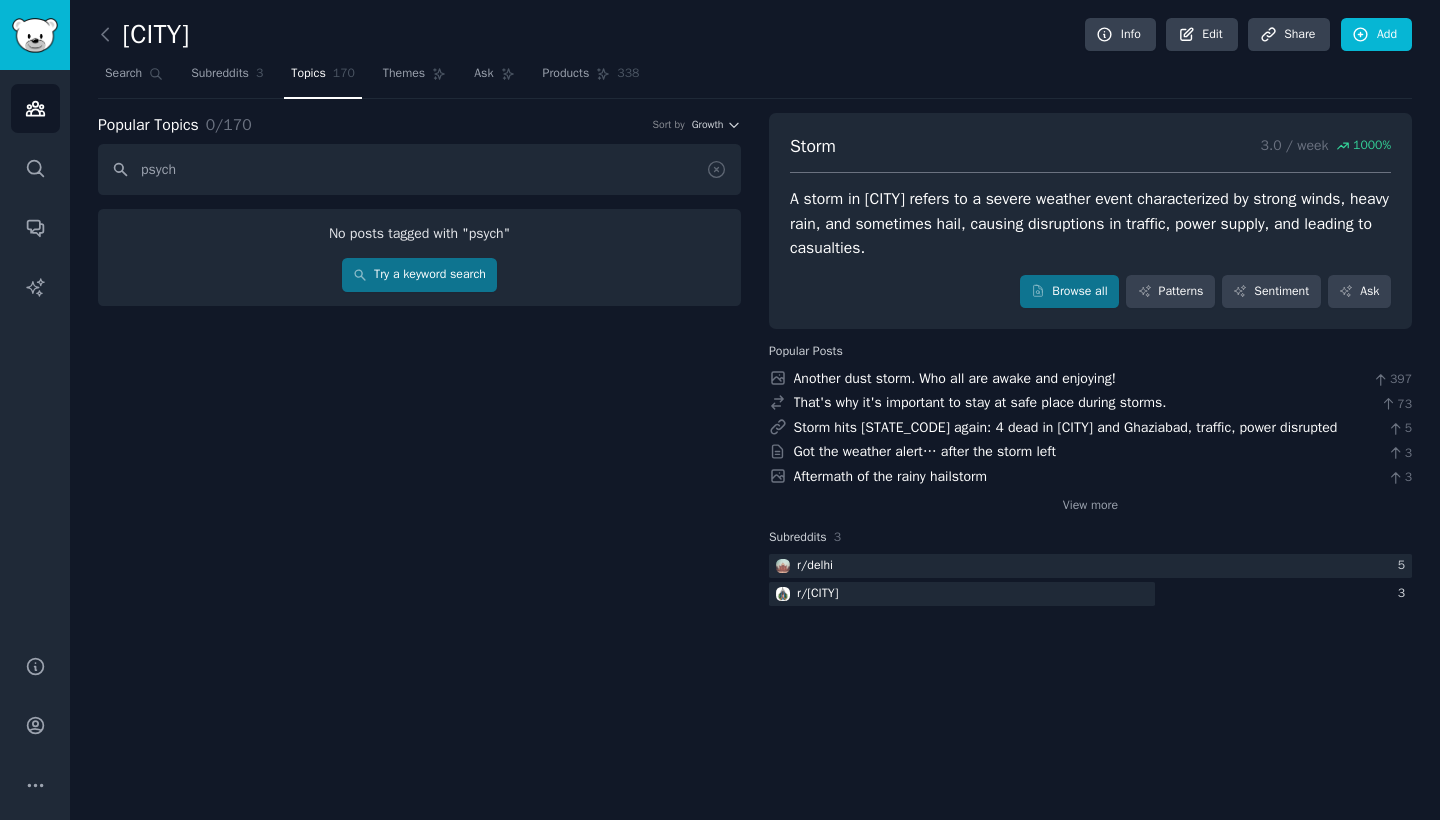 click on "Ask" at bounding box center (483, 74) 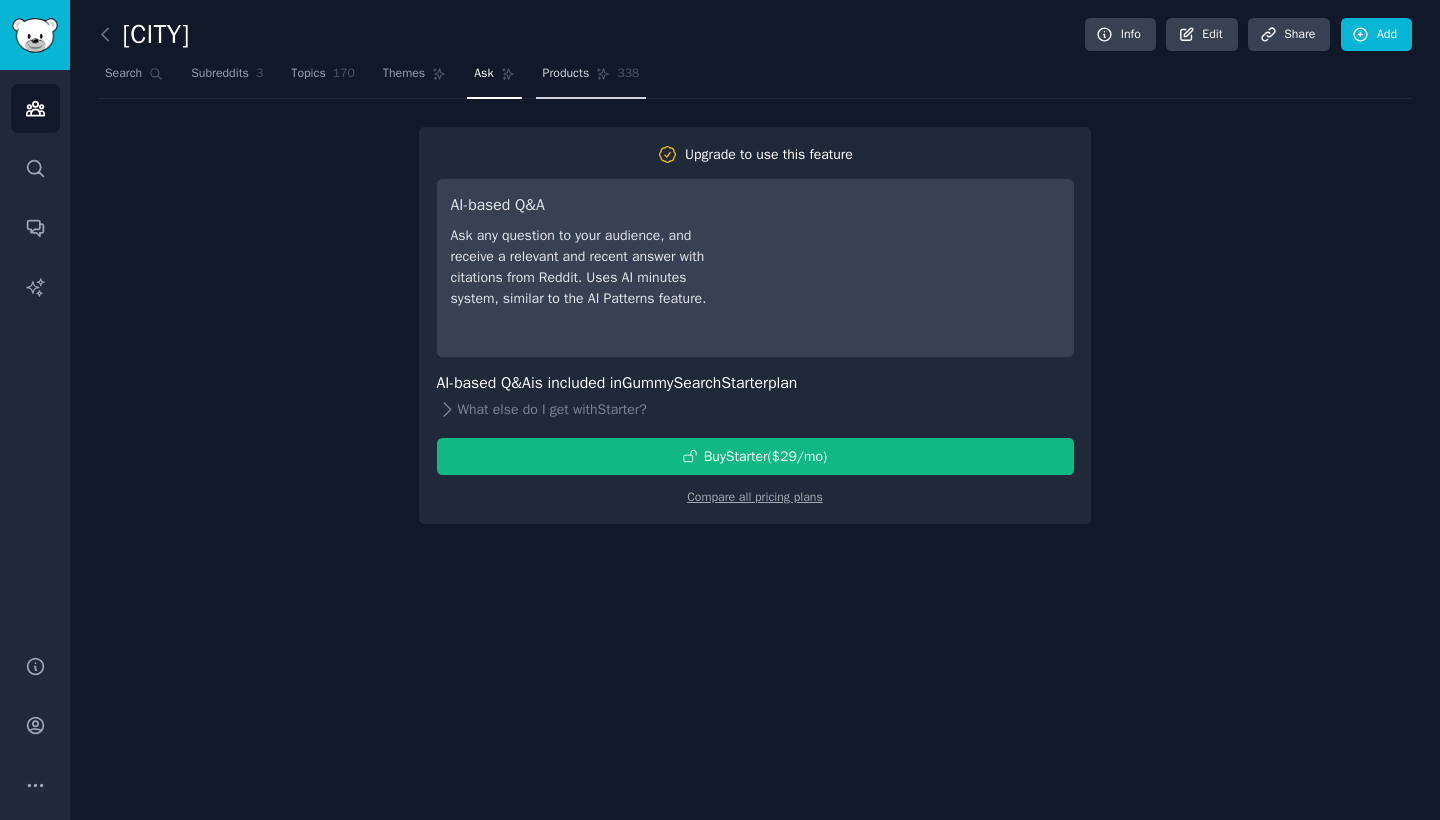 click on "Products 338" at bounding box center (591, 78) 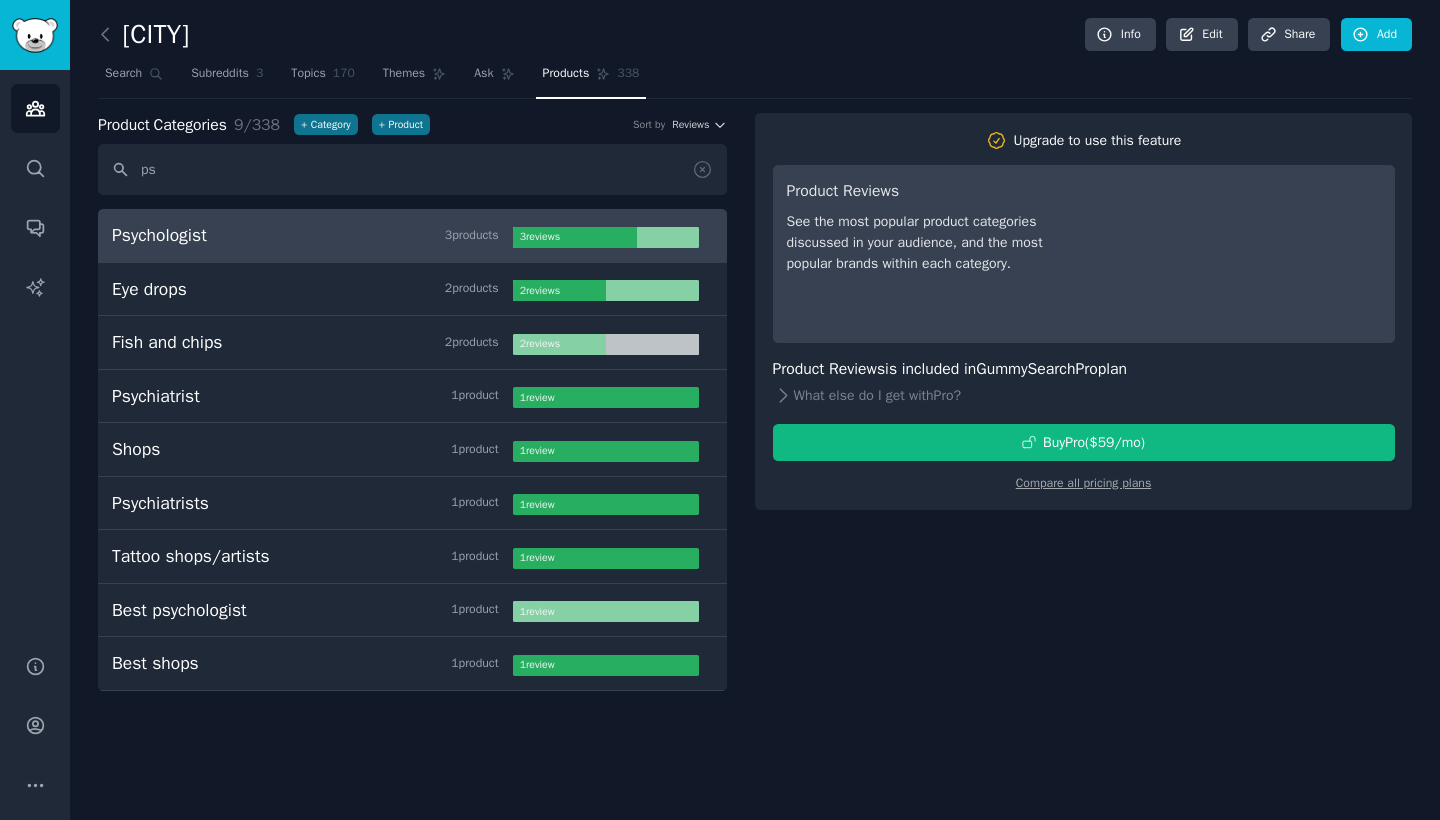 type on "ps" 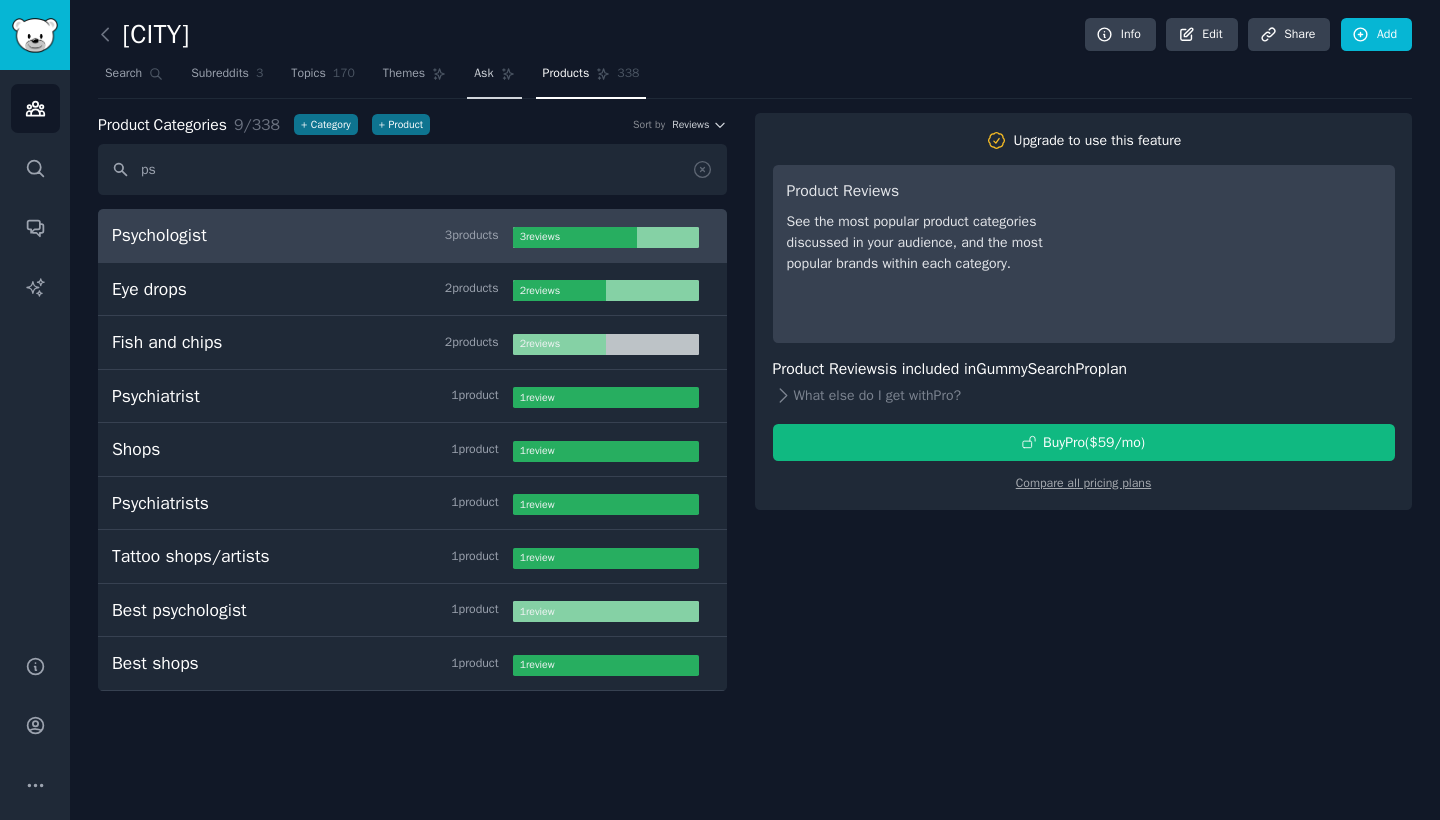 click on "Ask" at bounding box center [483, 74] 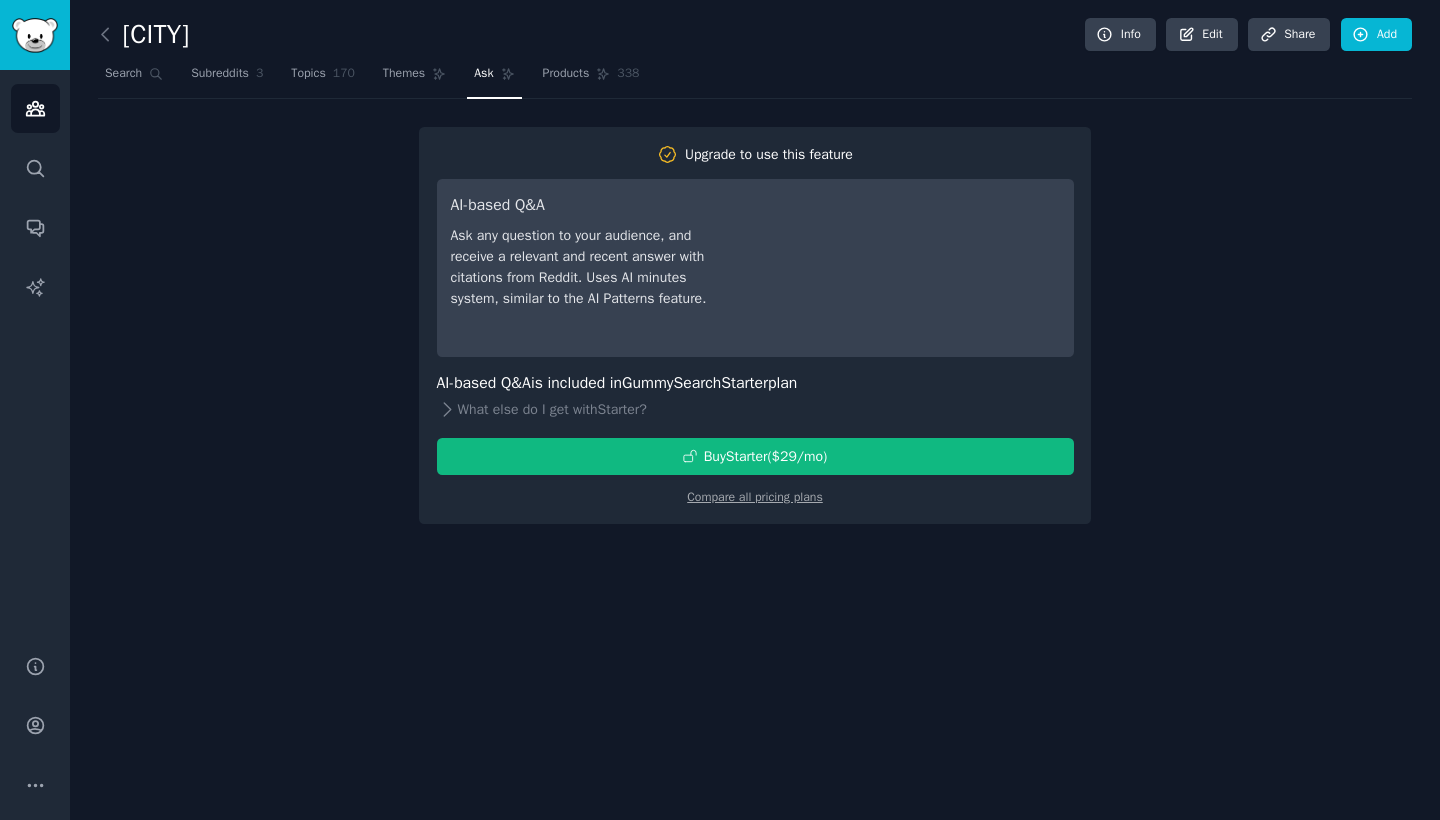 click on "Search" at bounding box center [123, 74] 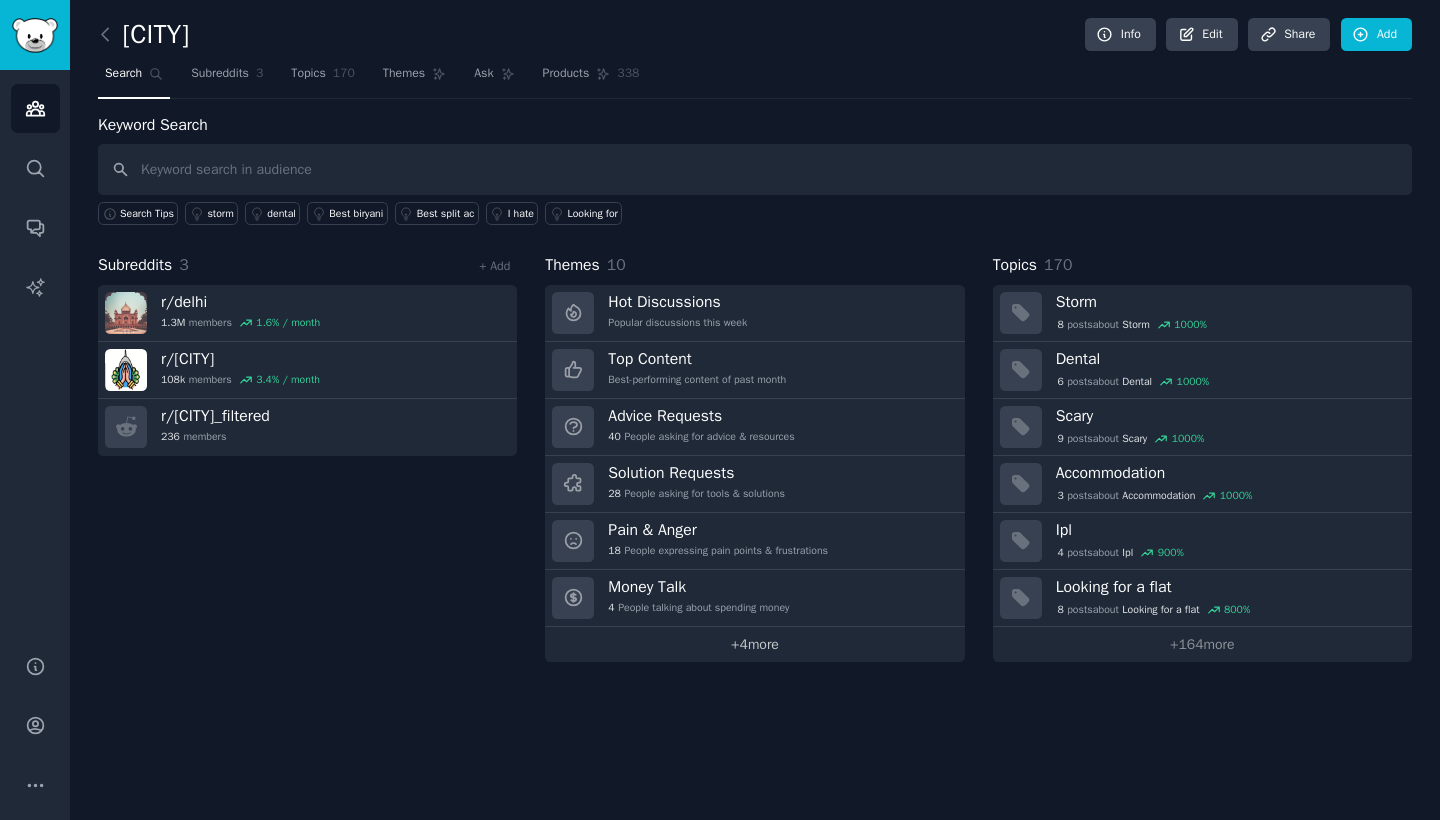 click on "+  4  more" at bounding box center [754, 644] 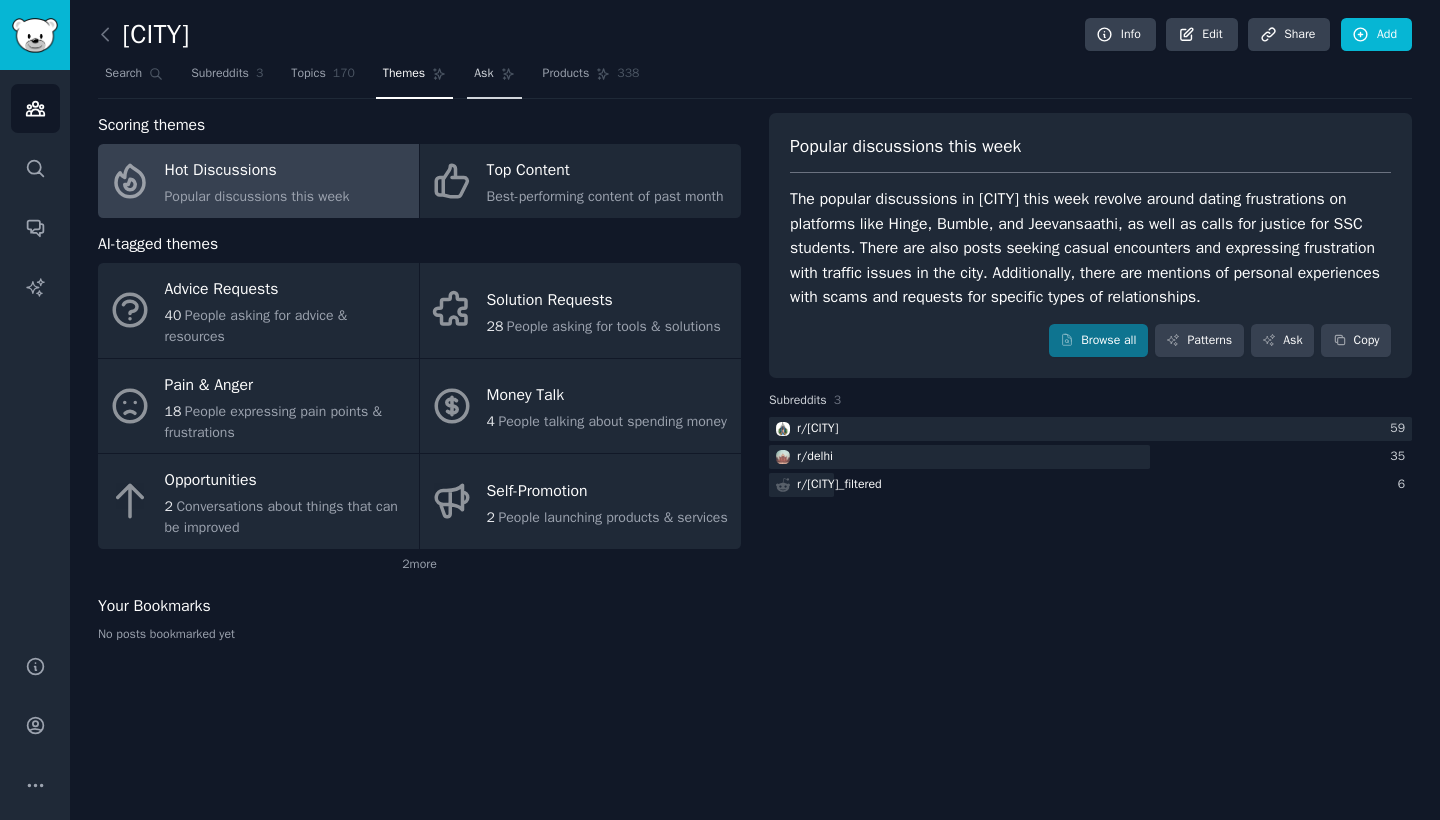 click on "Ask" at bounding box center [483, 74] 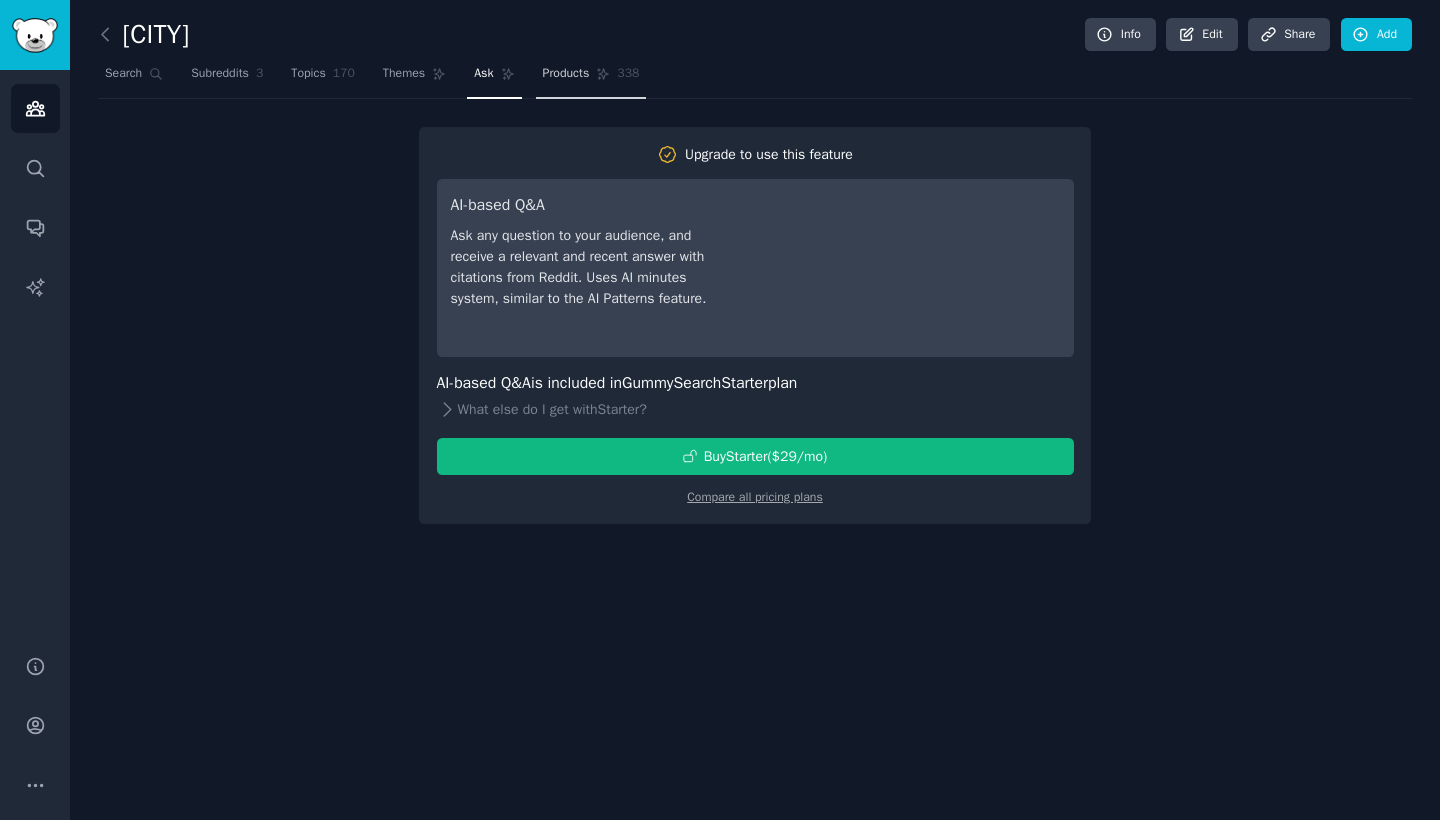 click on "Products" at bounding box center (566, 74) 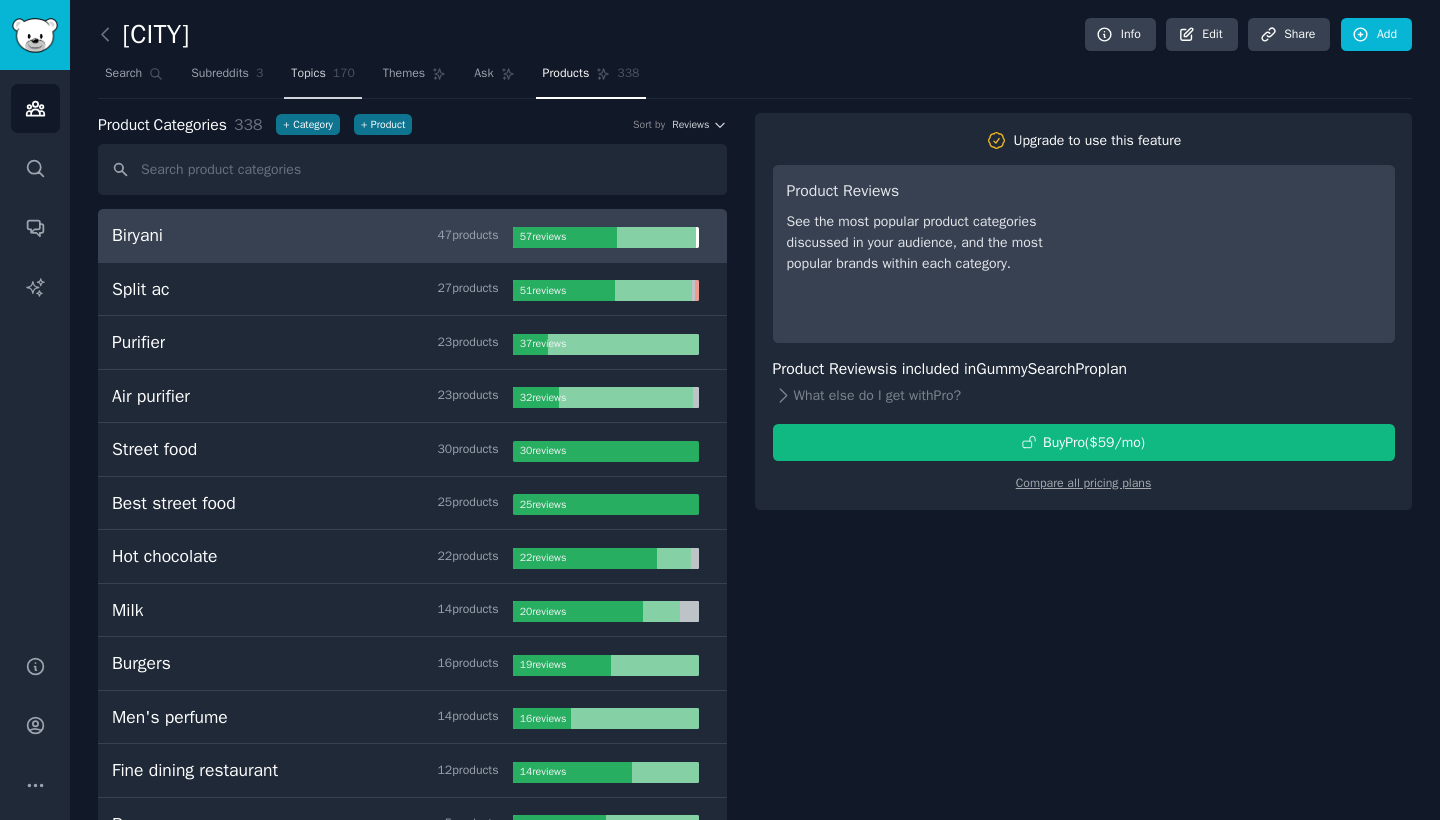 click on "Topics" at bounding box center (308, 74) 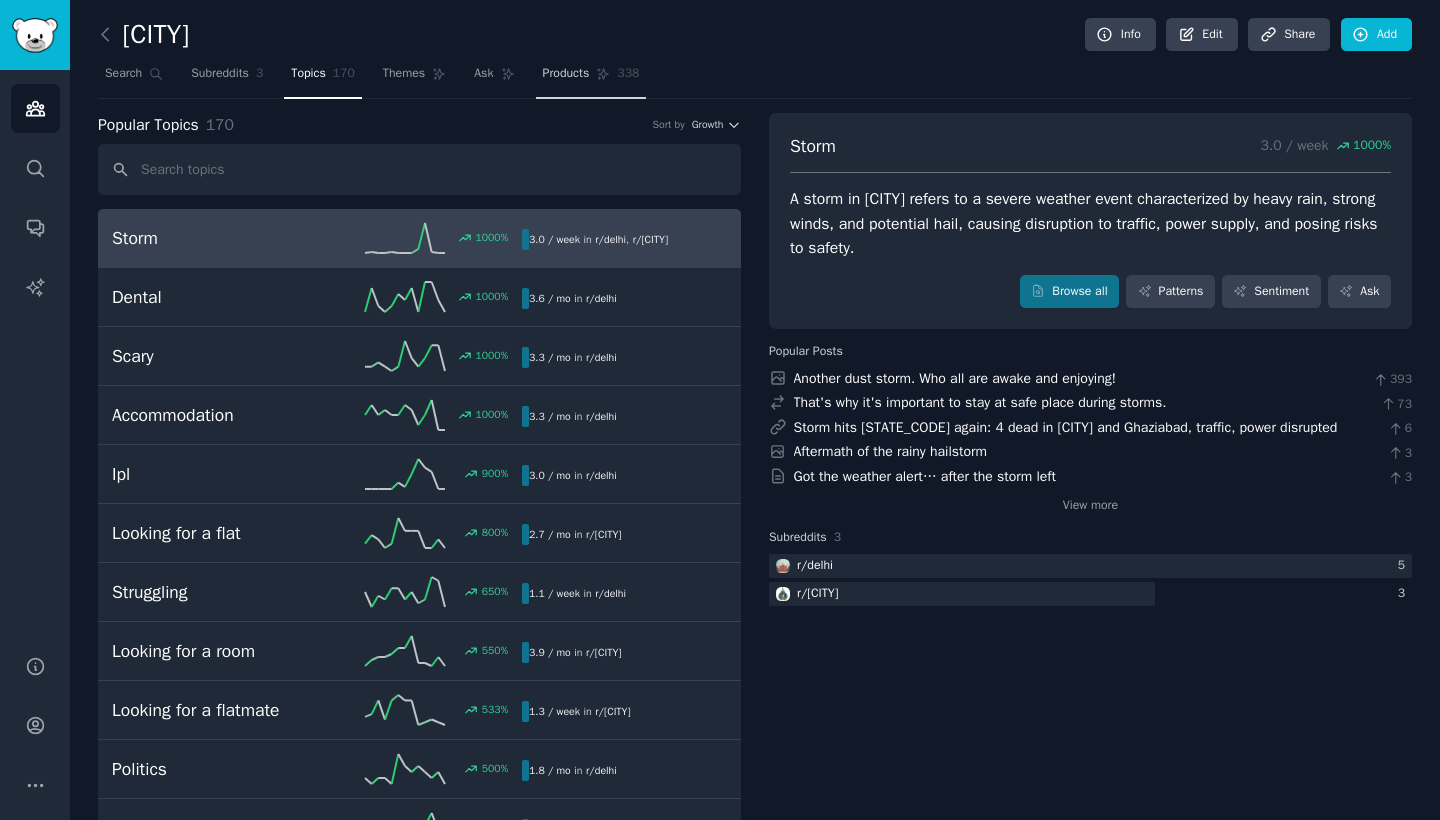 click on "Products 338" at bounding box center [591, 78] 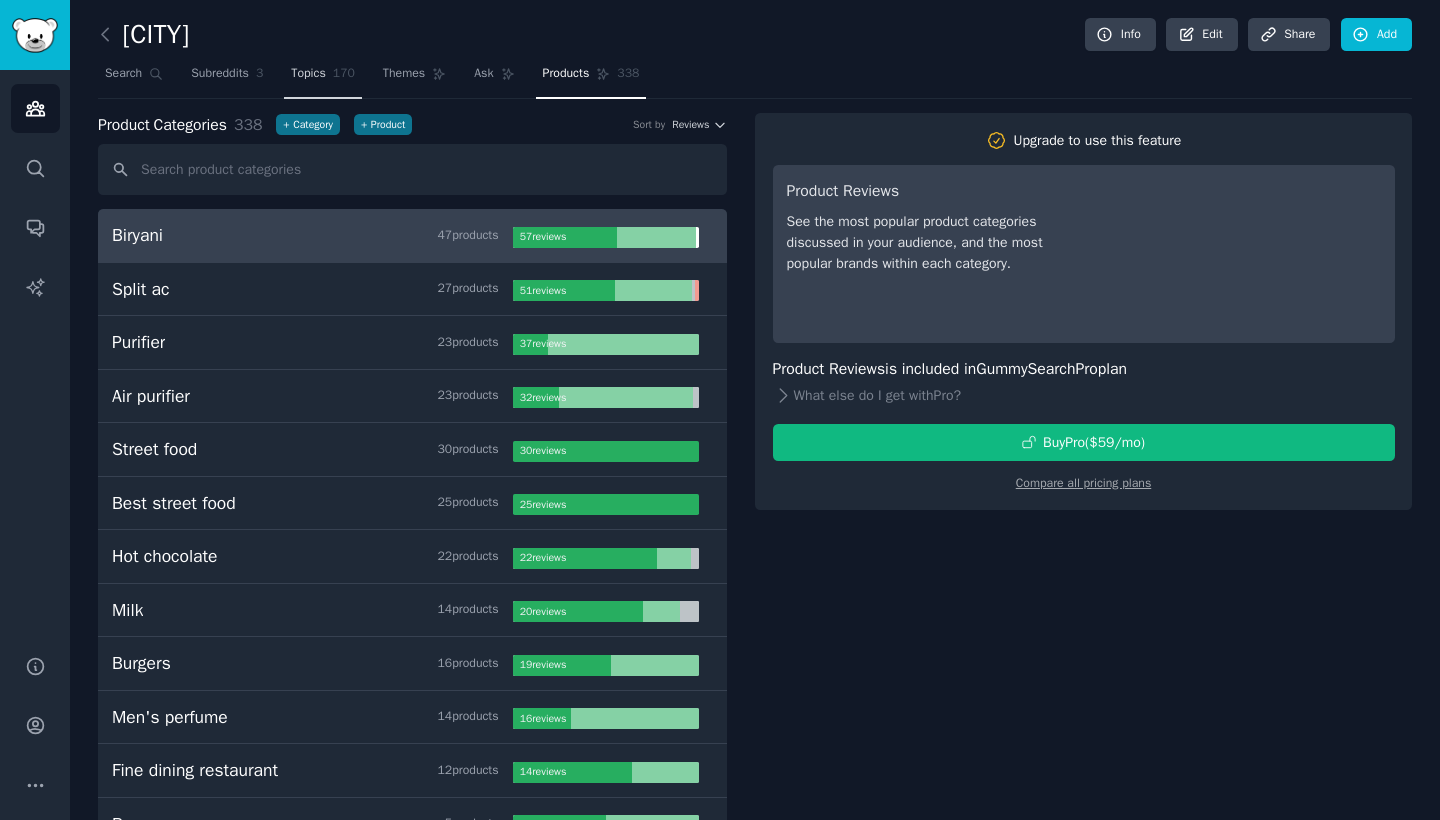 click on "Topics" at bounding box center [308, 74] 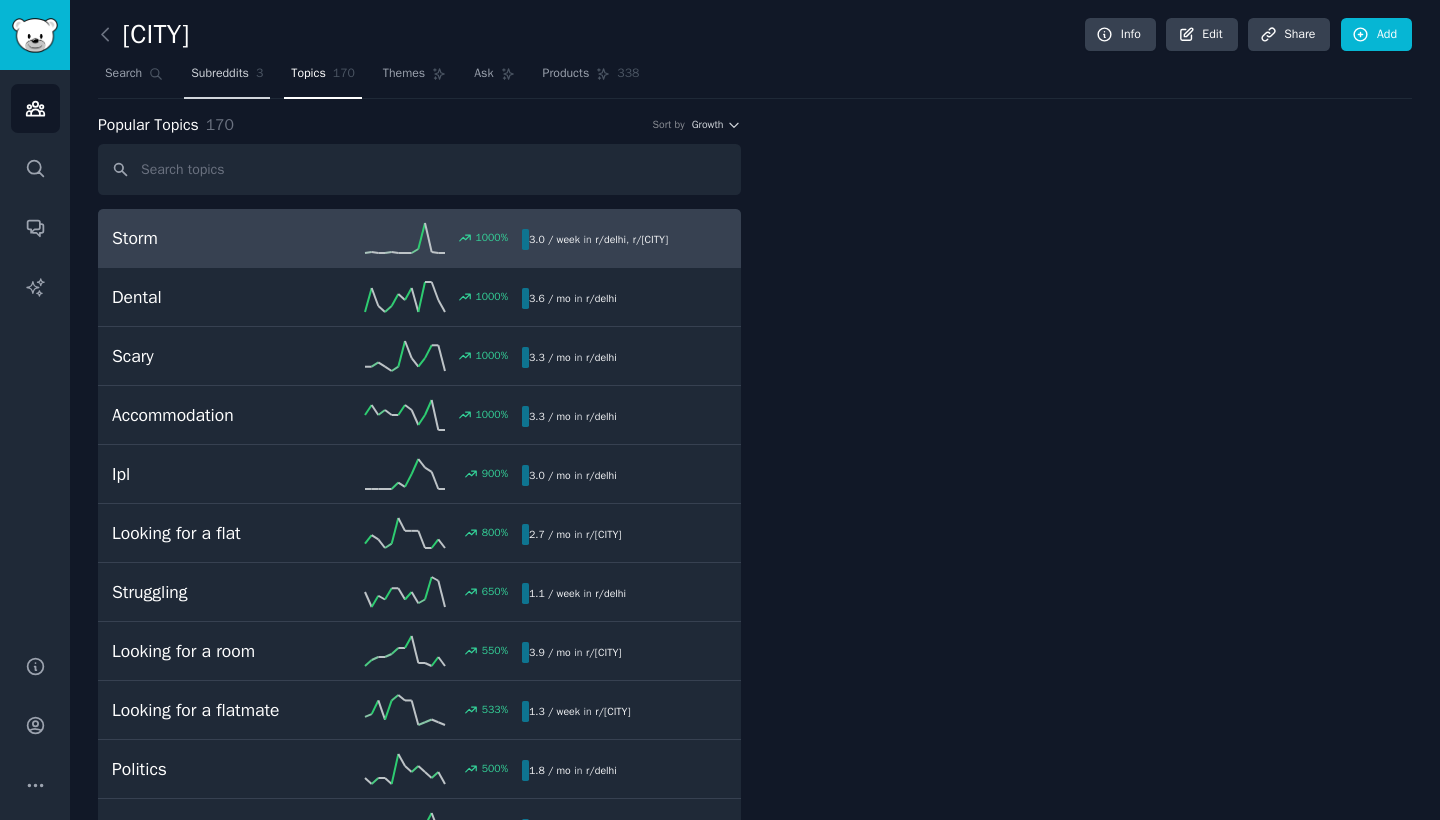 click on "Subreddits" at bounding box center (220, 74) 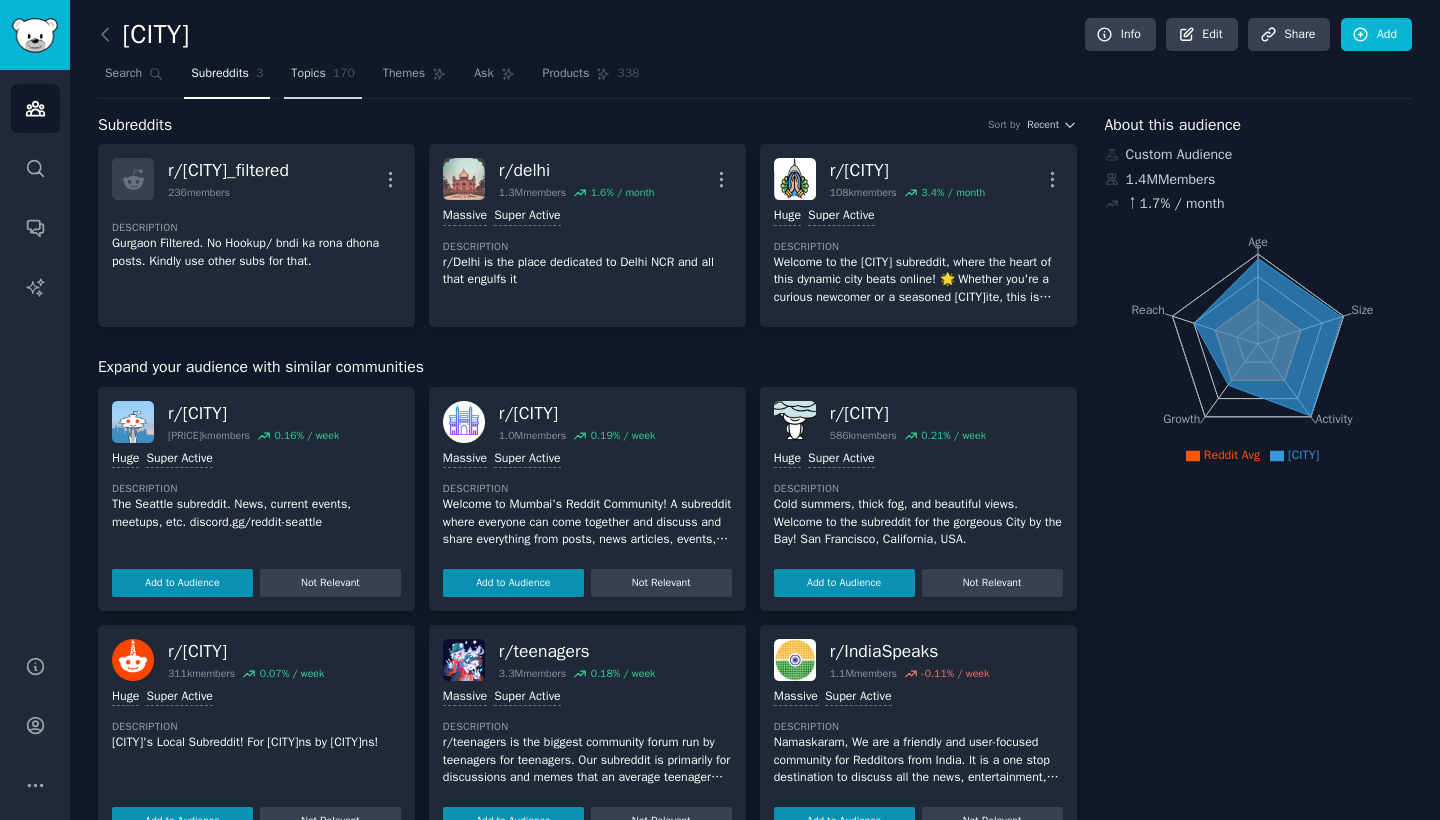 click on "Topics" at bounding box center [308, 74] 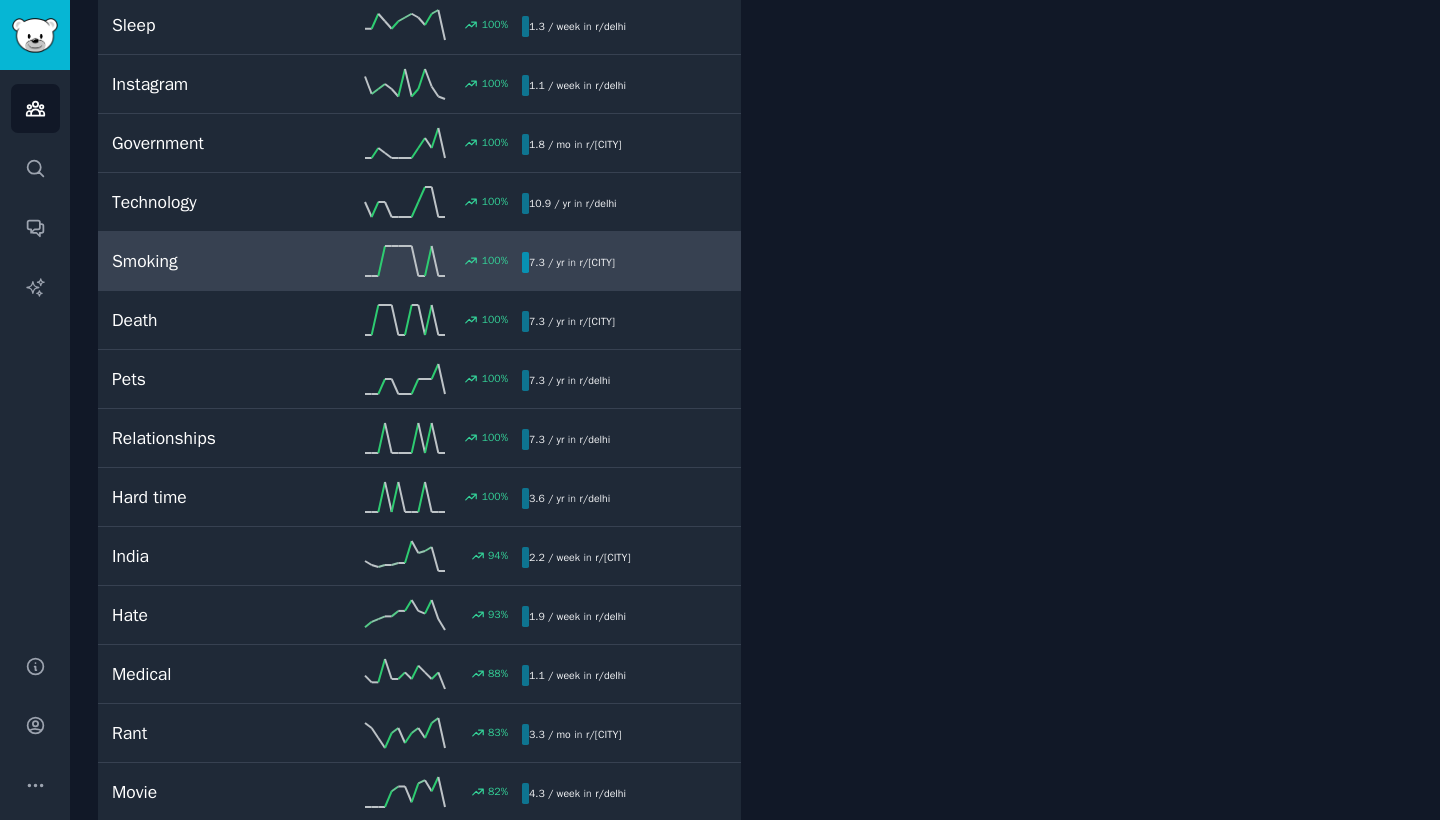 scroll, scrollTop: 3044, scrollLeft: 0, axis: vertical 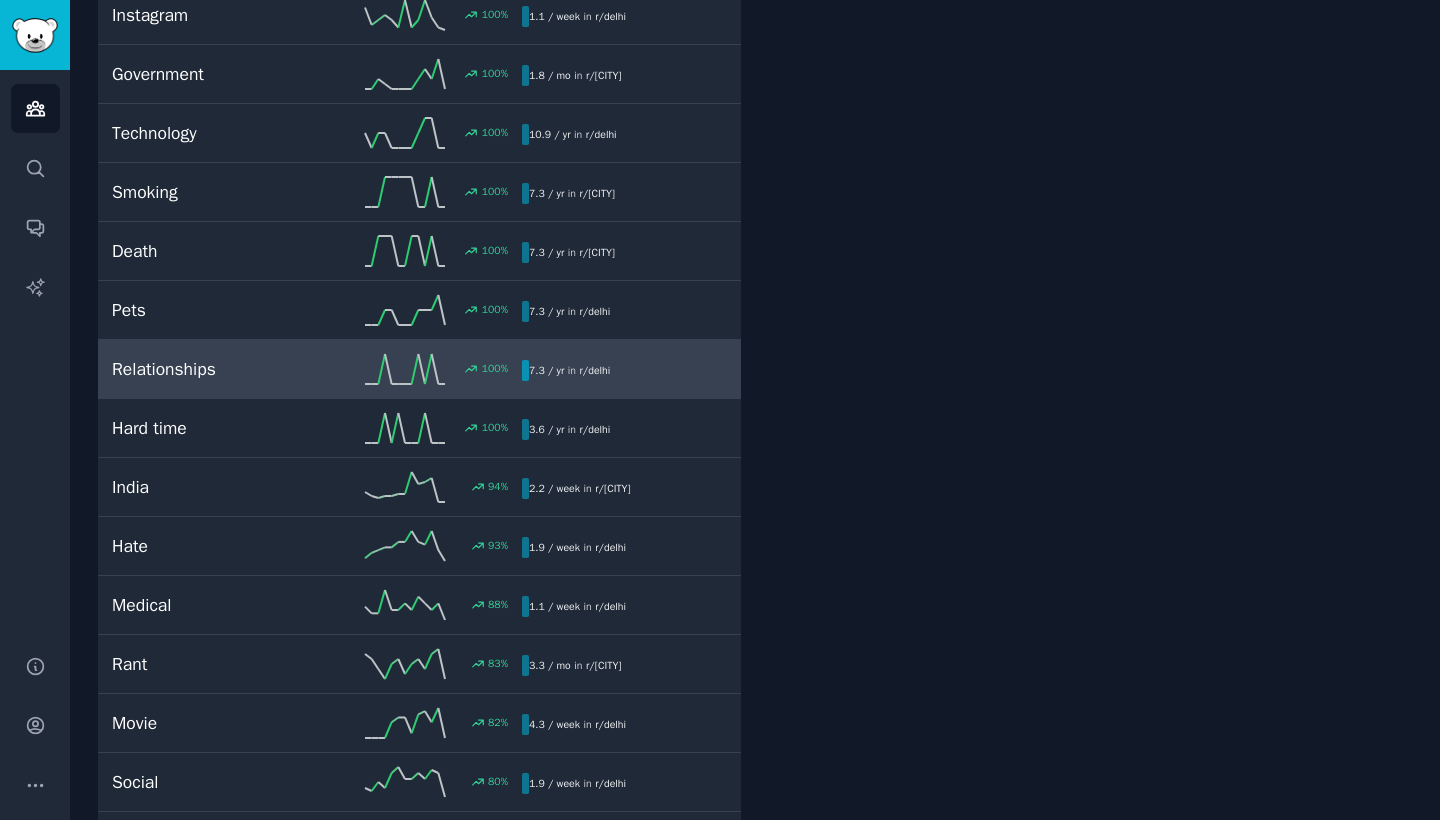 click on "100 %" at bounding box center (419, 369) 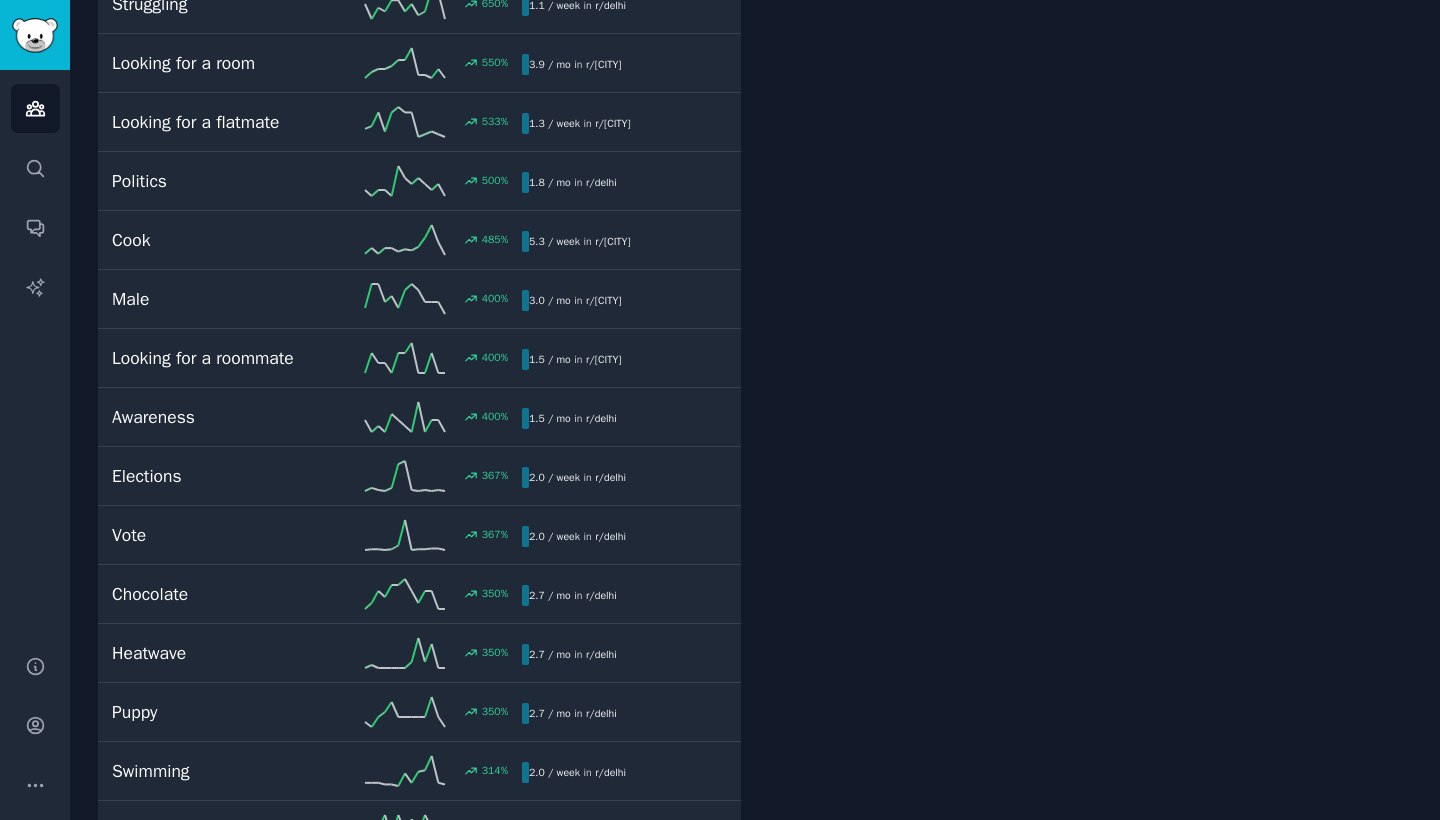 scroll, scrollTop: 112, scrollLeft: 0, axis: vertical 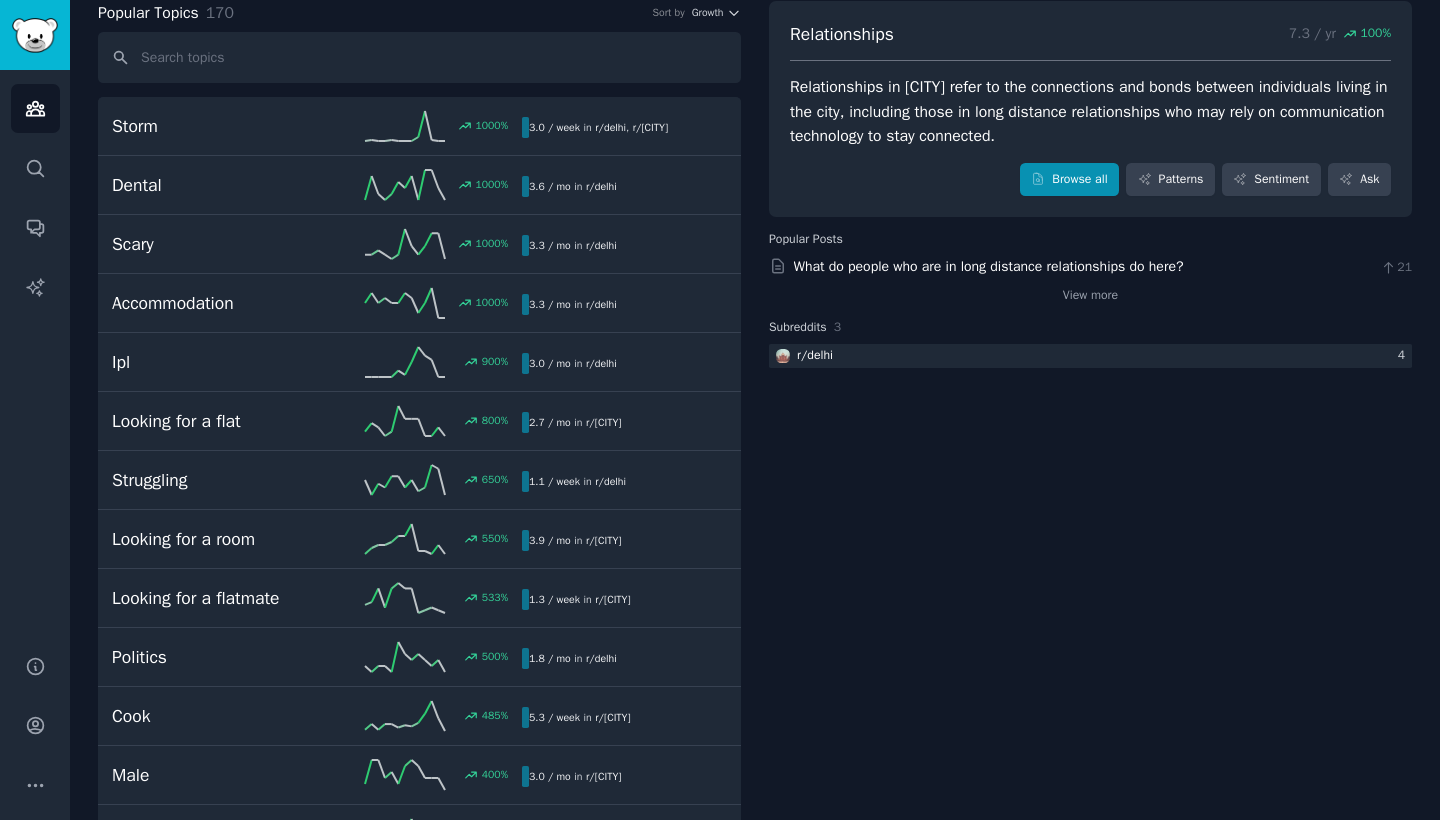 click on "Browse all" at bounding box center (1069, 180) 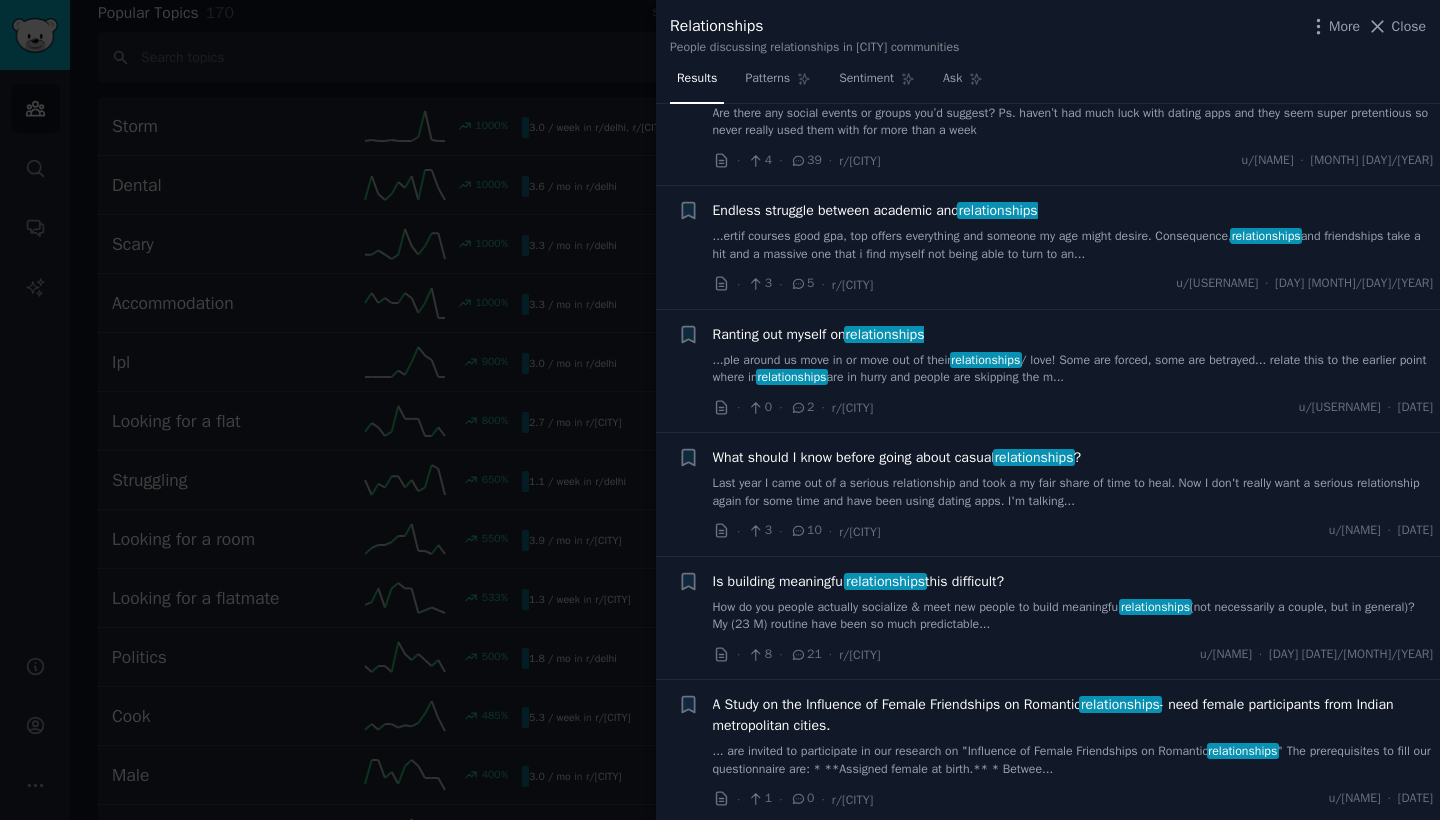 scroll, scrollTop: 1673, scrollLeft: 0, axis: vertical 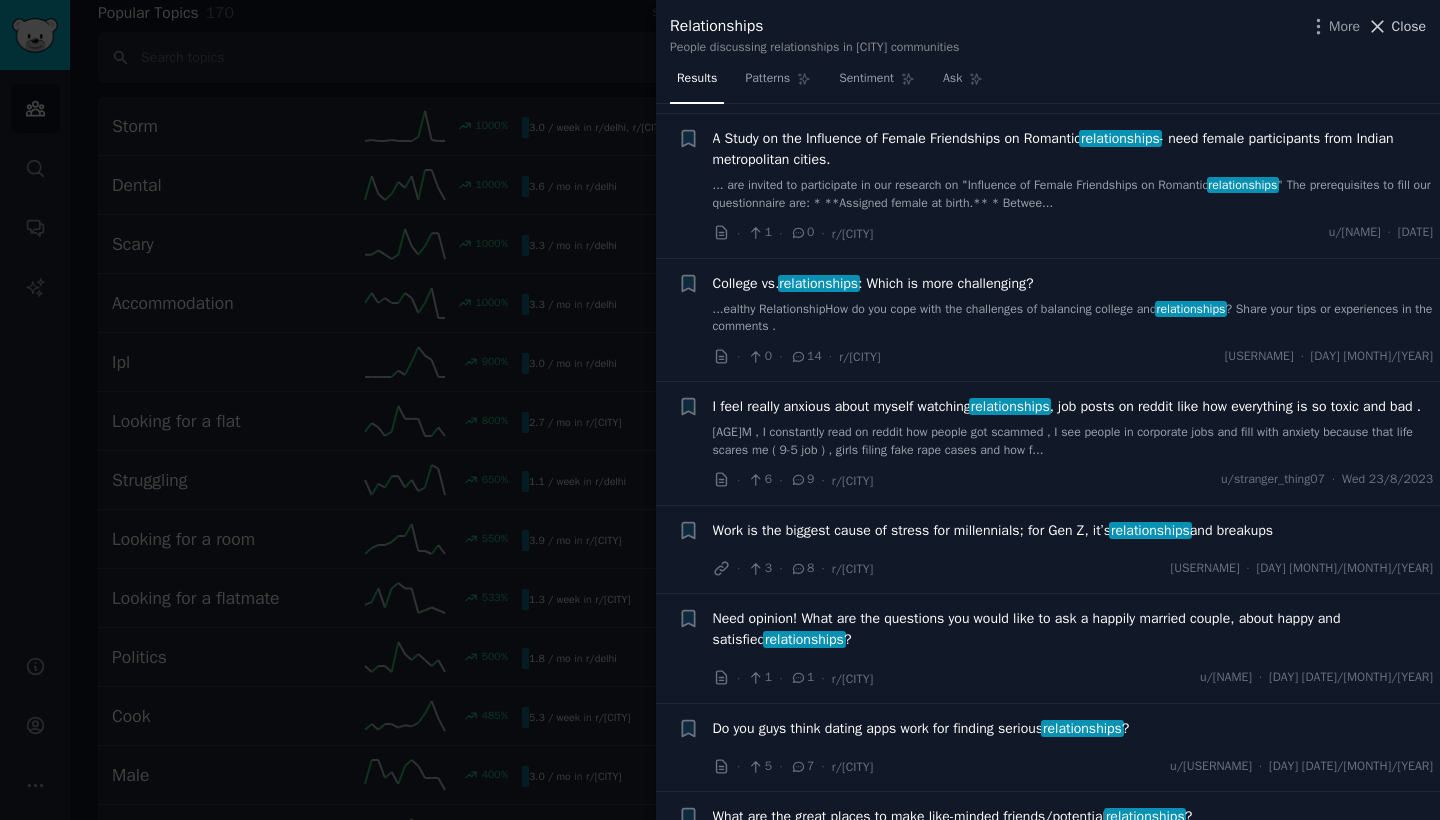 click 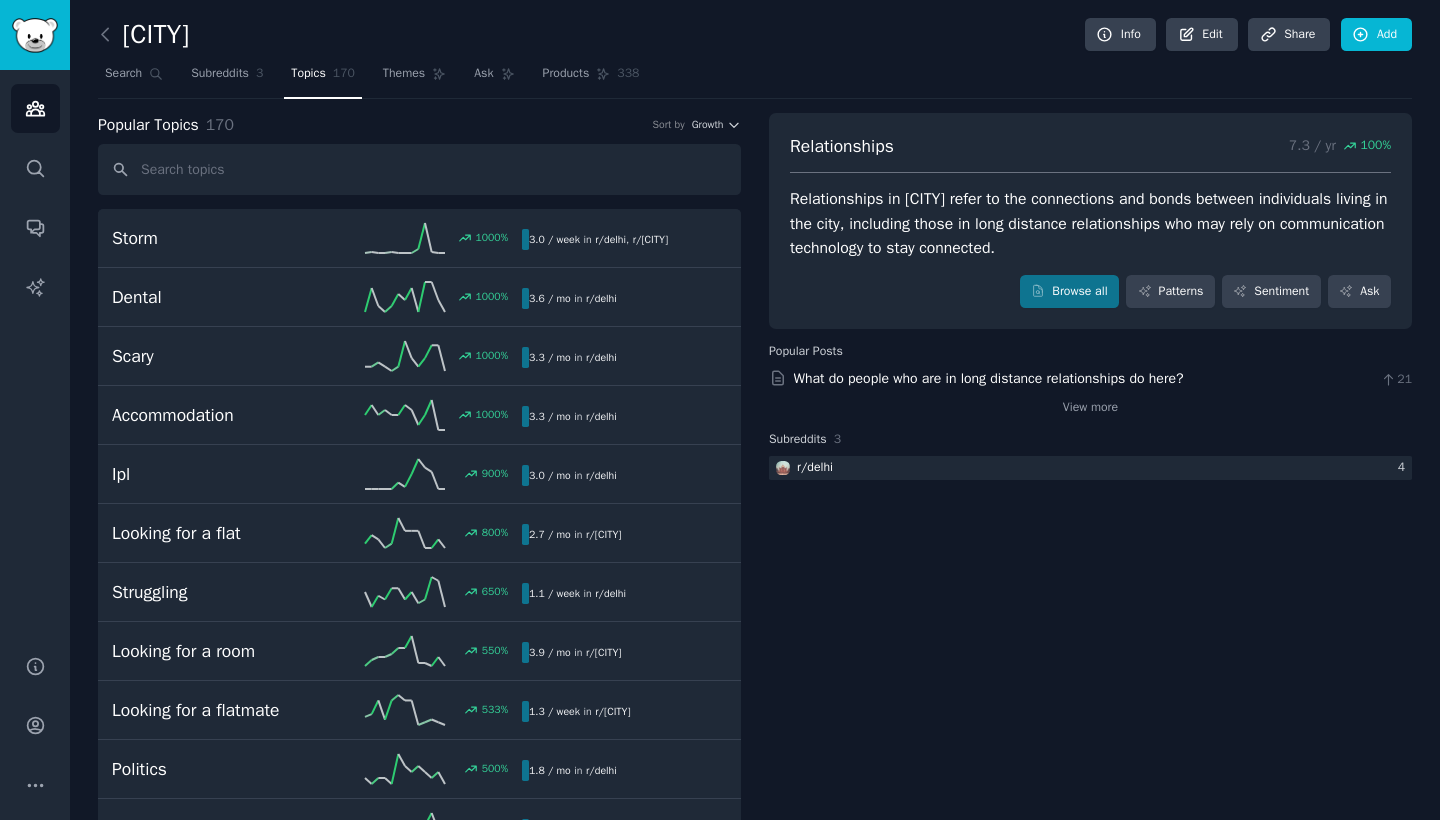 scroll, scrollTop: 0, scrollLeft: 0, axis: both 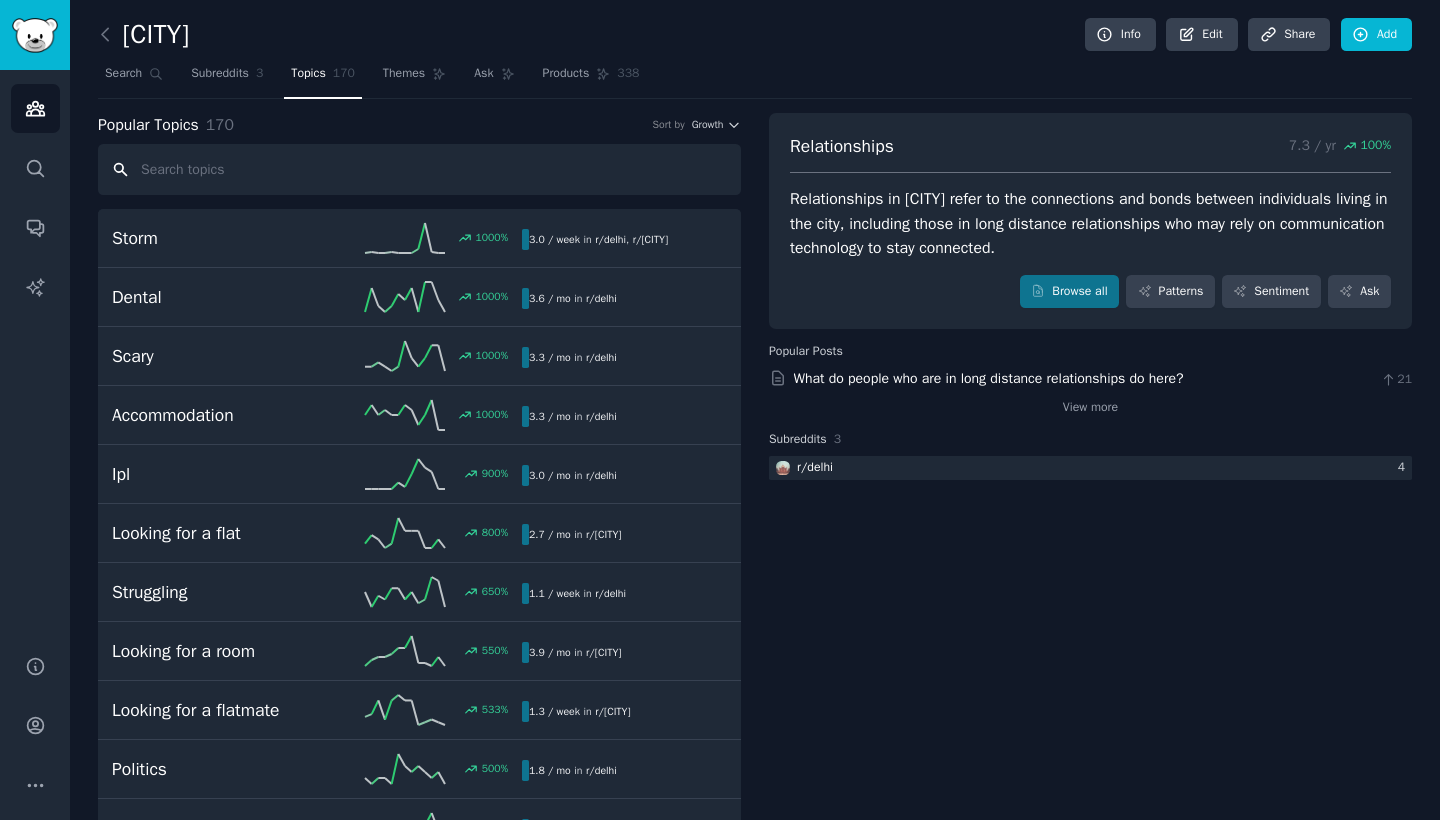 click at bounding box center [419, 169] 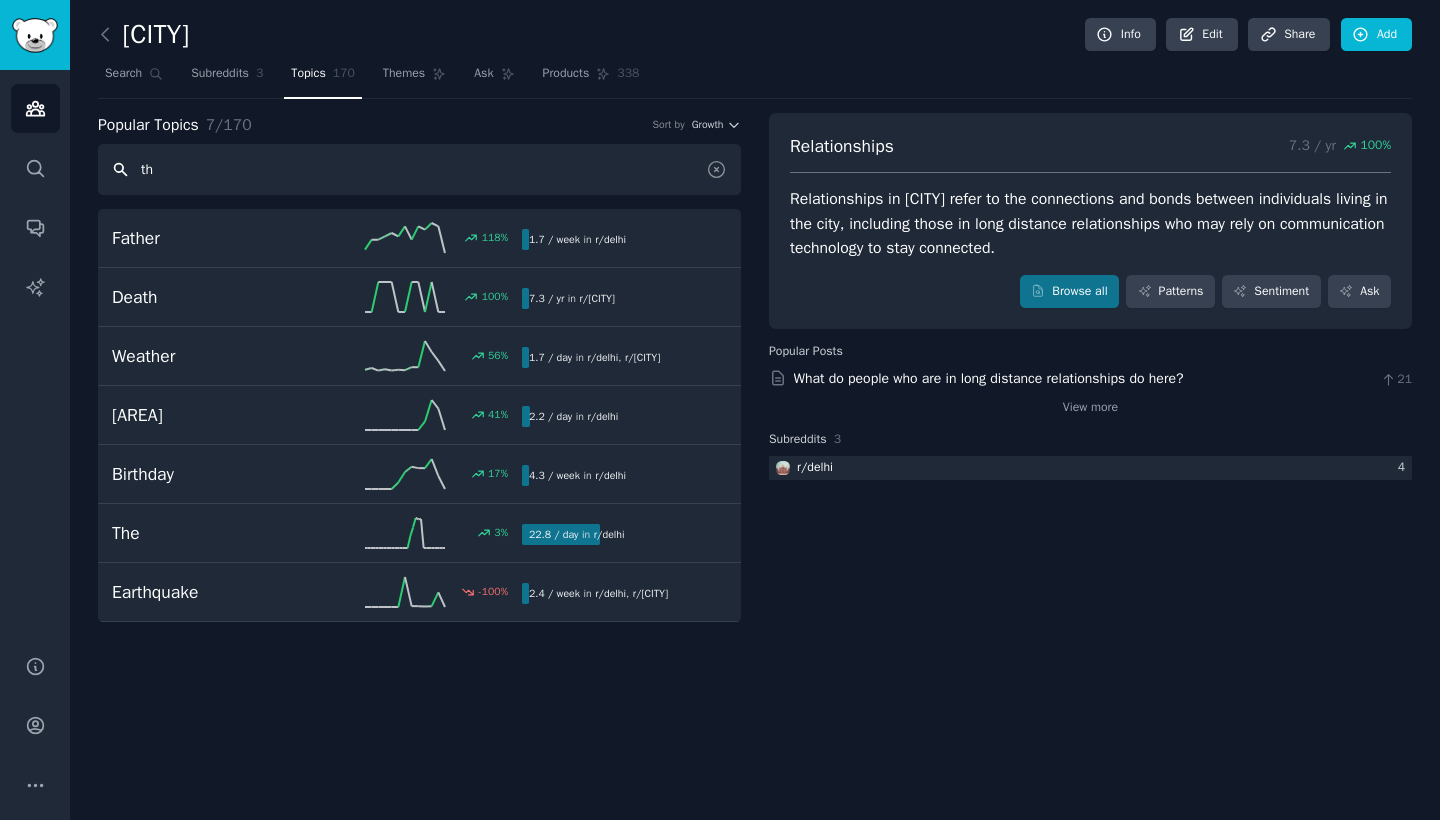 type on "t" 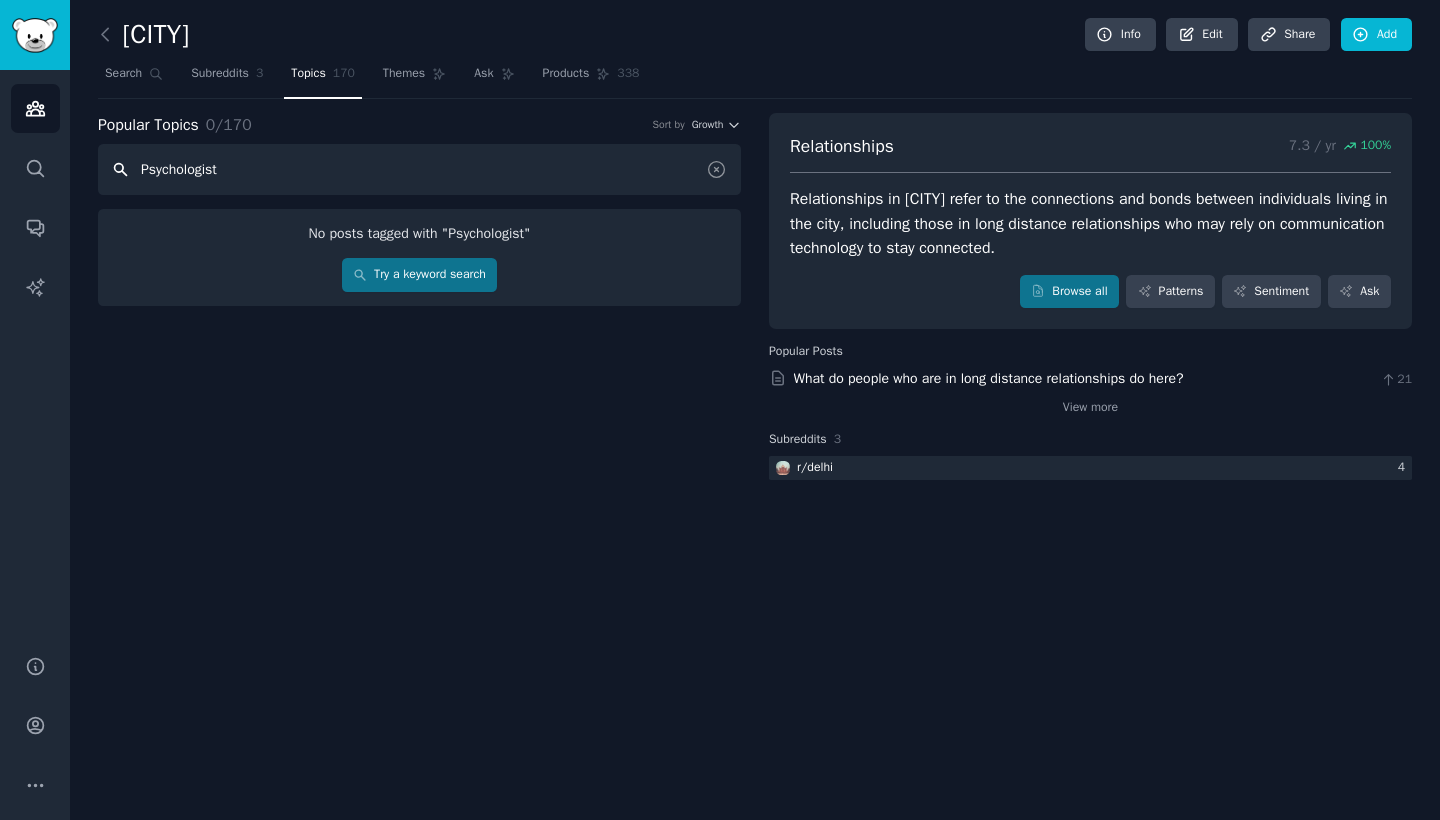 type on "Psychologist" 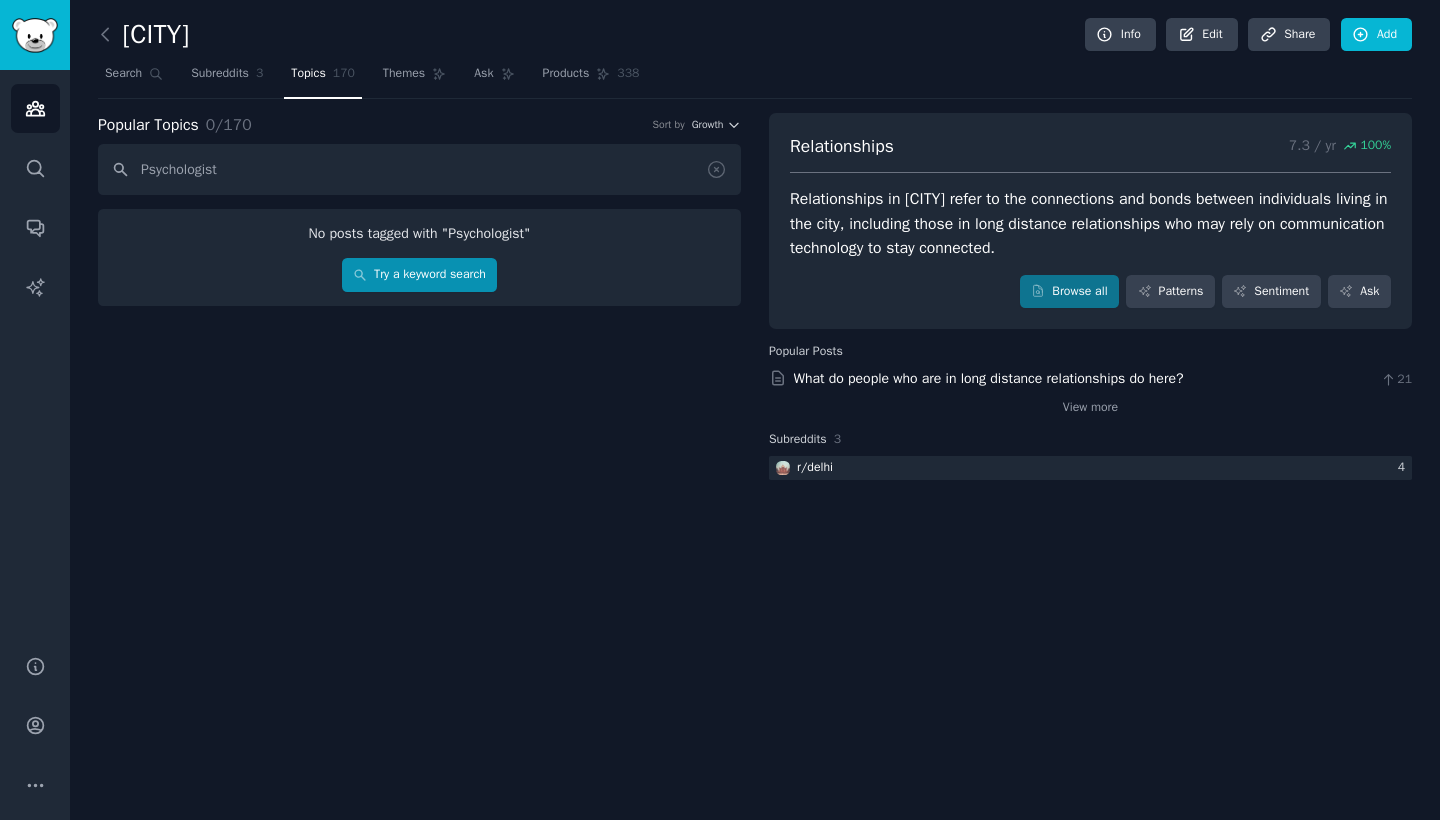 click on "Try a keyword search" at bounding box center (420, 275) 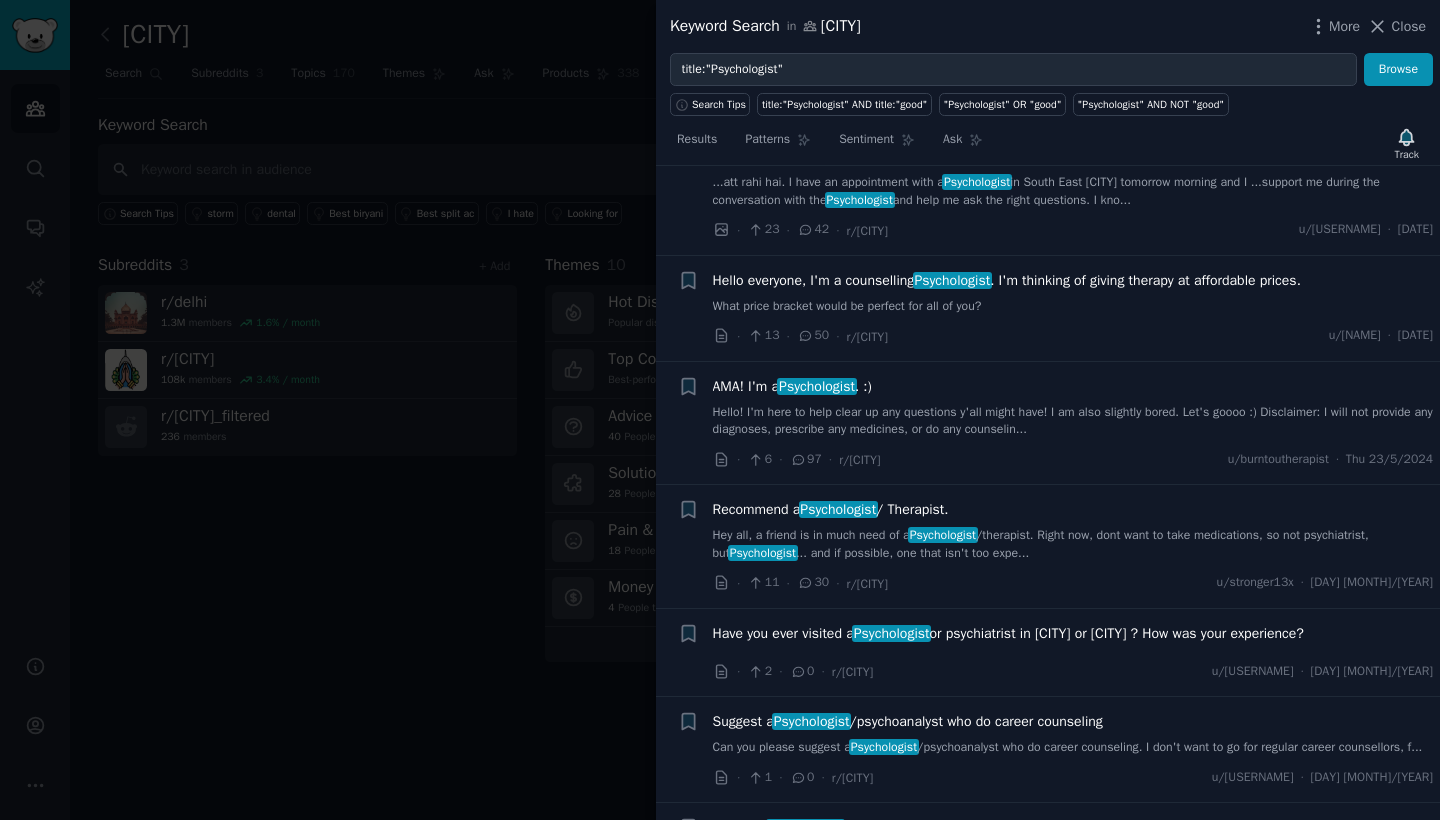 scroll, scrollTop: 3069, scrollLeft: 0, axis: vertical 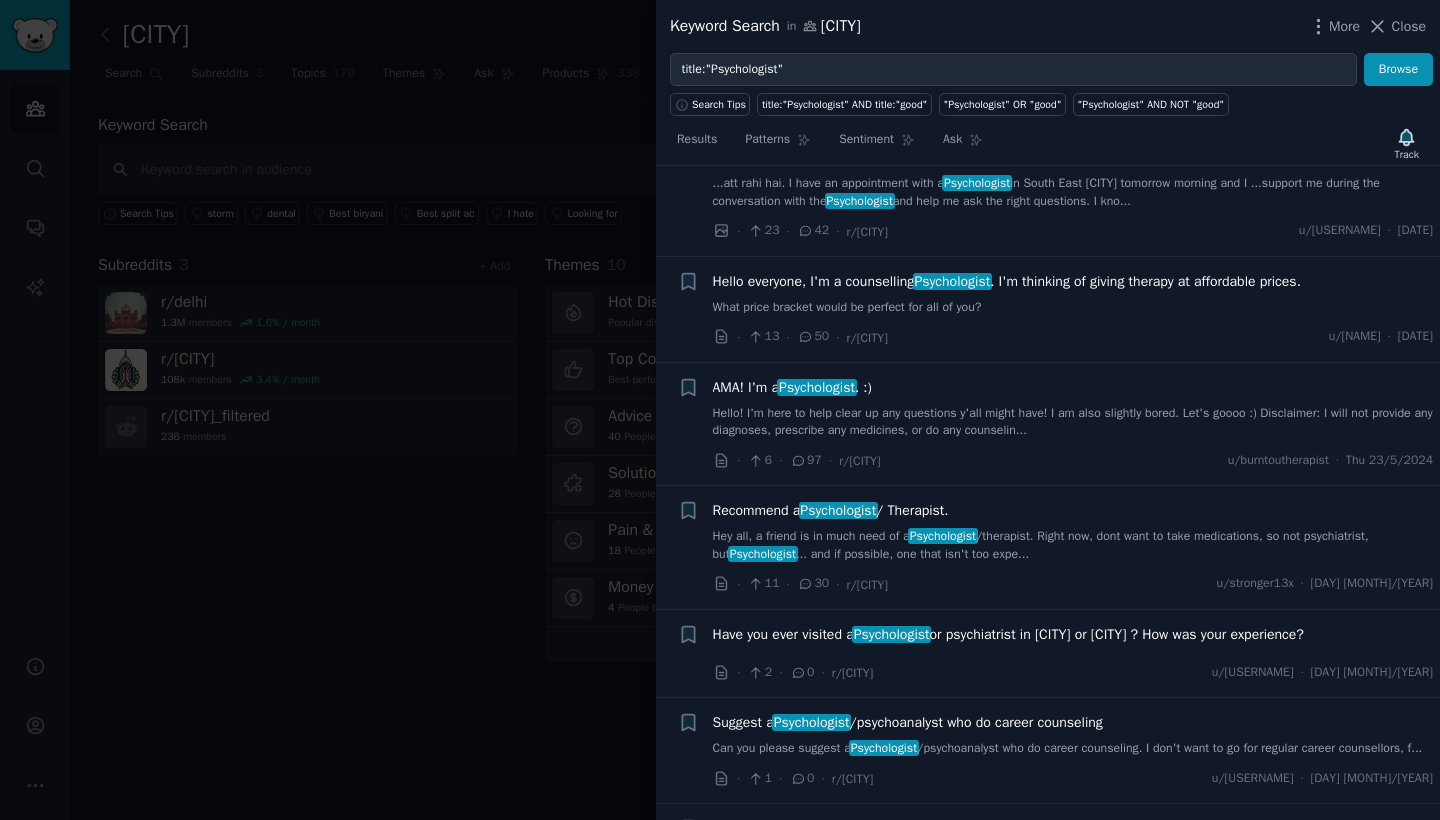 click on "Have you ever visited a Psychologist or psychiatrist in [CITY] or [CITY] [AREA]? How was your experience?" at bounding box center [1008, 634] 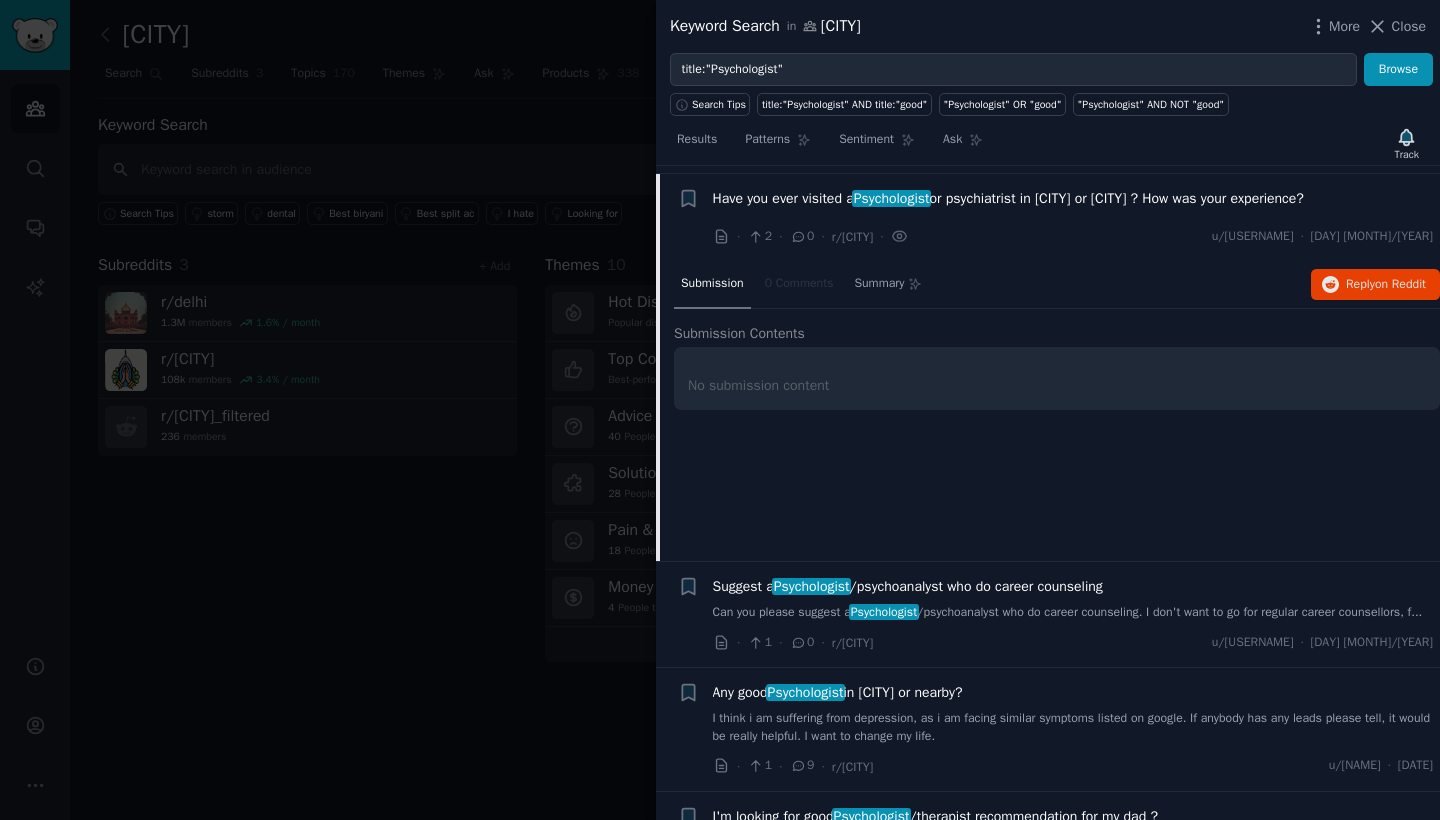 scroll, scrollTop: 3506, scrollLeft: 0, axis: vertical 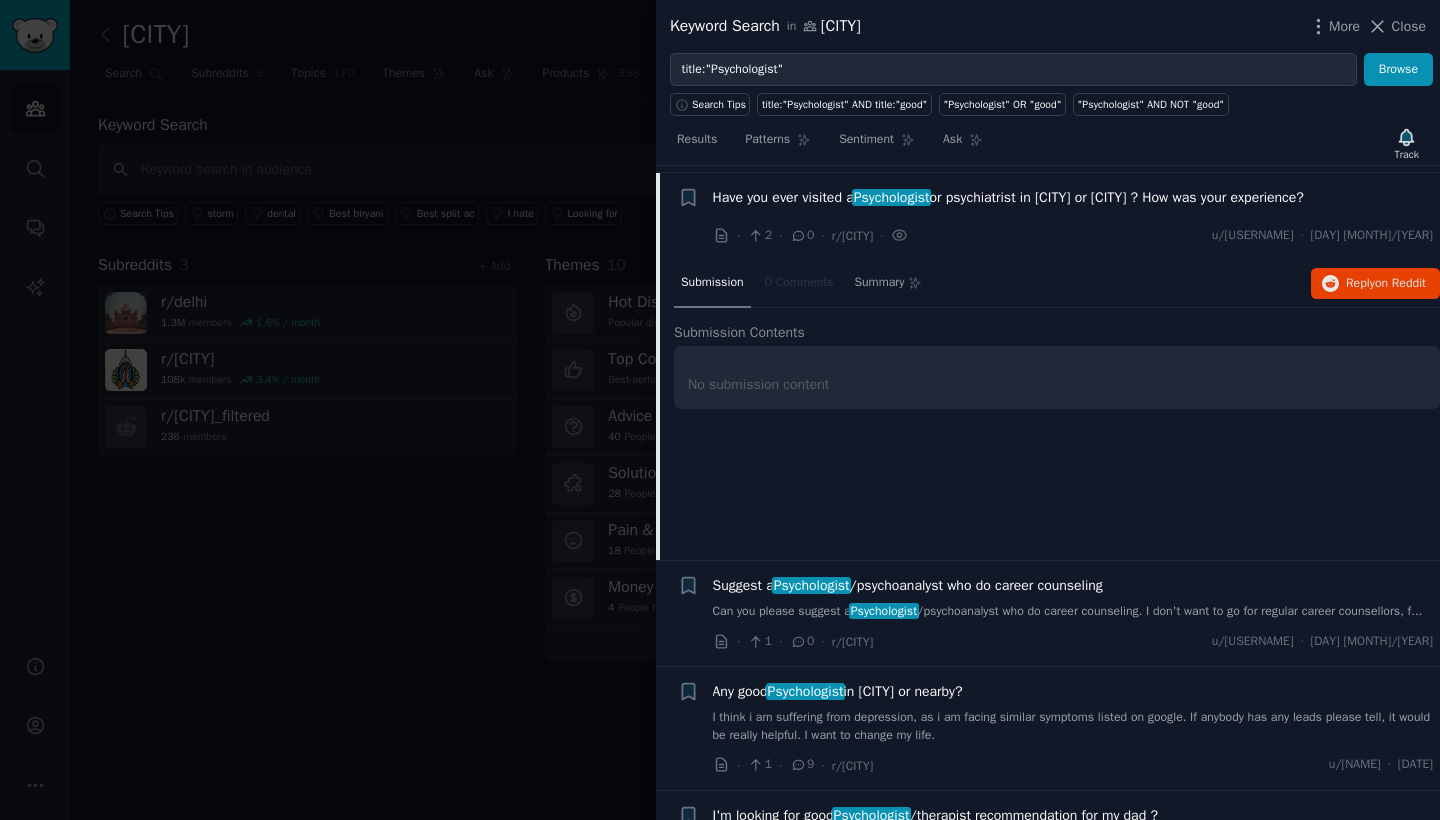 click on "No submission content" at bounding box center (1057, 377) 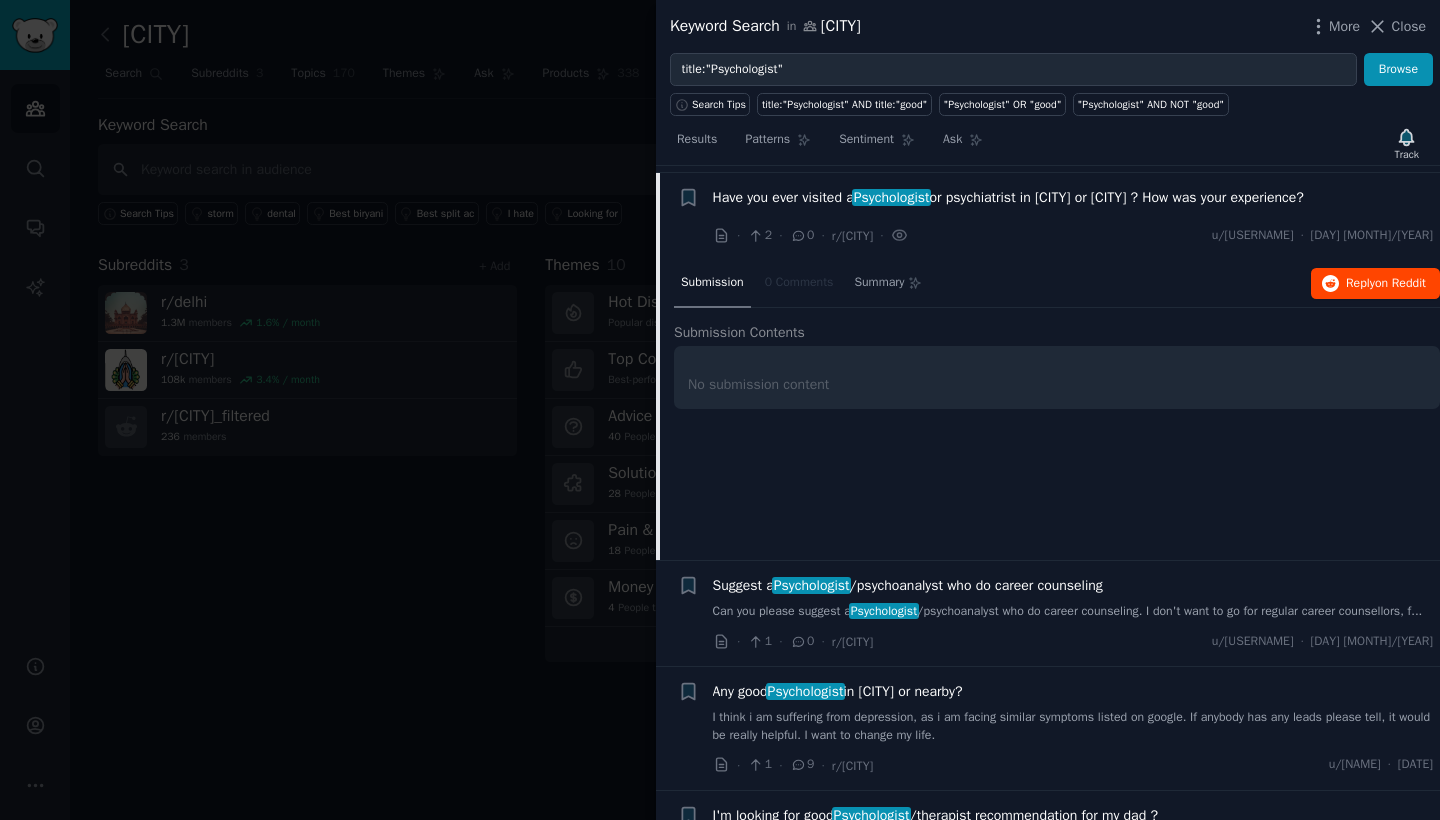 click on "Reply  on Reddit" at bounding box center (1375, 284) 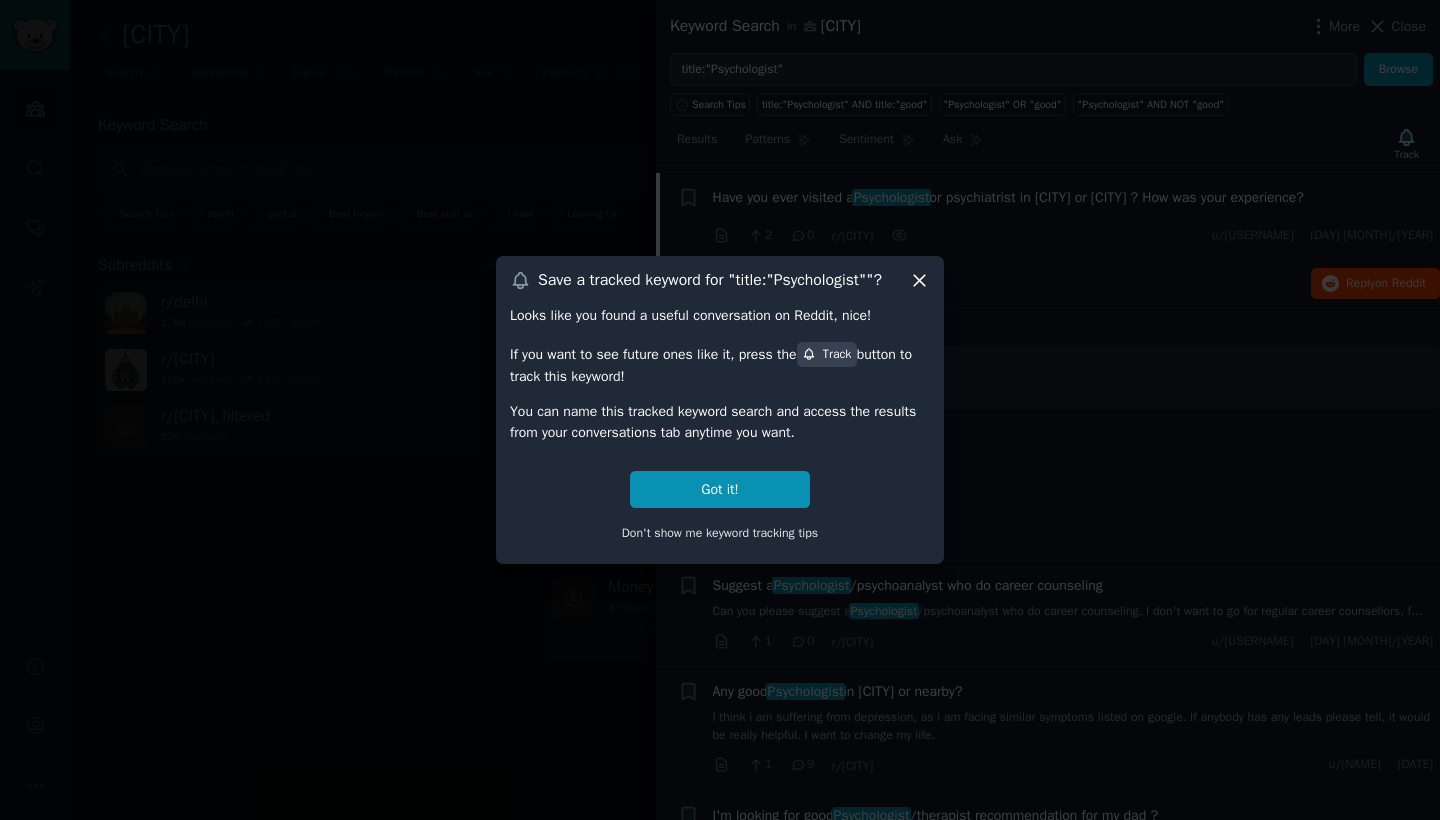 click 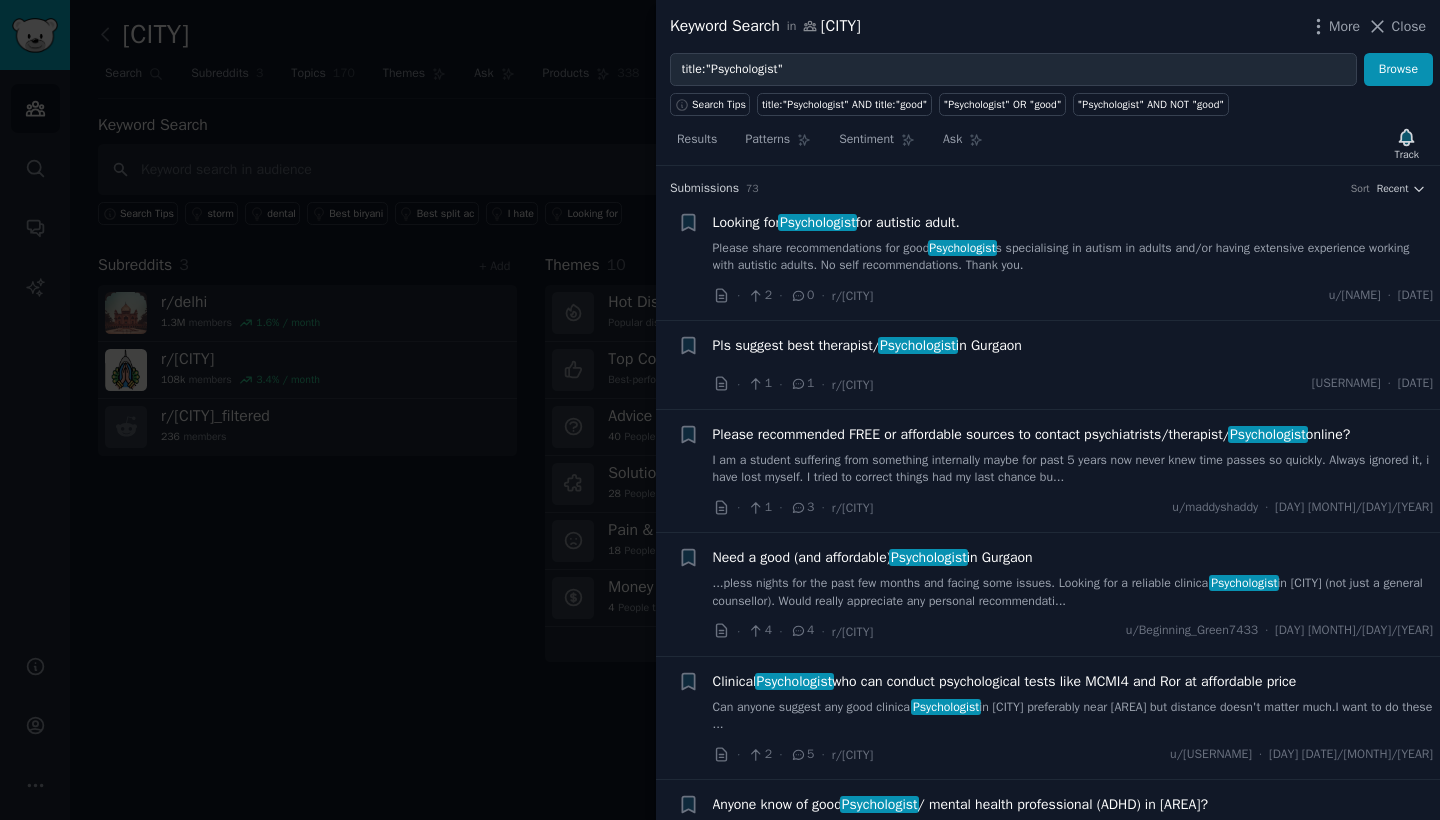scroll, scrollTop: 0, scrollLeft: 0, axis: both 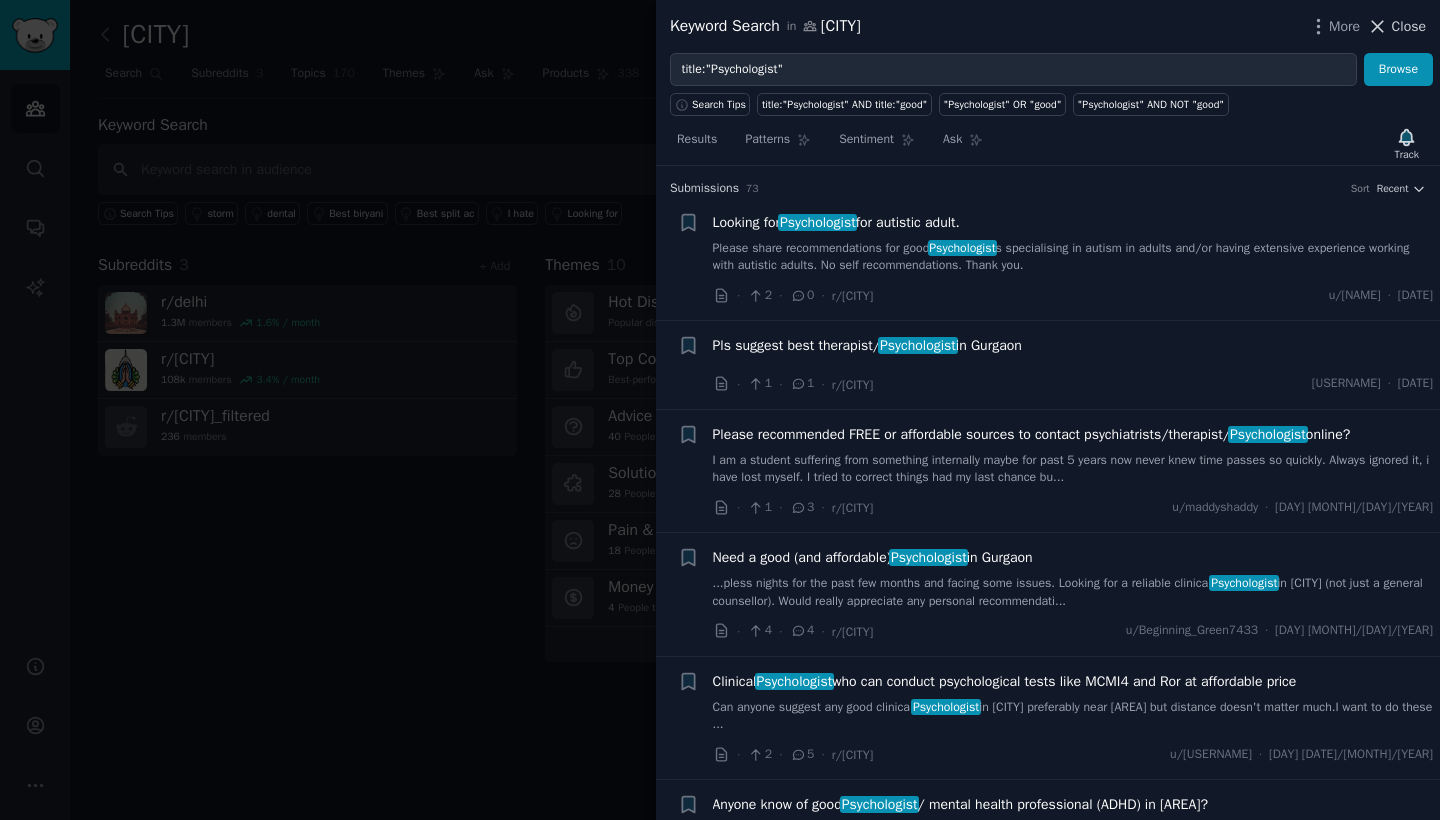 click 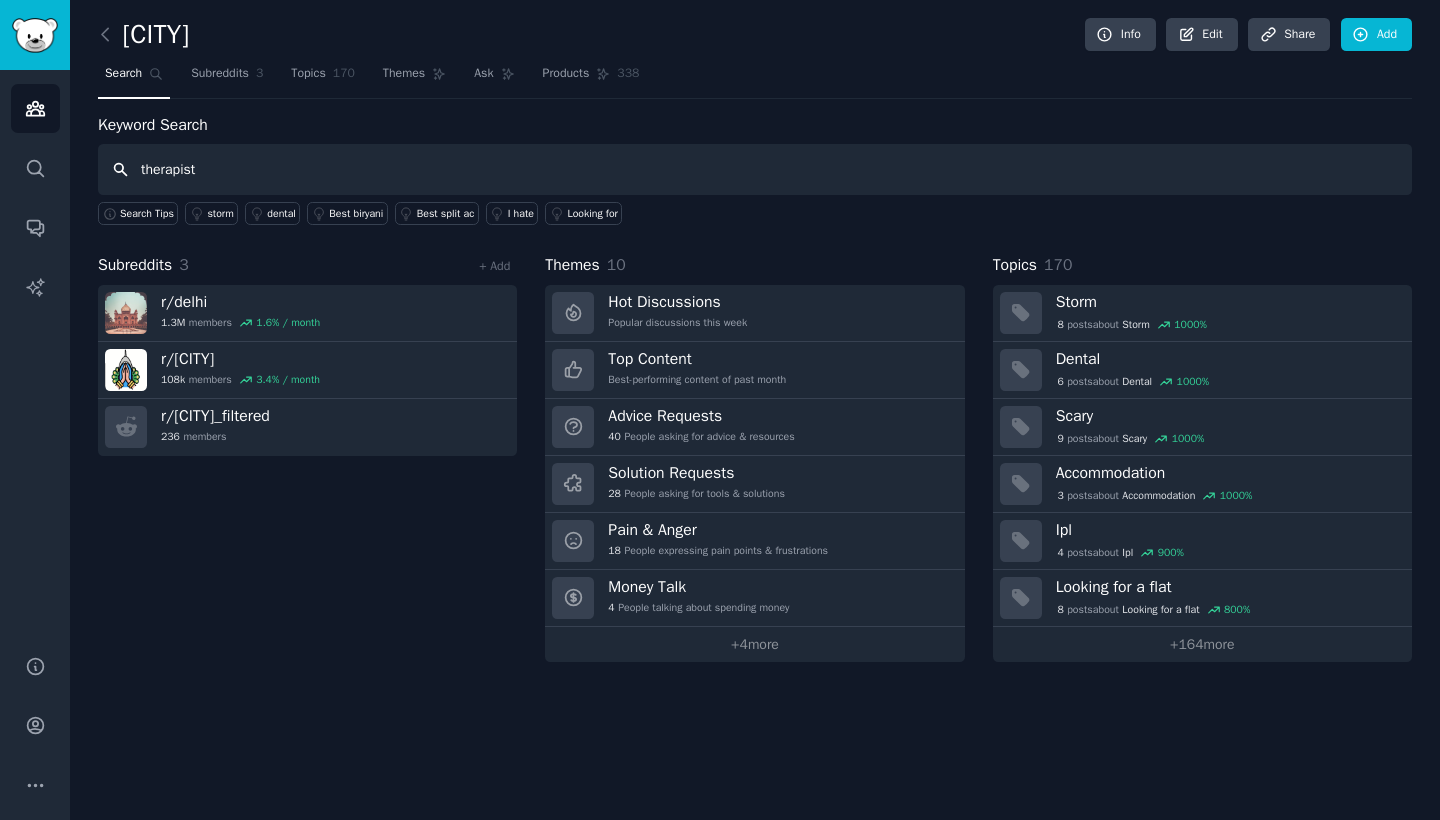 type on "therapist" 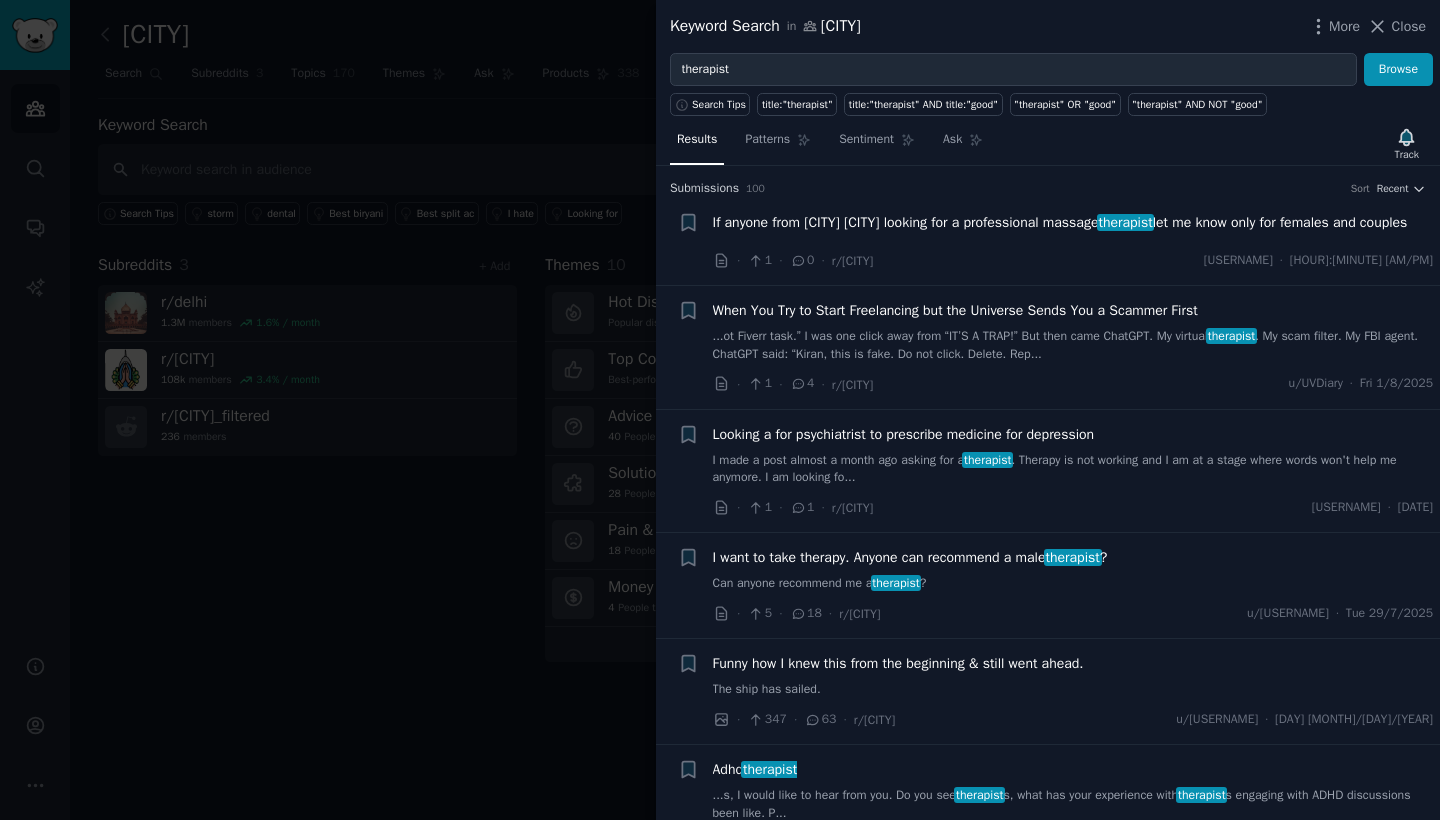 click on "I made a post almost a month ago asking for a  therapist . Therapy is not working and I am at a stage where words won't help me anymore. I am looking fo..." at bounding box center (1073, 469) 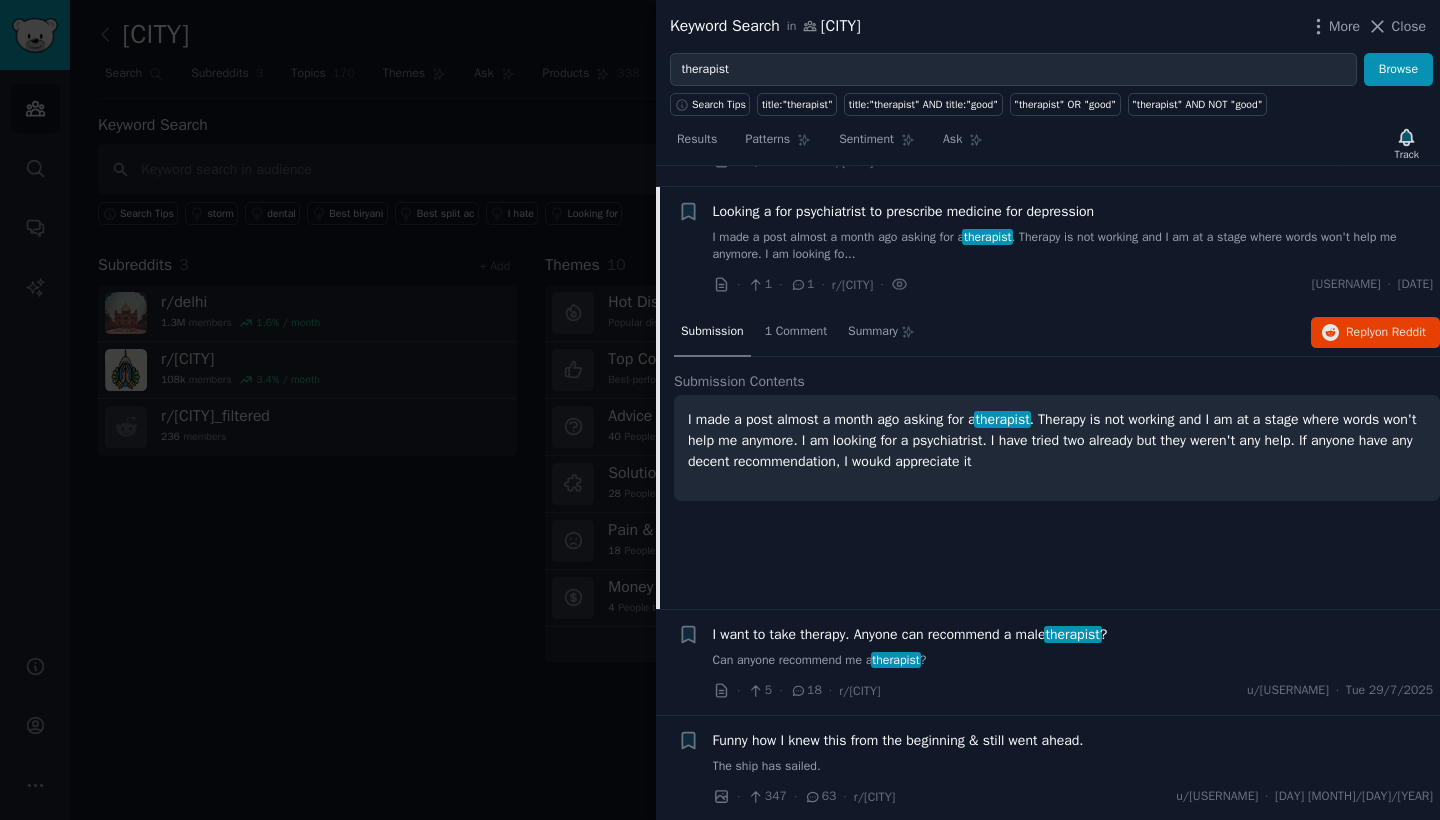 scroll, scrollTop: 263, scrollLeft: 0, axis: vertical 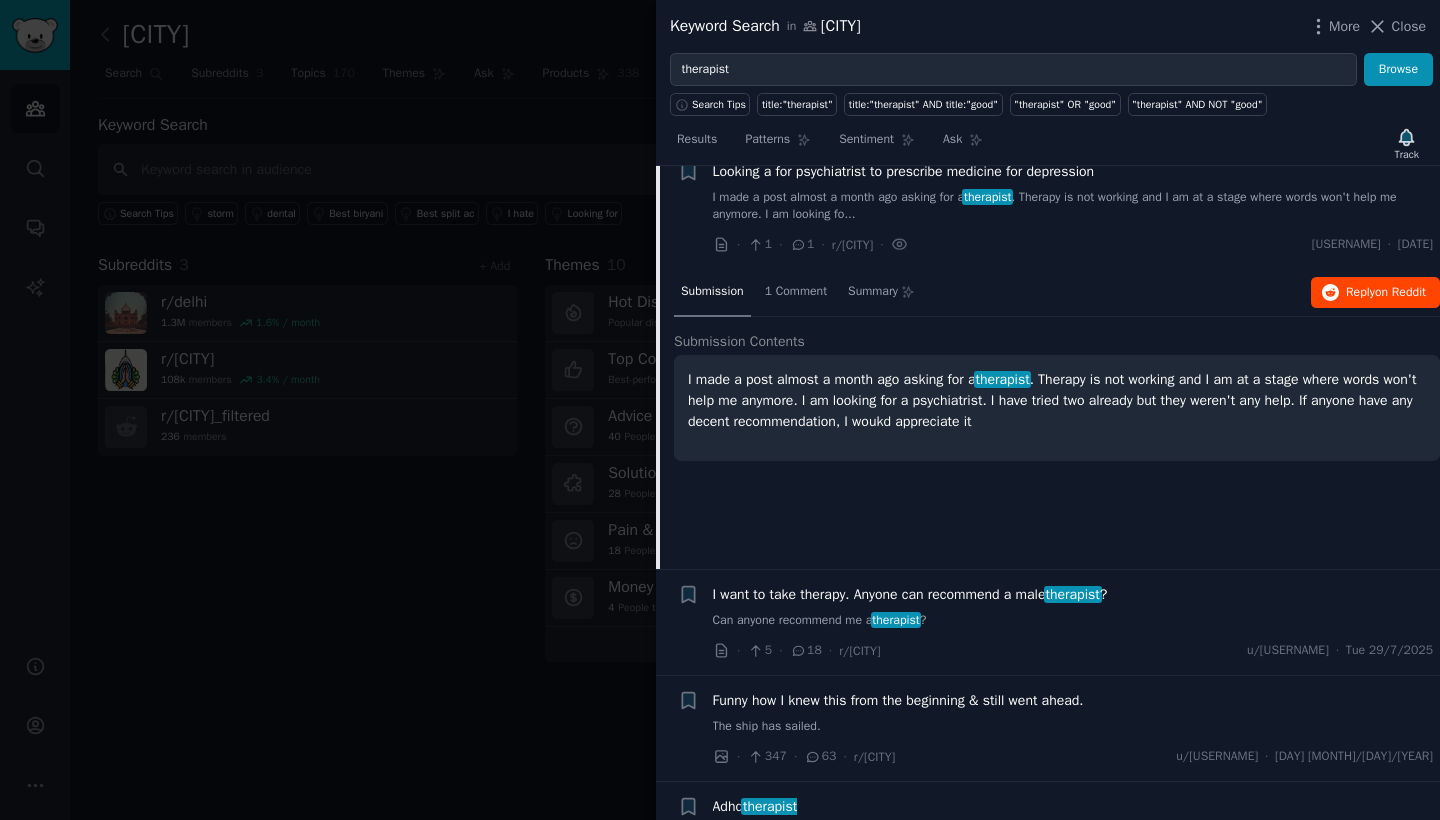 click on "Reply  on Reddit" at bounding box center (1375, 293) 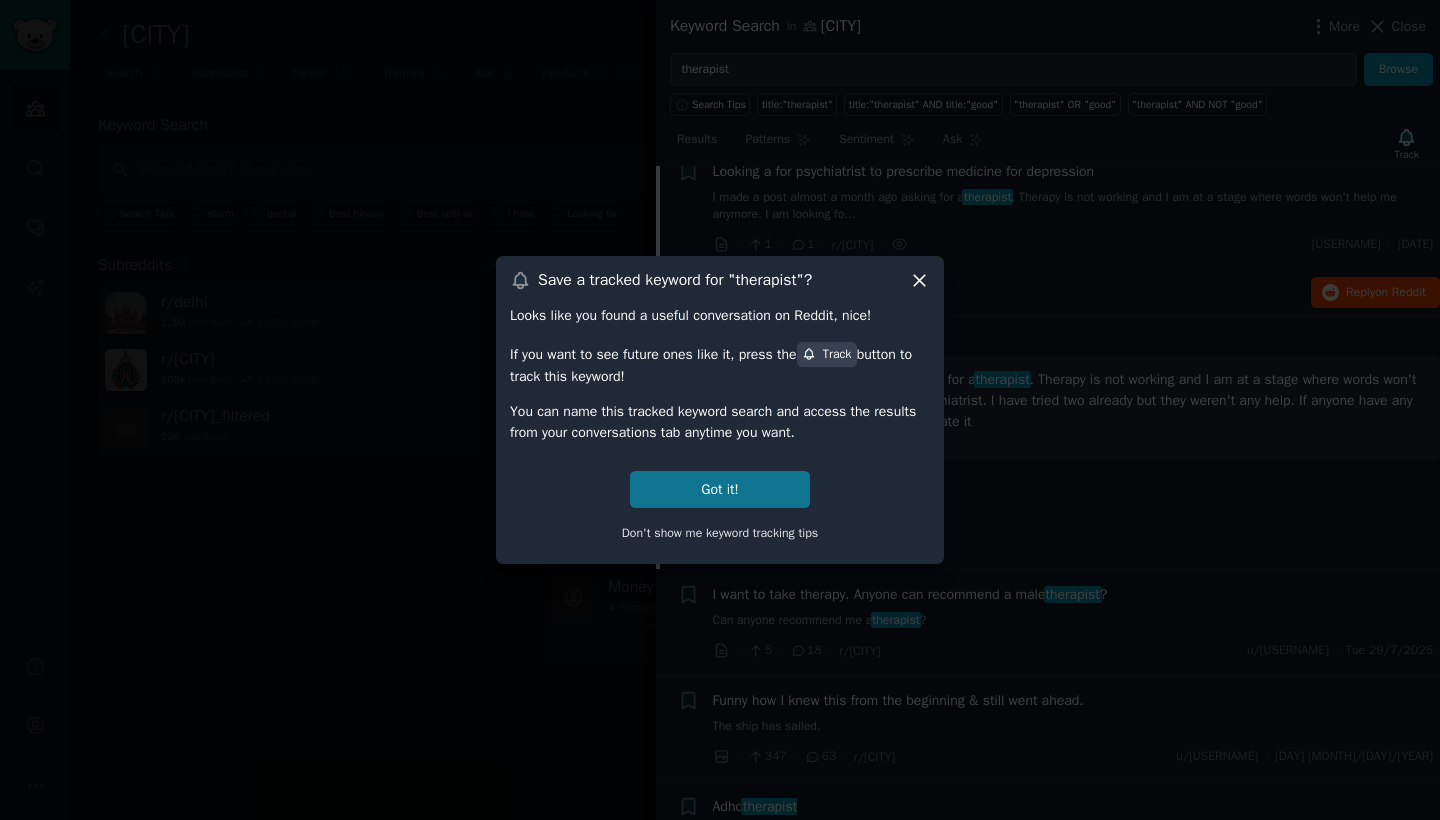 click on "Got it!" at bounding box center (719, 489) 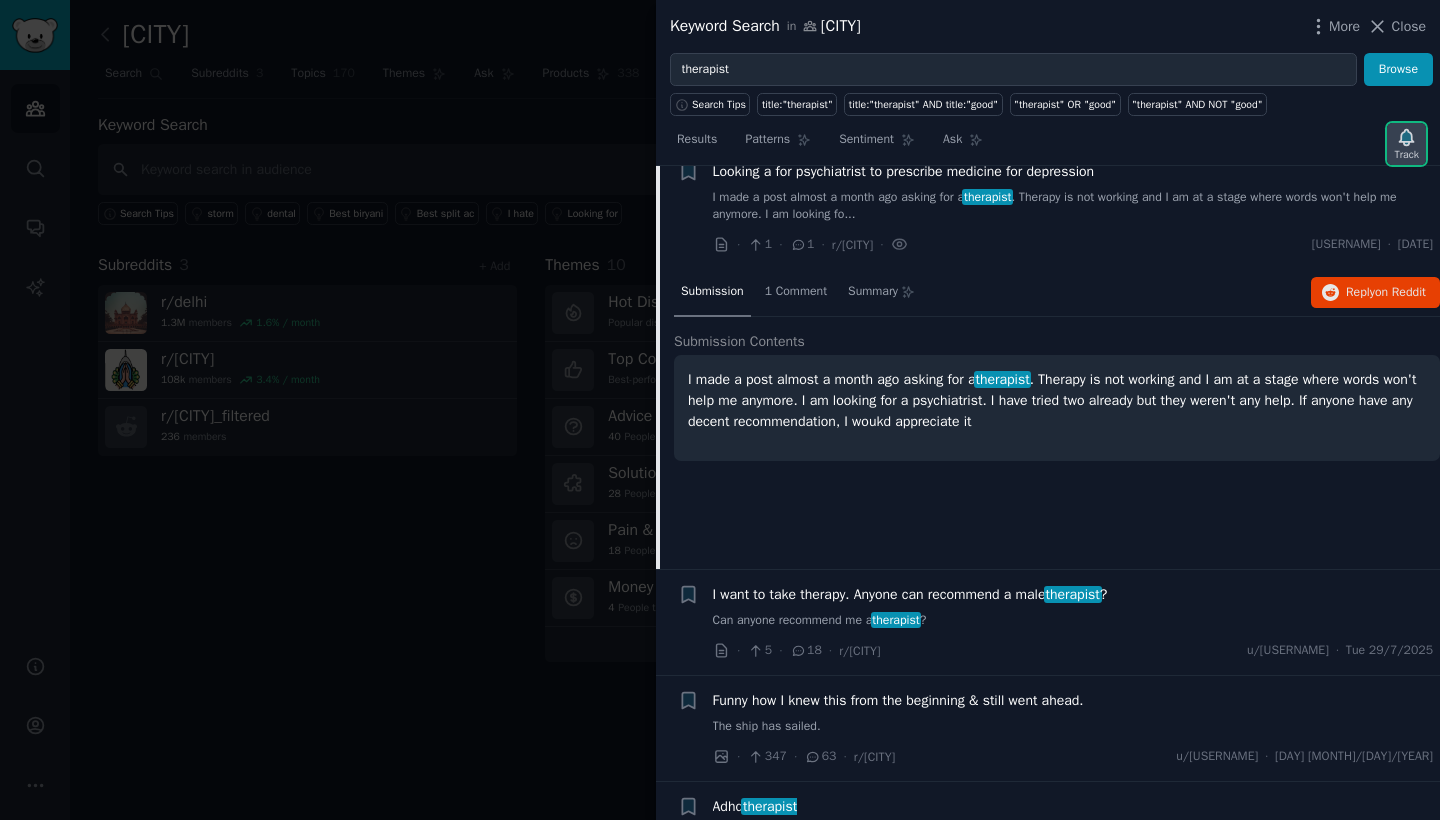 click on "Track" at bounding box center (1406, 155) 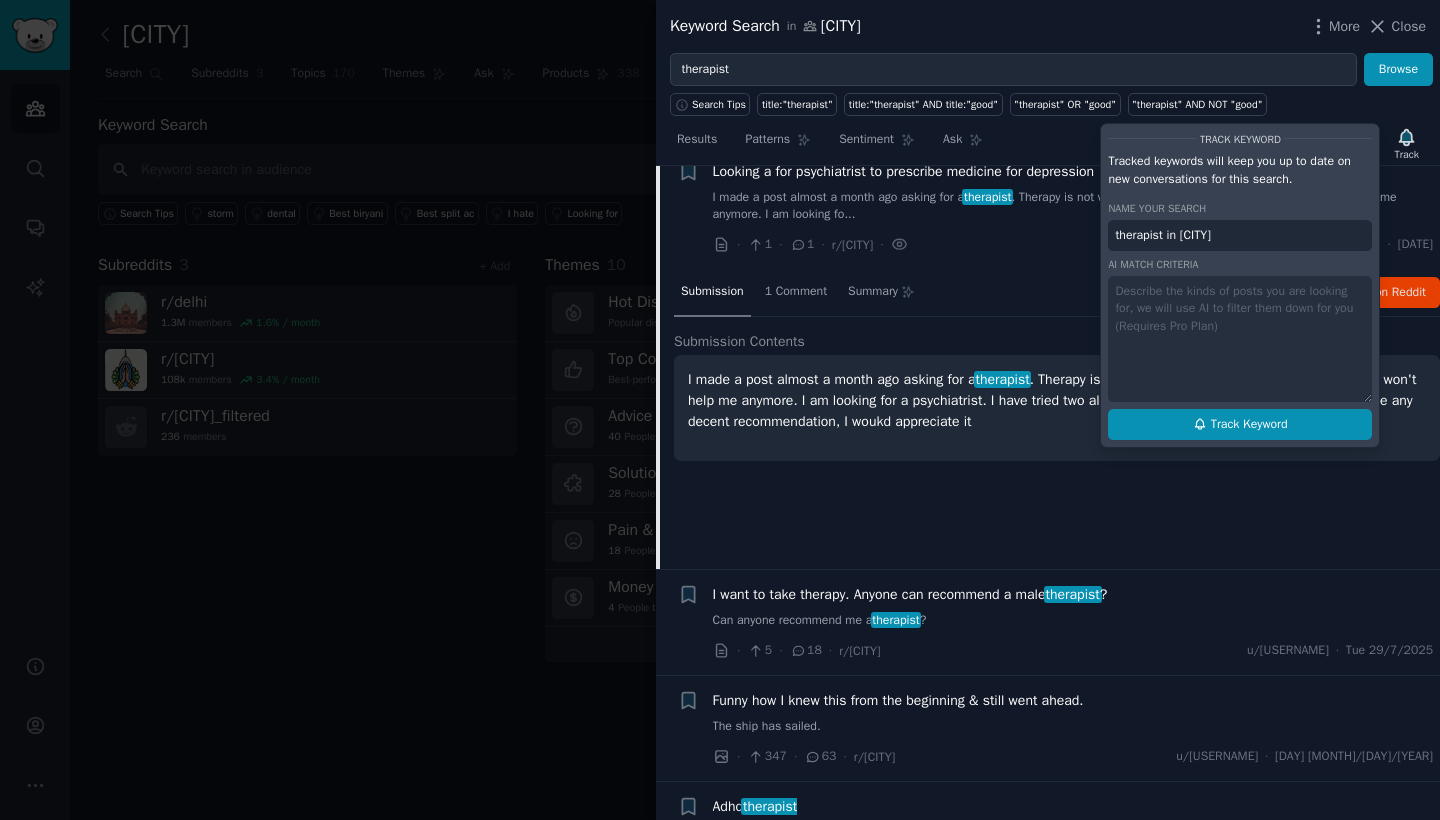 click on "Track Keyword" at bounding box center [1249, 425] 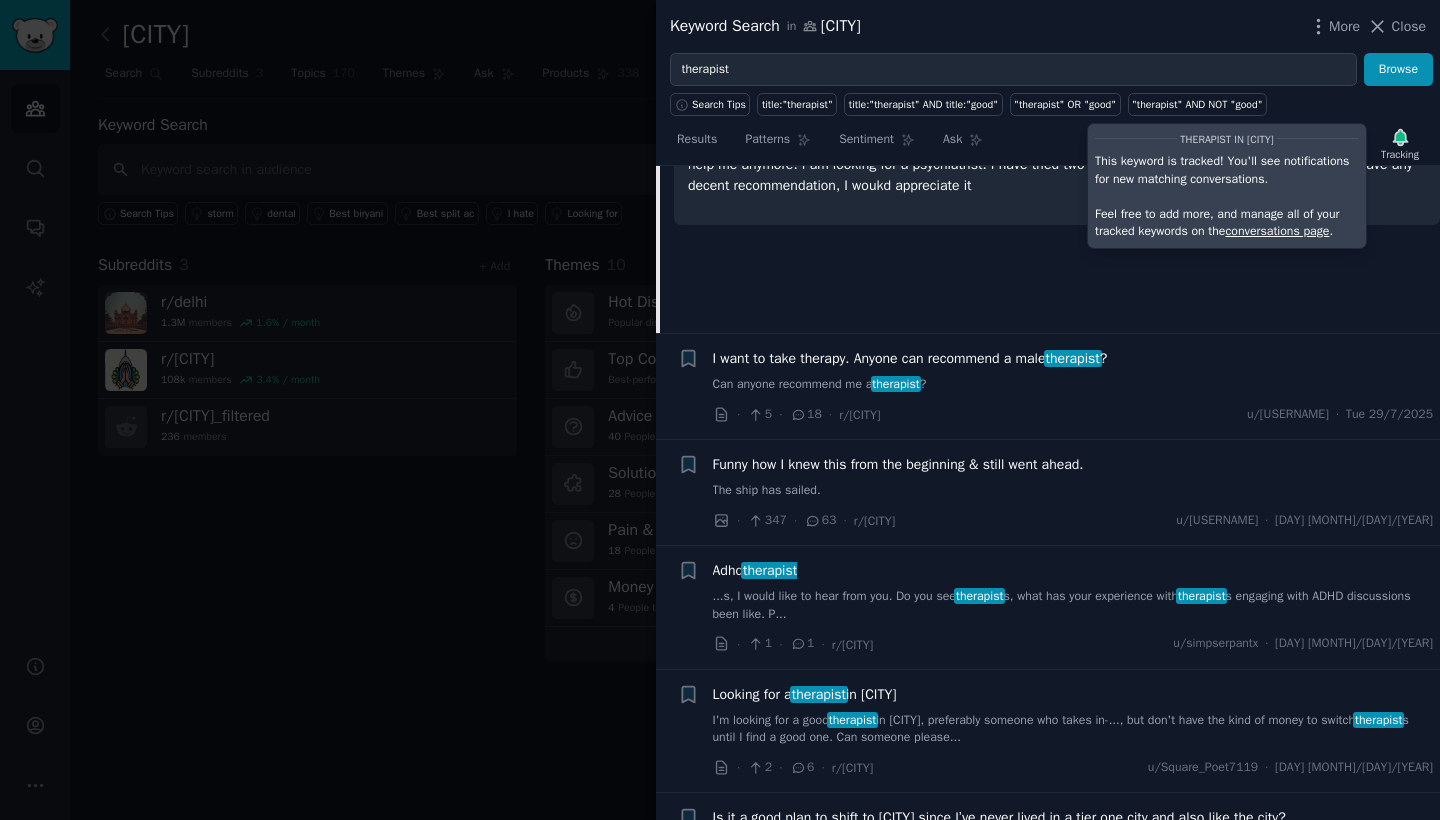 scroll, scrollTop: 501, scrollLeft: 0, axis: vertical 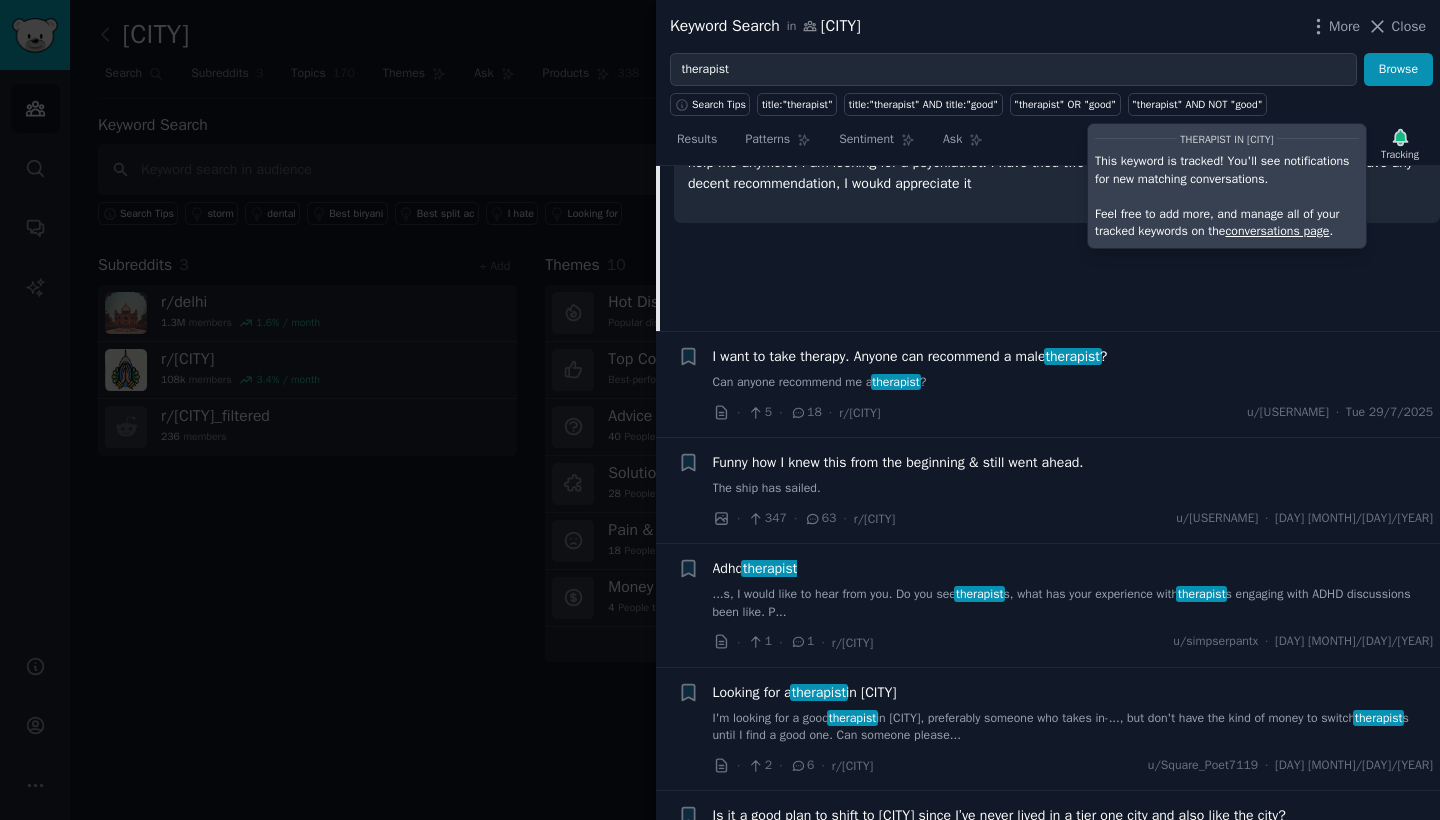 click on "...s, I would like to hear from you. Do you see therapist s, what has your experience with therapist s engaging with ADHD discussions been like.
P..." at bounding box center (1073, 603) 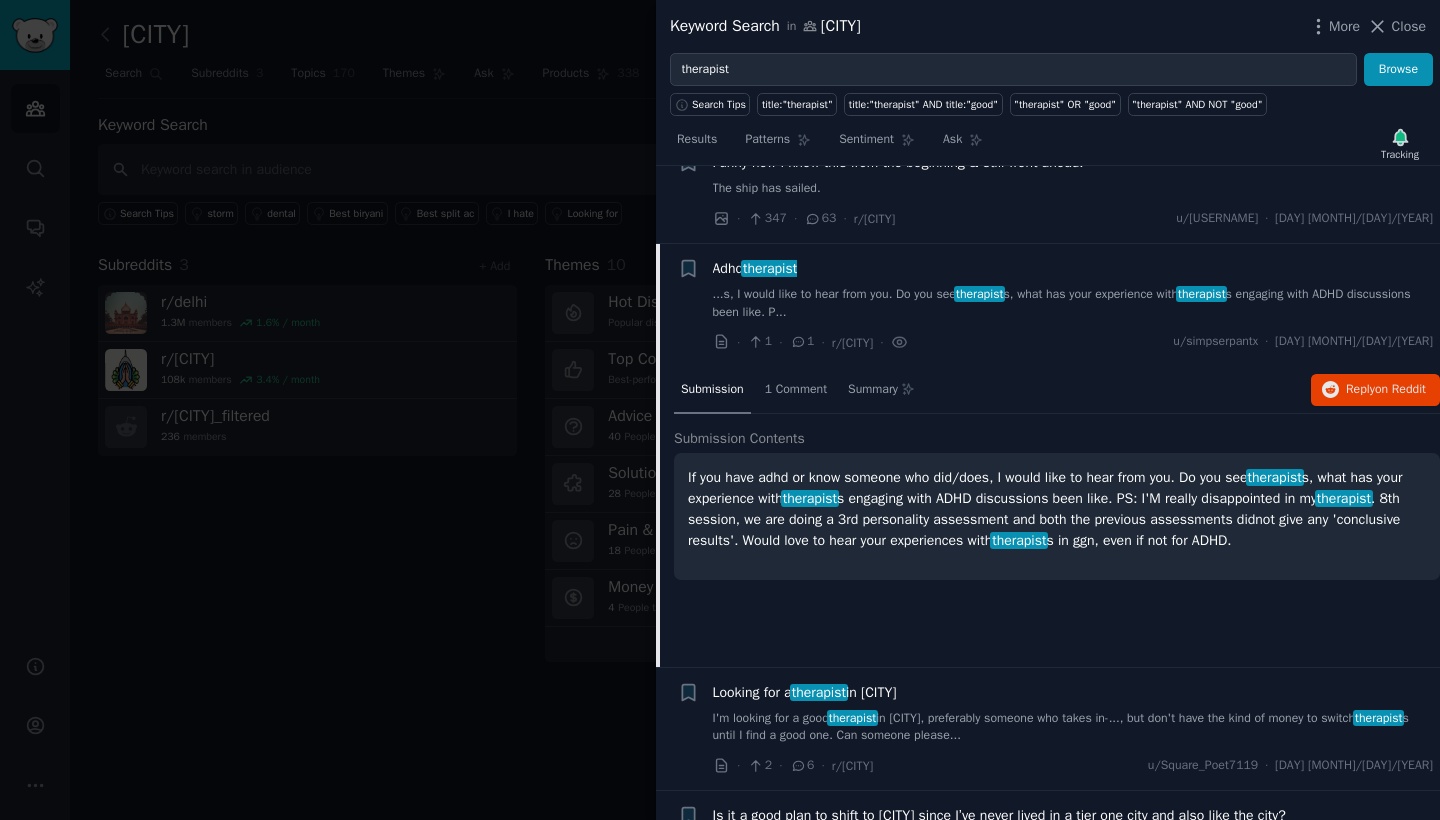 scroll, scrollTop: 597, scrollLeft: 0, axis: vertical 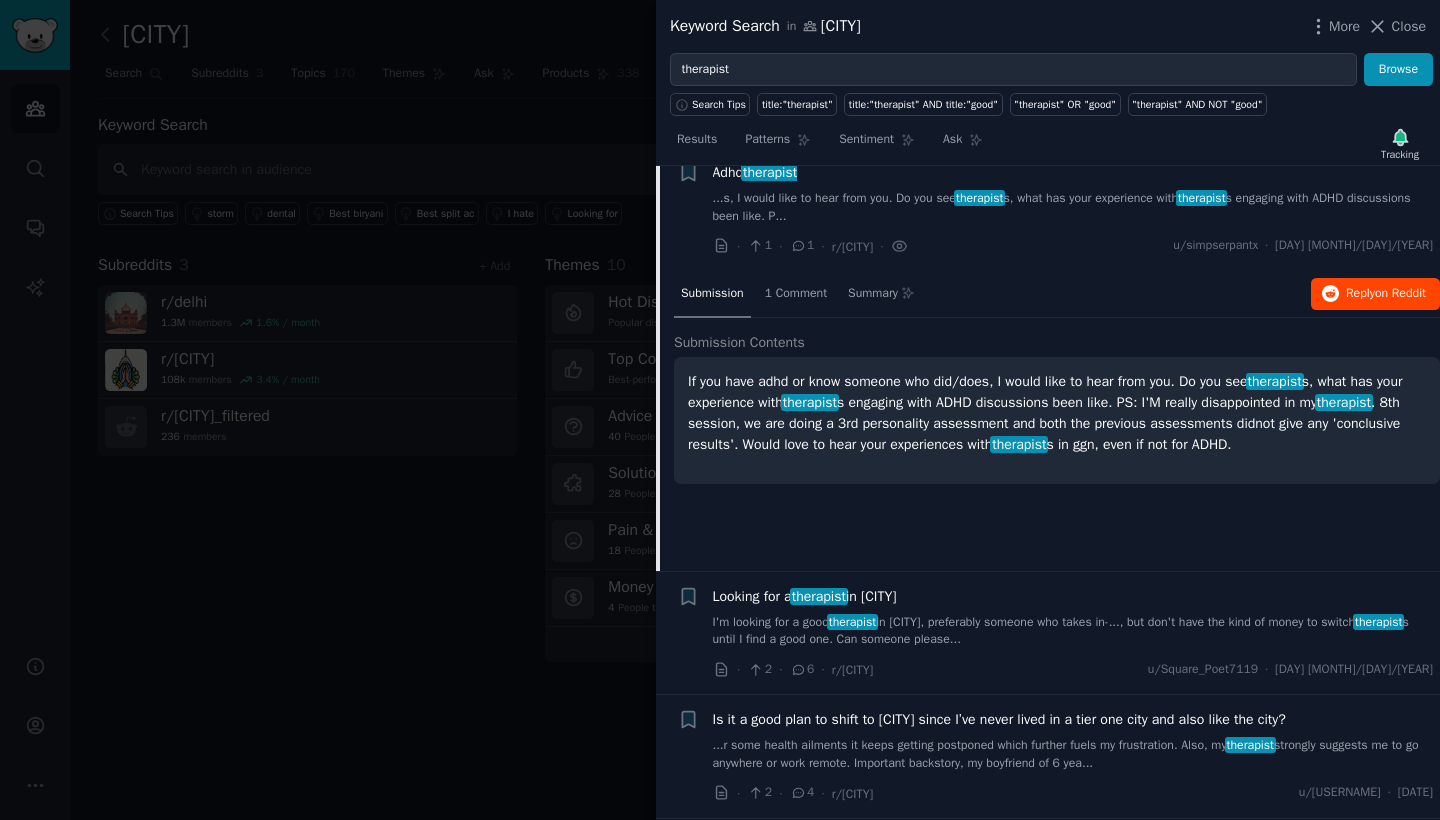 click on "on Reddit" at bounding box center [1400, 293] 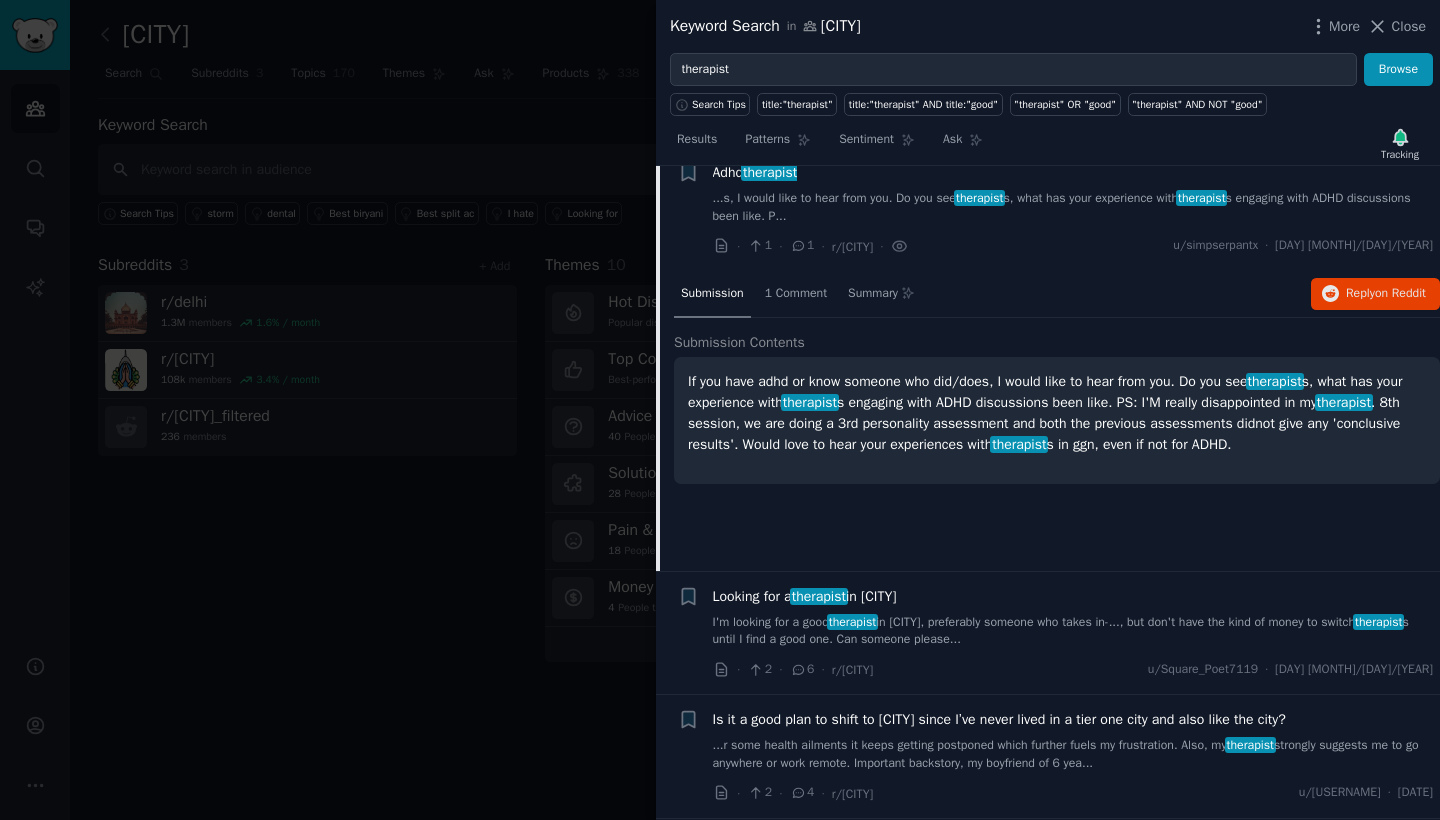 click on "I'm looking for a good therapist in [CITY], preferably someone who takes in-..., but don't have the kind of money to switch therapist s until I find a good one. Can someone please..." at bounding box center [1073, 631] 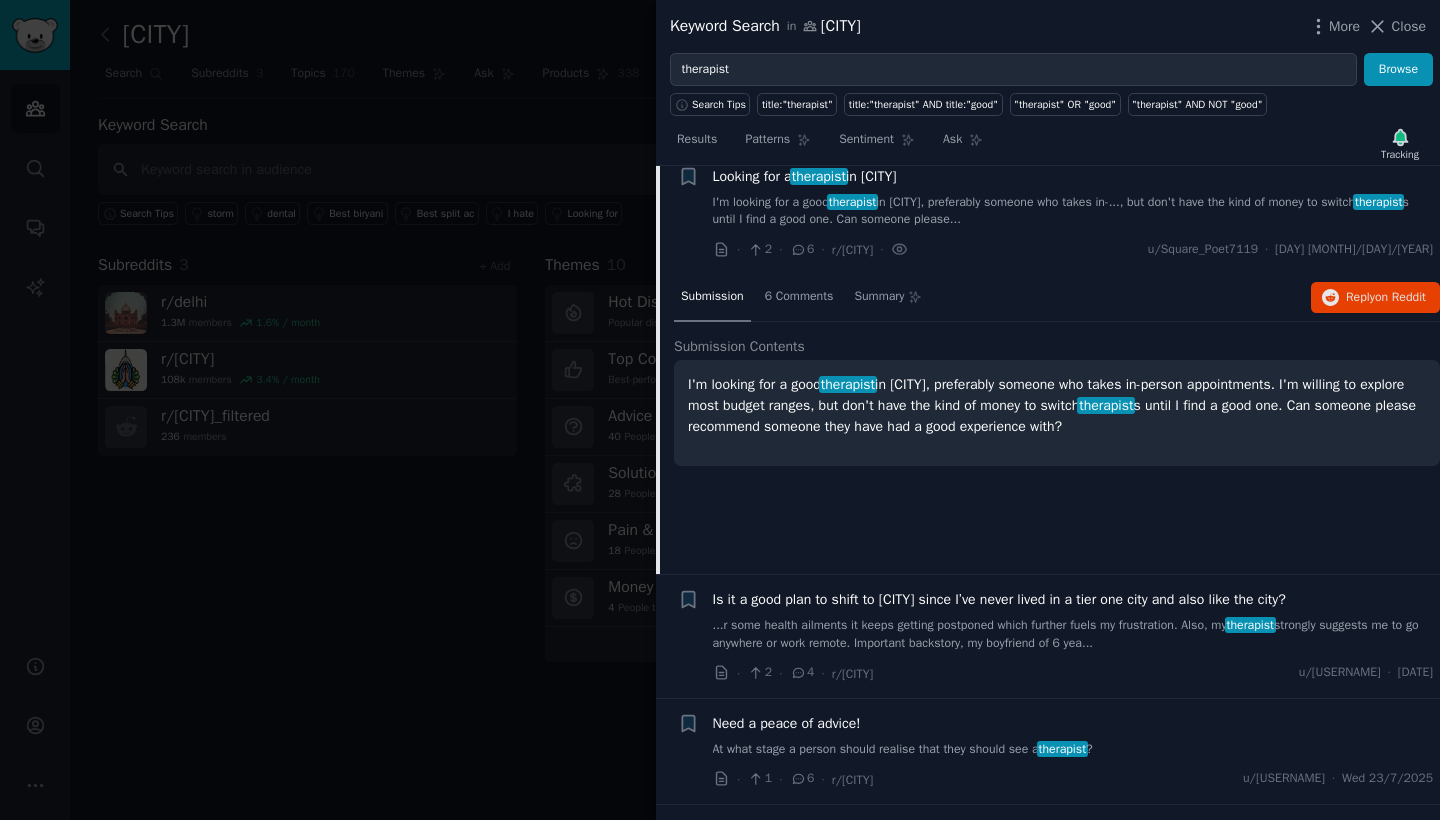 scroll, scrollTop: 719, scrollLeft: 0, axis: vertical 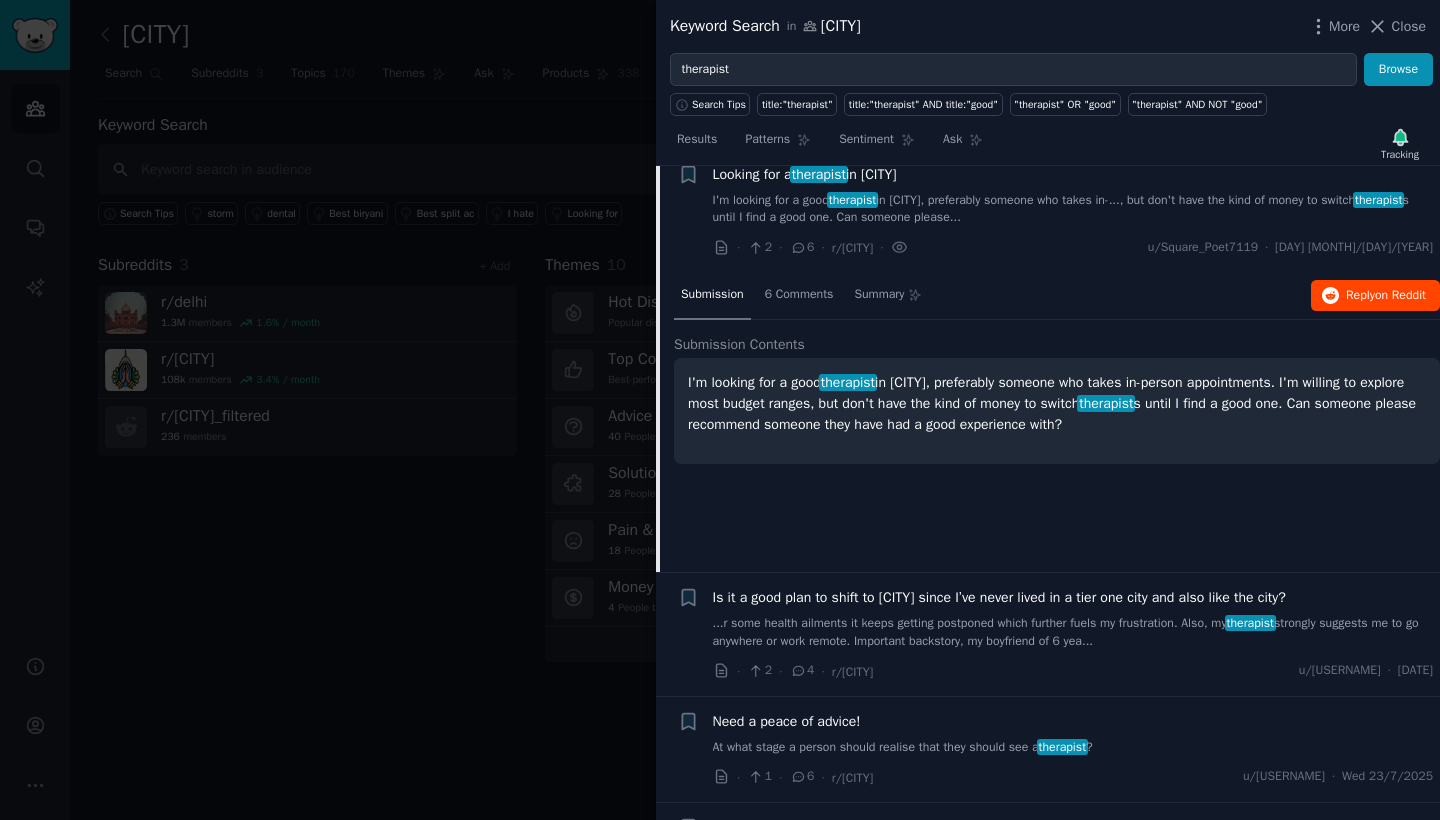 click on "Reply  on Reddit" at bounding box center (1386, 296) 